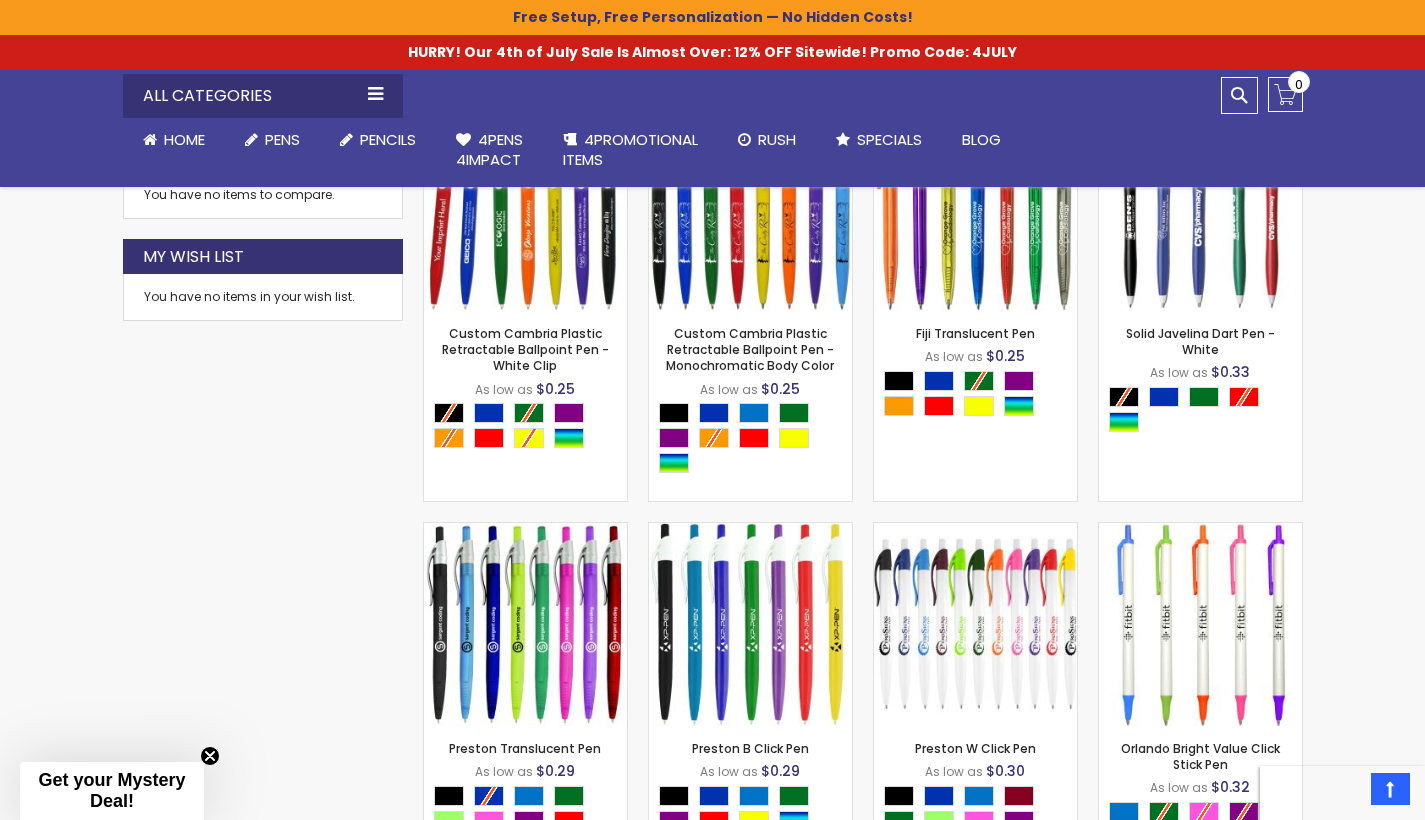 scroll, scrollTop: 1252, scrollLeft: 0, axis: vertical 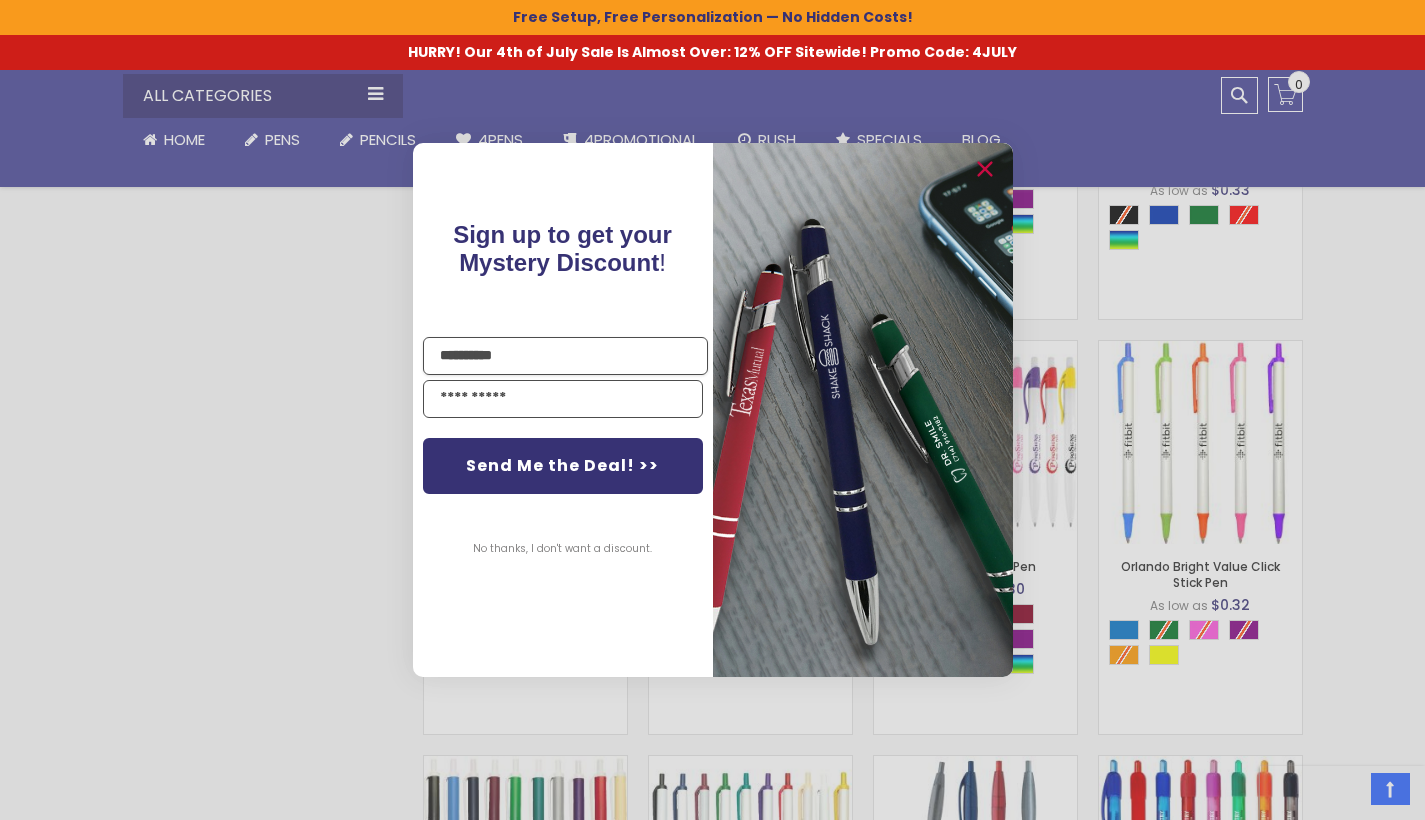 type on "**********" 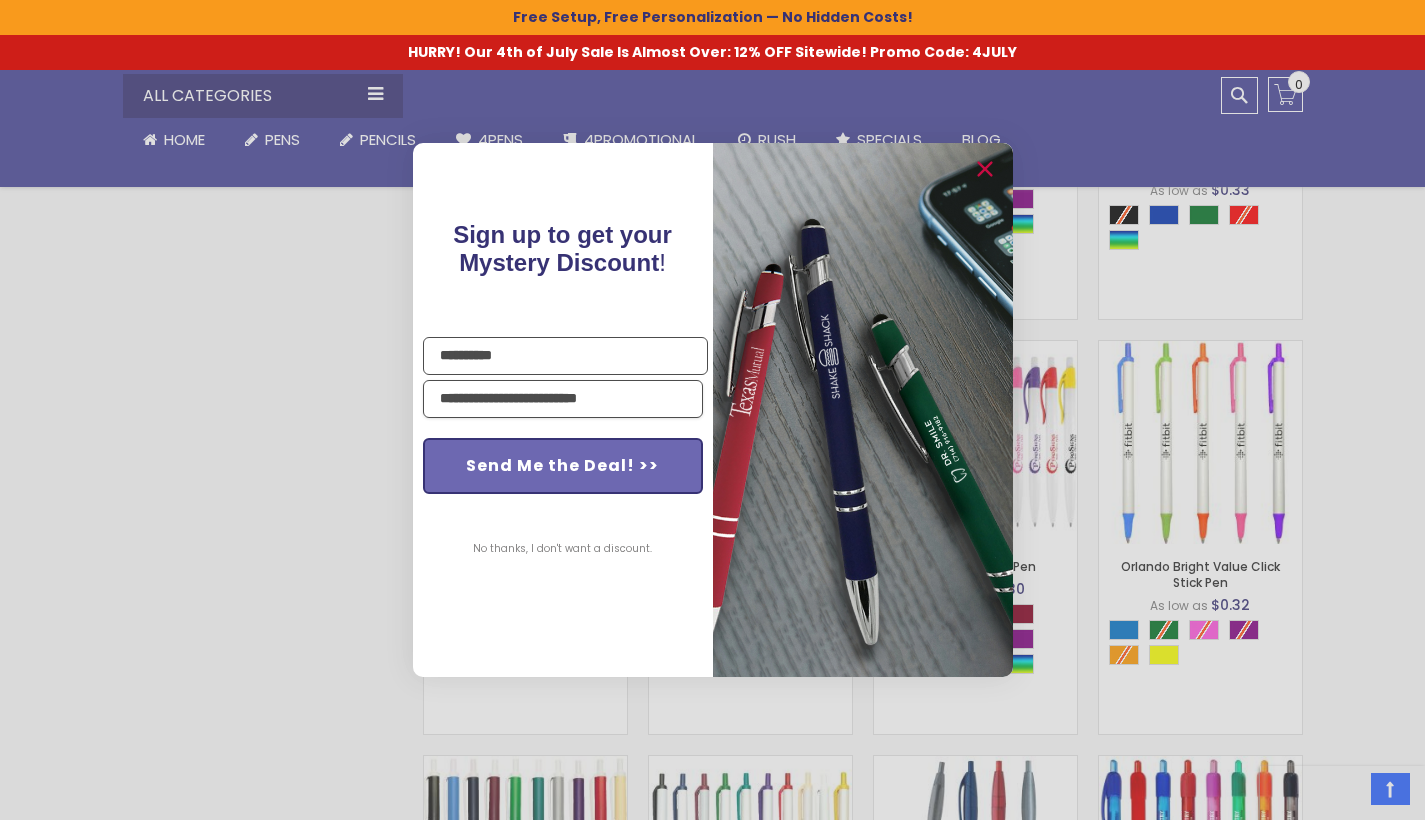 type on "**********" 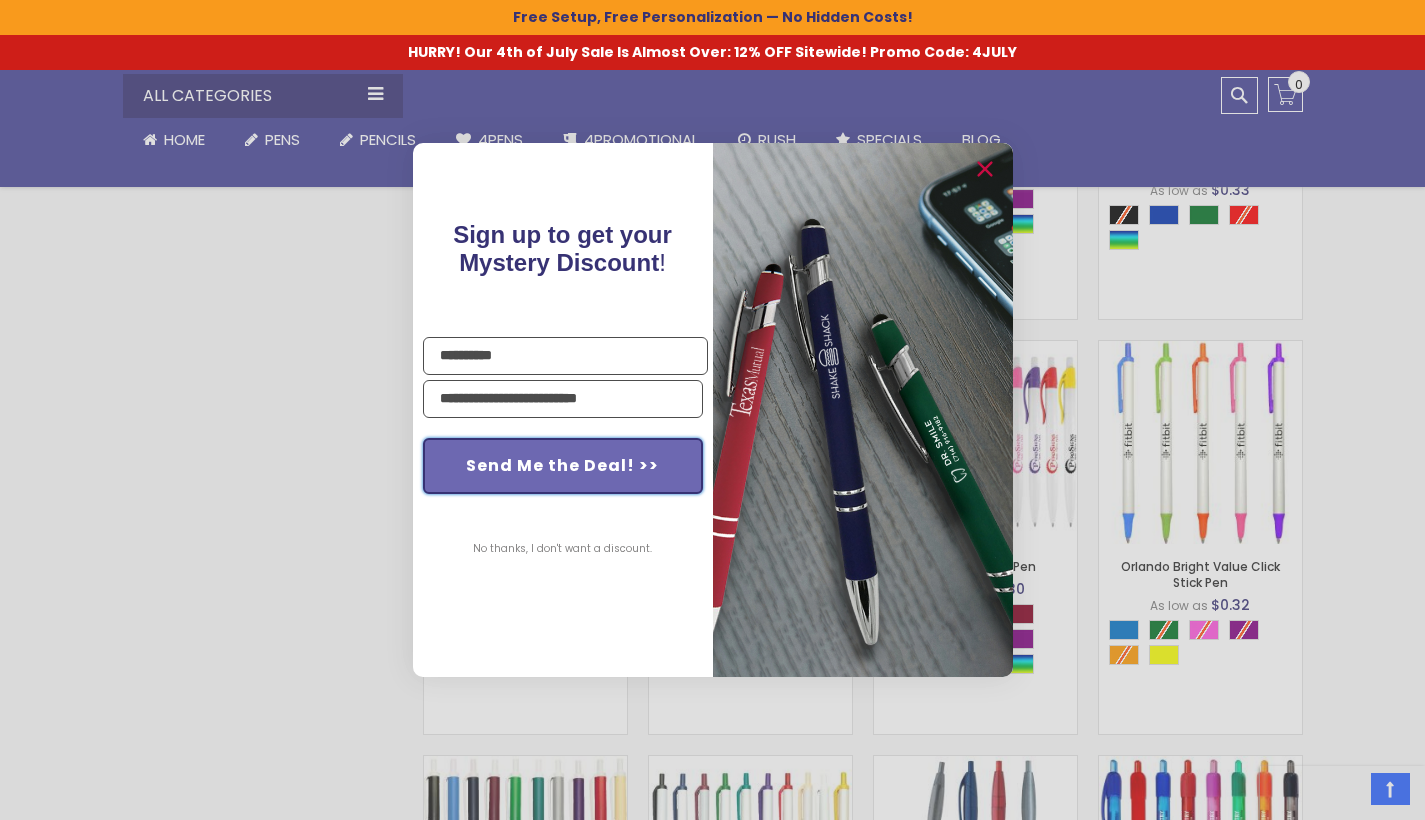 click on "Send Me the Deal! >>" at bounding box center (563, 466) 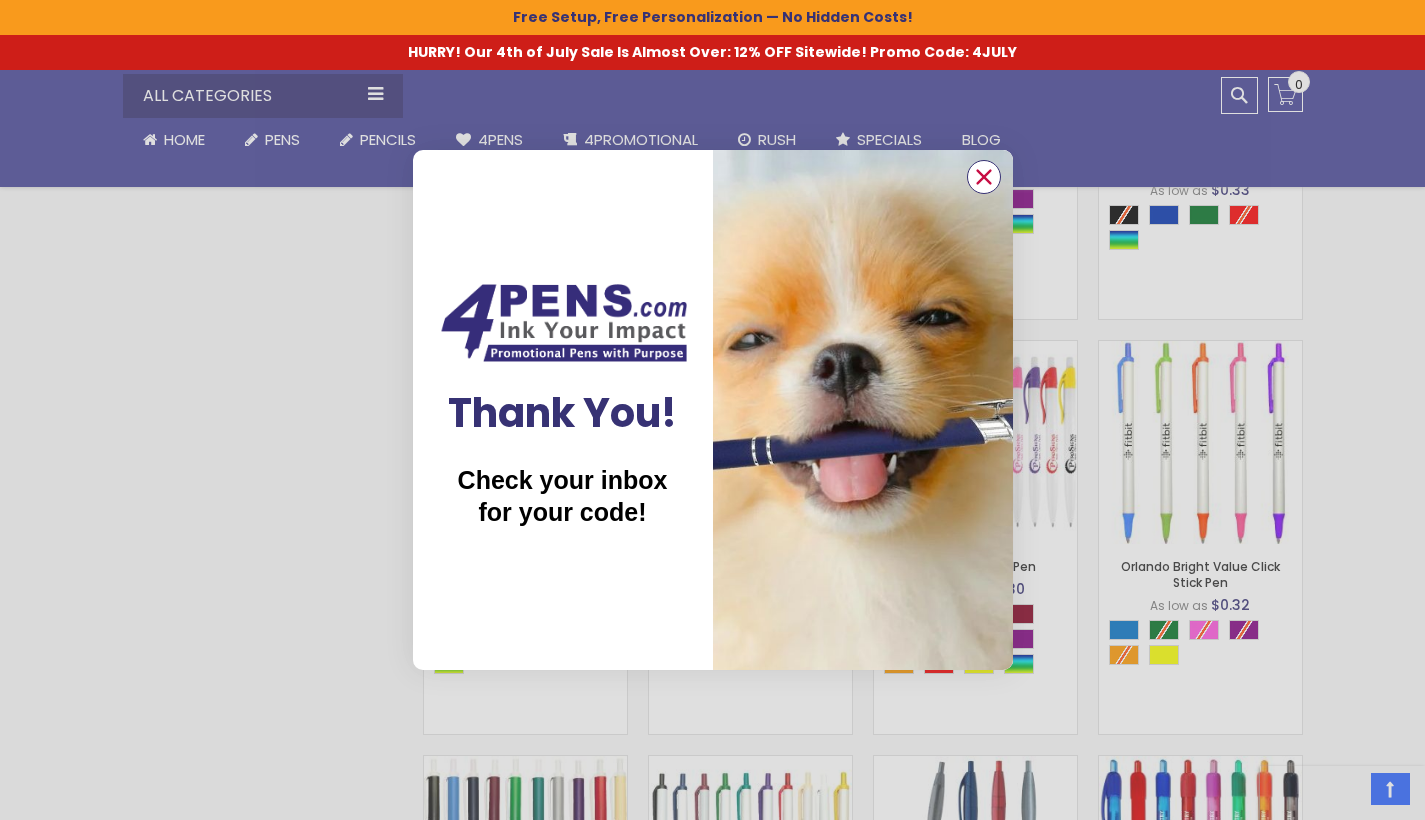 click at bounding box center [983, 177] 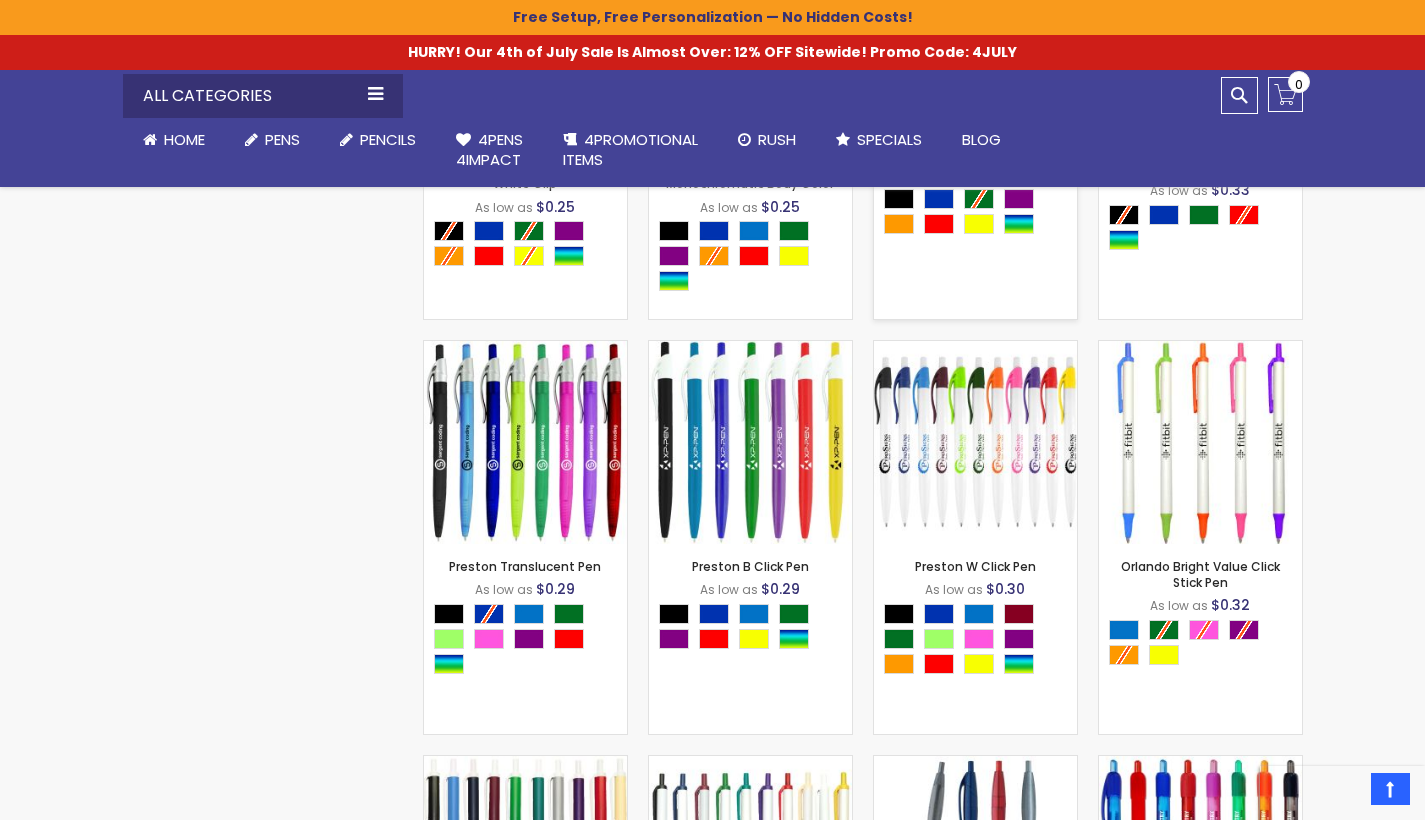 scroll, scrollTop: 1256, scrollLeft: 0, axis: vertical 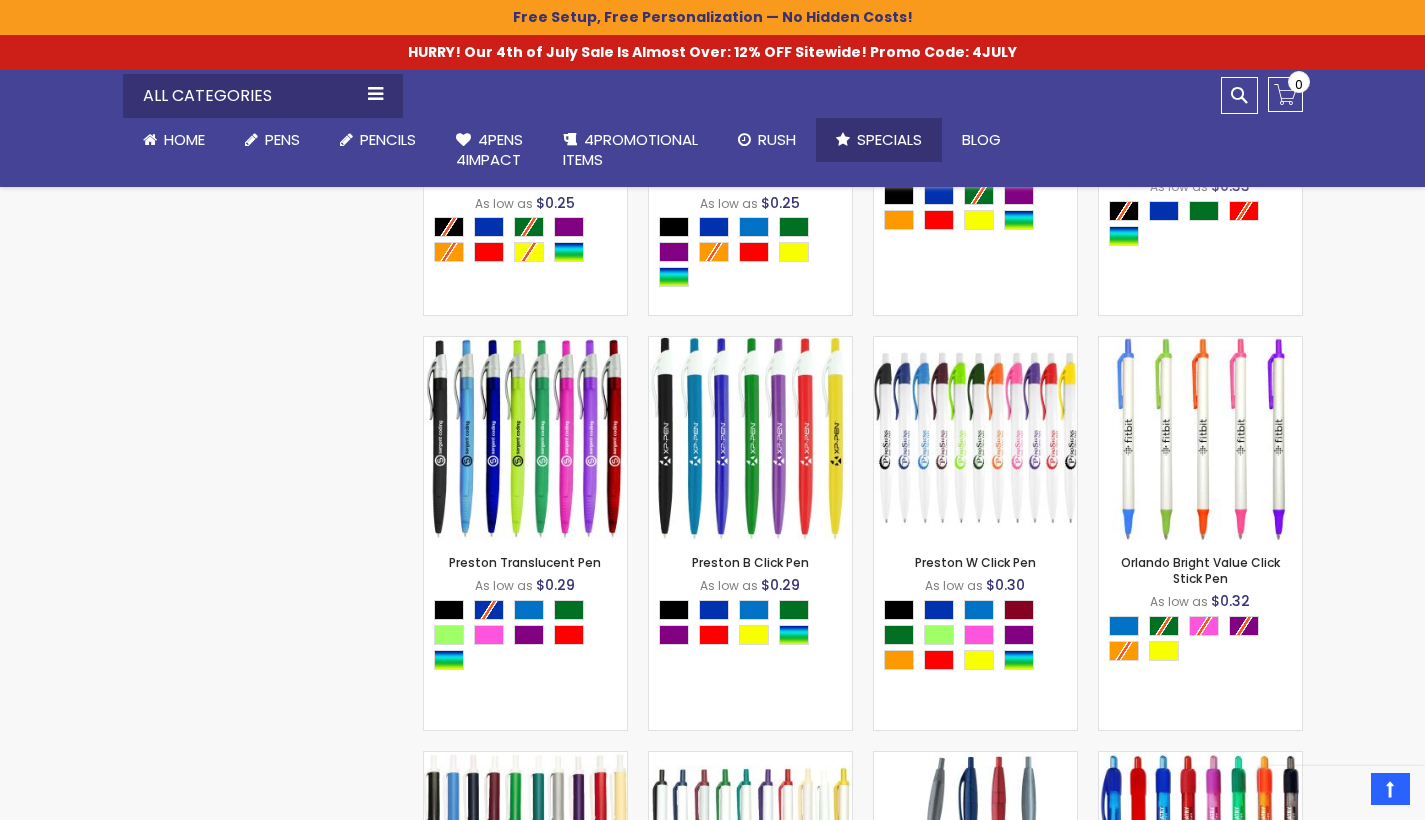 click on "Specials" at bounding box center [889, 139] 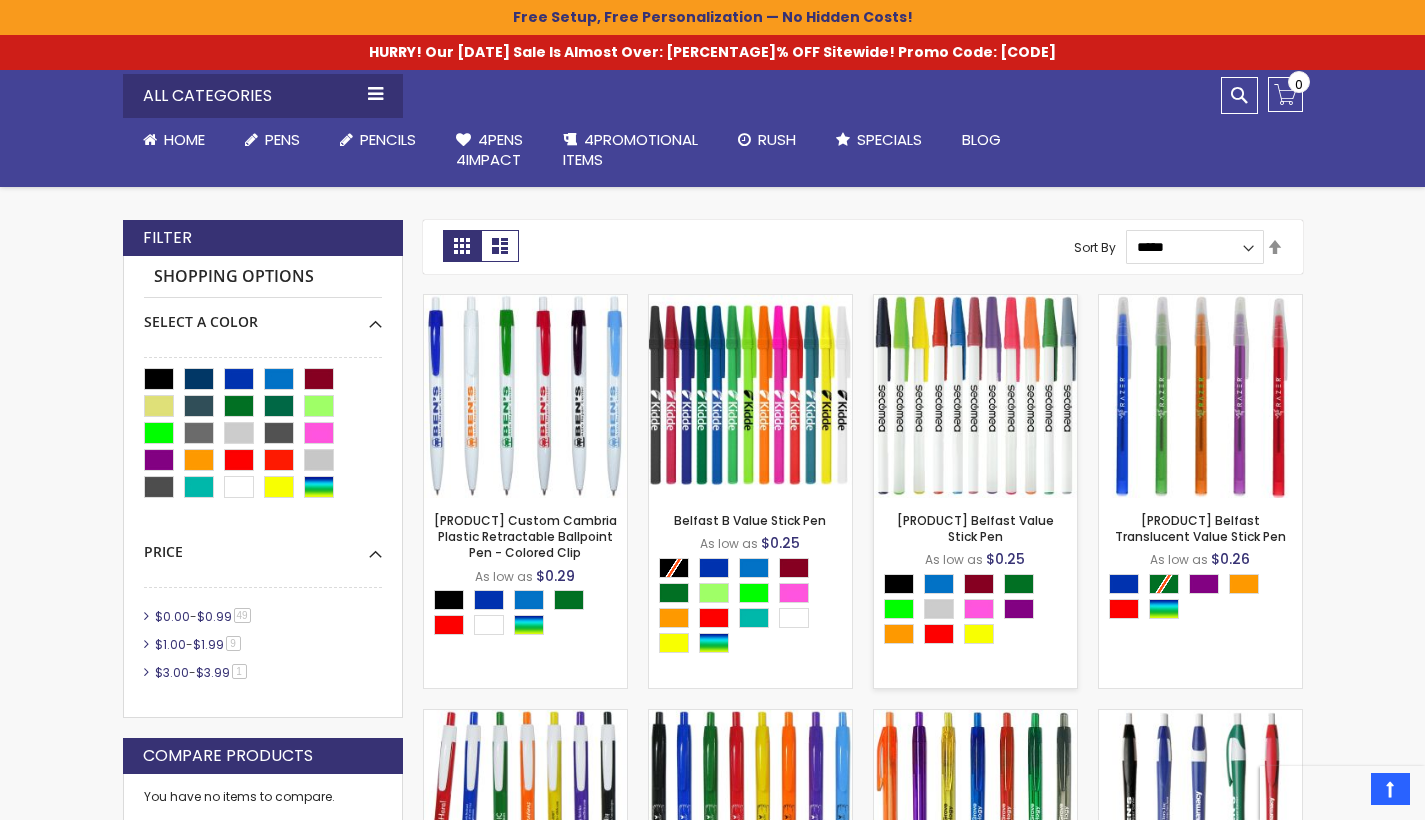 scroll, scrollTop: 852, scrollLeft: 0, axis: vertical 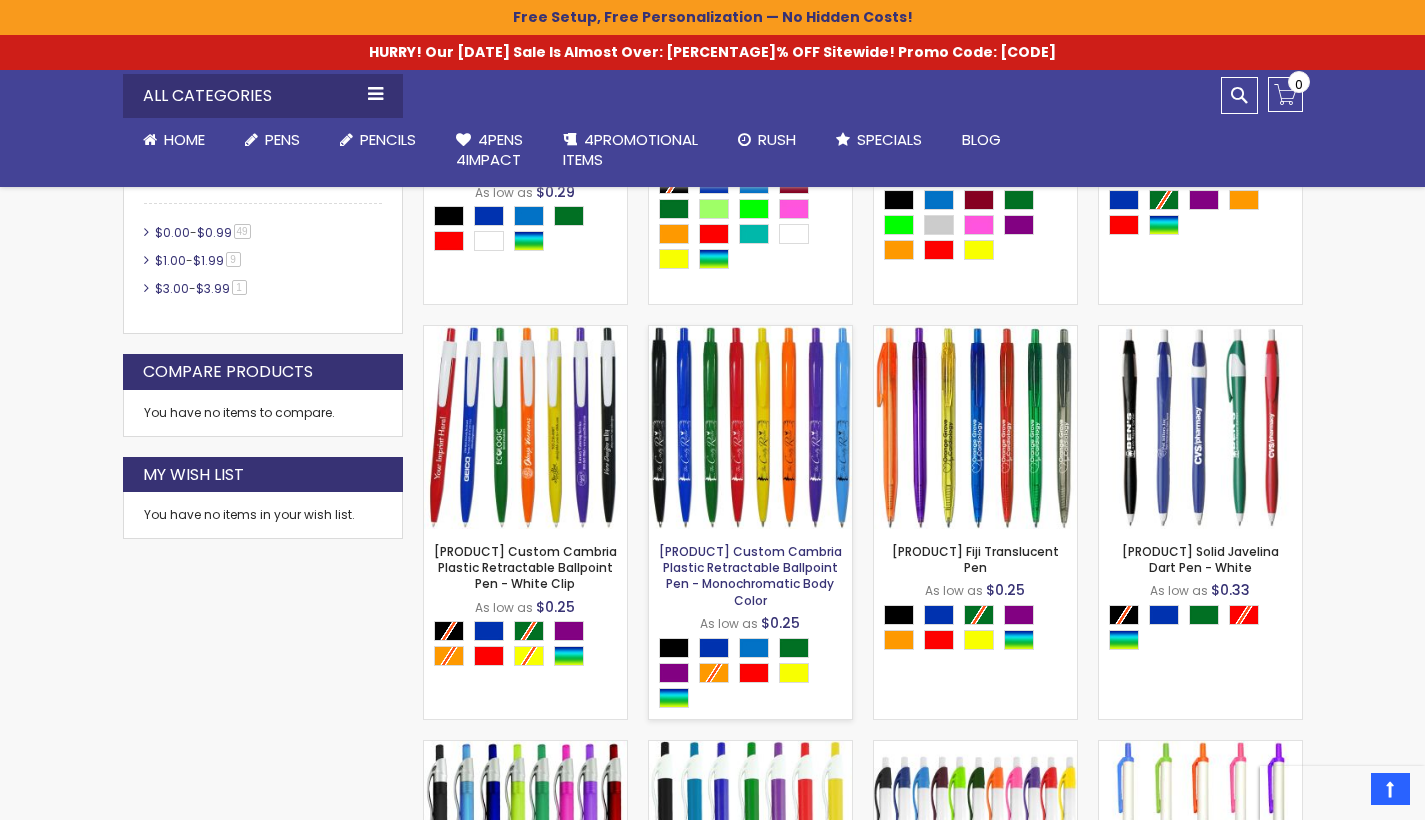 click on "Custom Cambria Plastic Retractable Ballpoint Pen - Monochromatic Body Color" at bounding box center (750, 576) 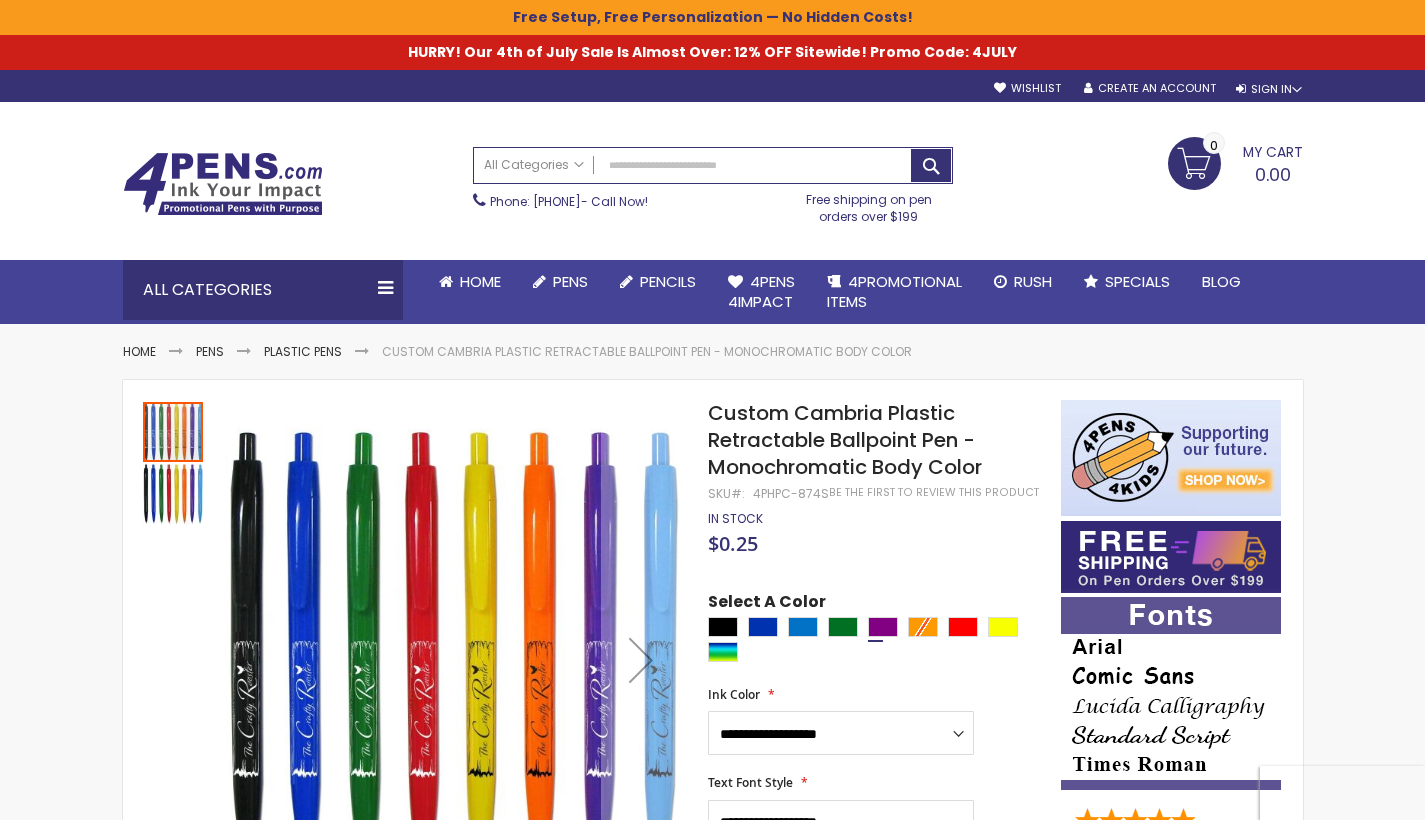 scroll, scrollTop: 25, scrollLeft: 0, axis: vertical 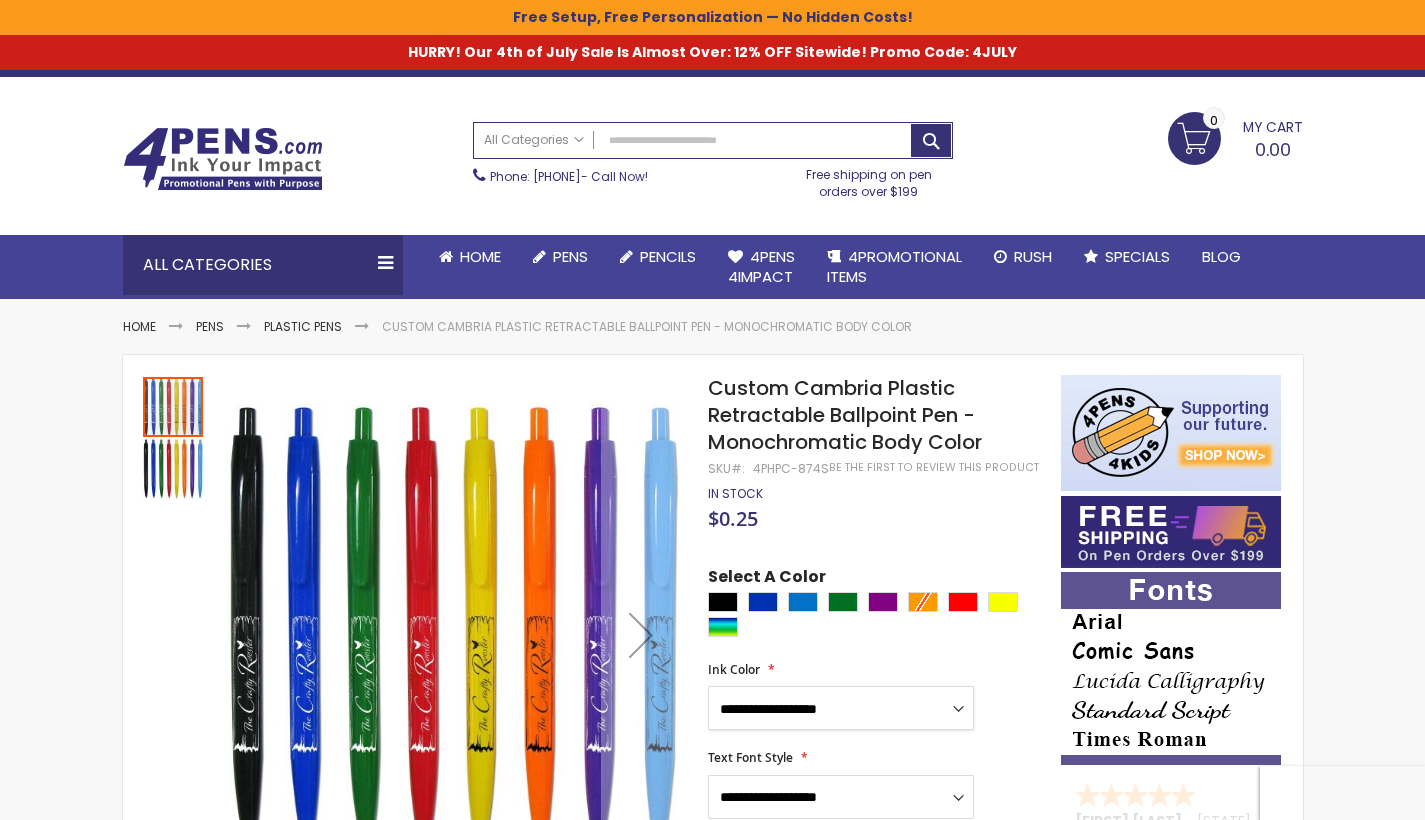 select on "*****" 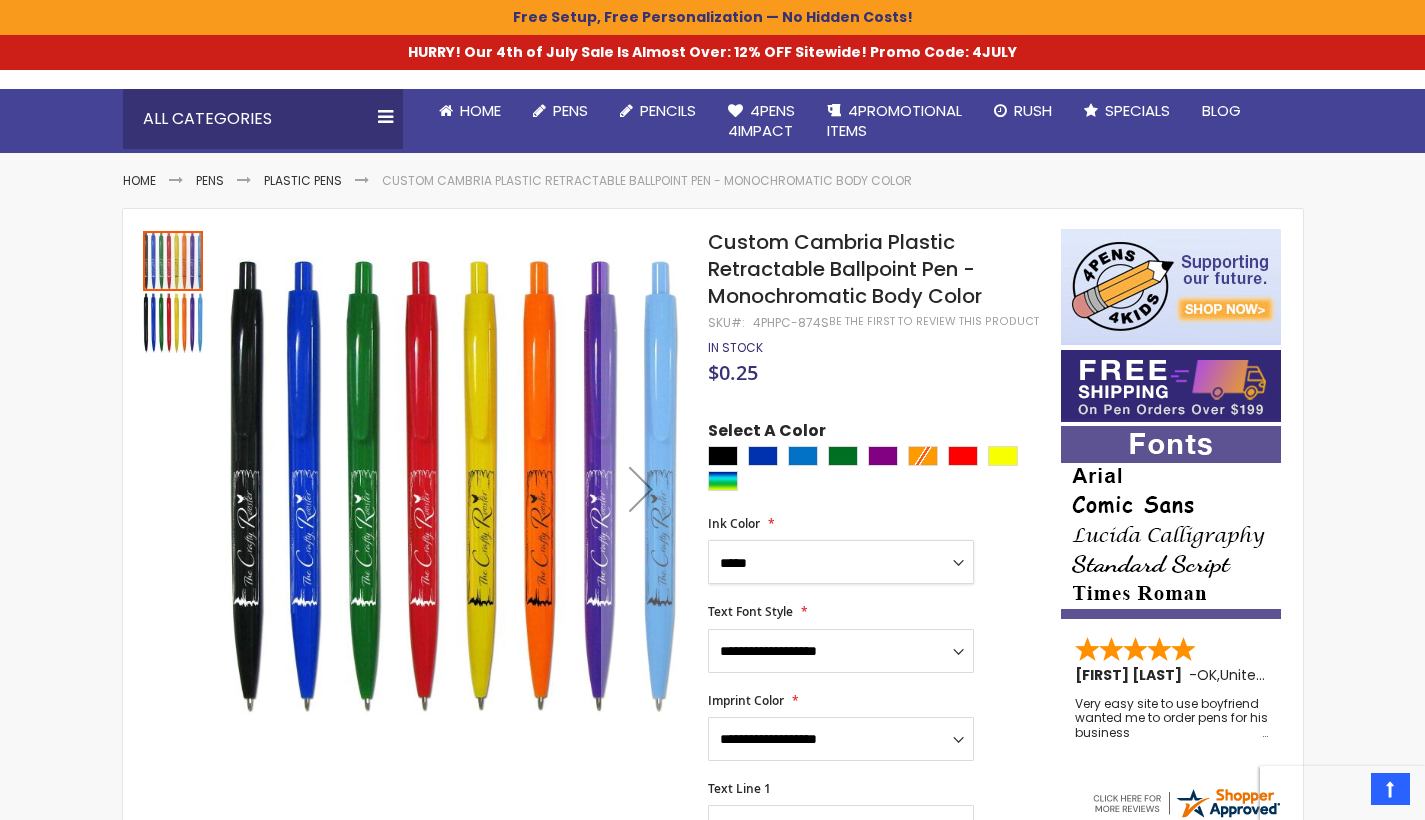scroll, scrollTop: 207, scrollLeft: 0, axis: vertical 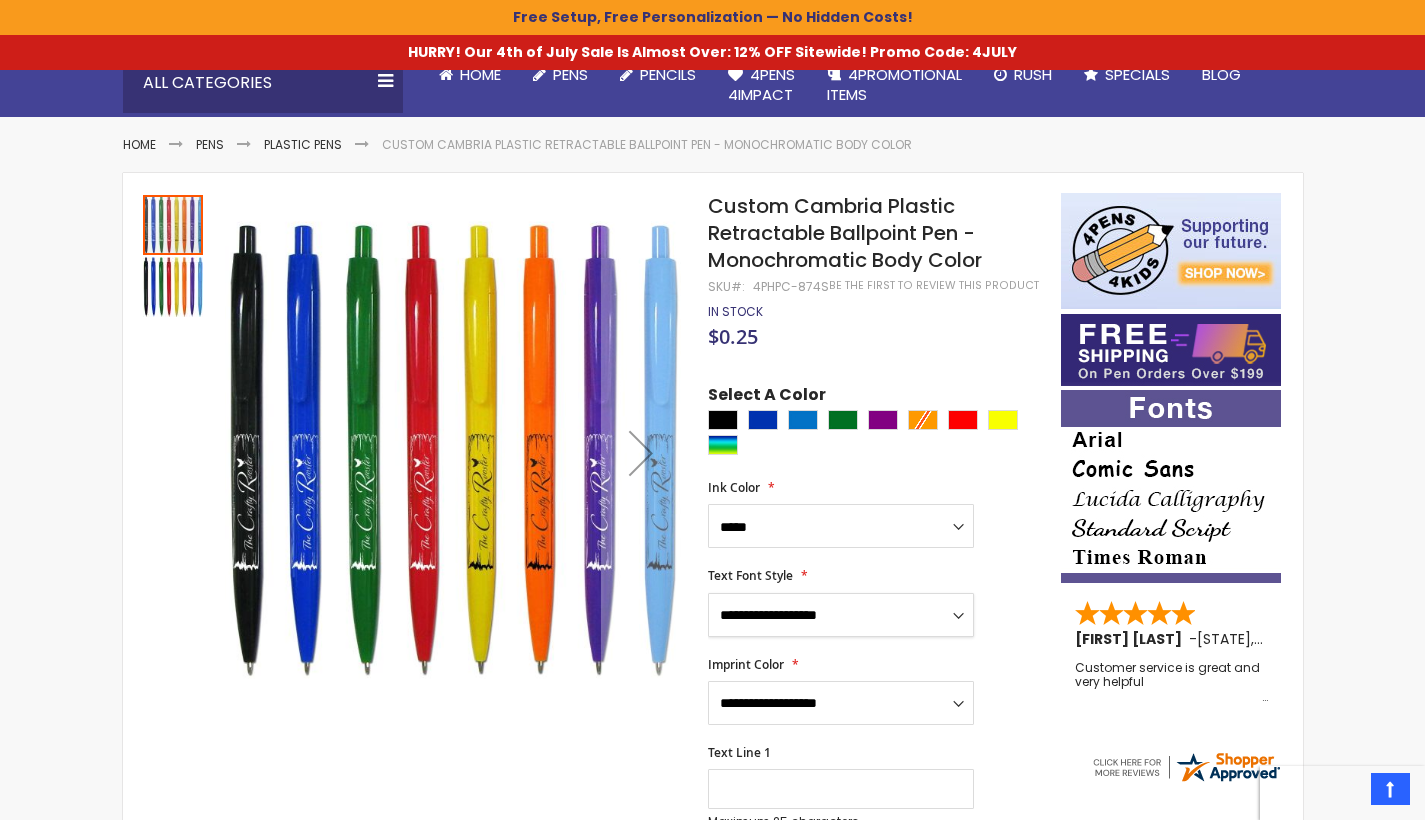 select on "*****" 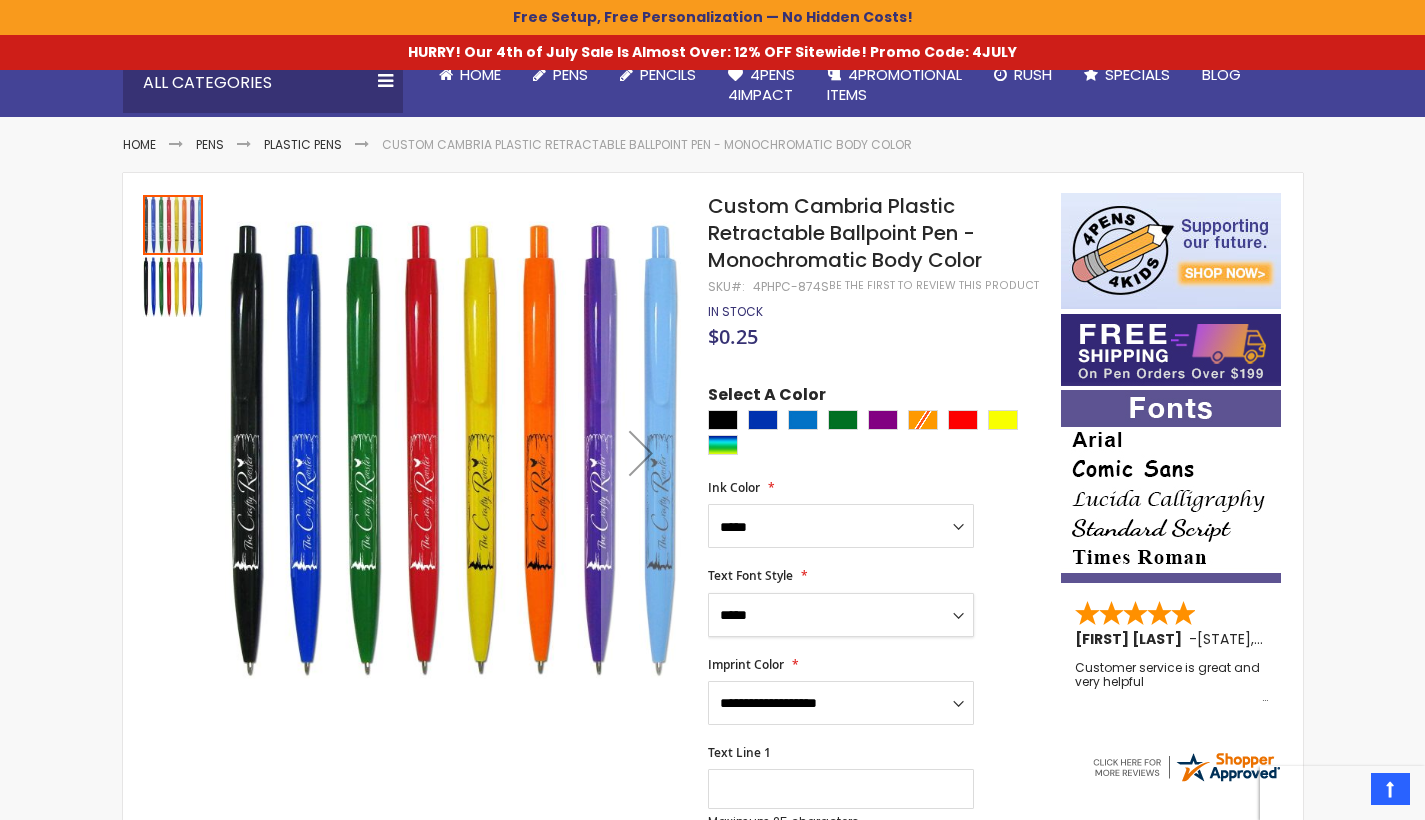 scroll, scrollTop: 242, scrollLeft: 0, axis: vertical 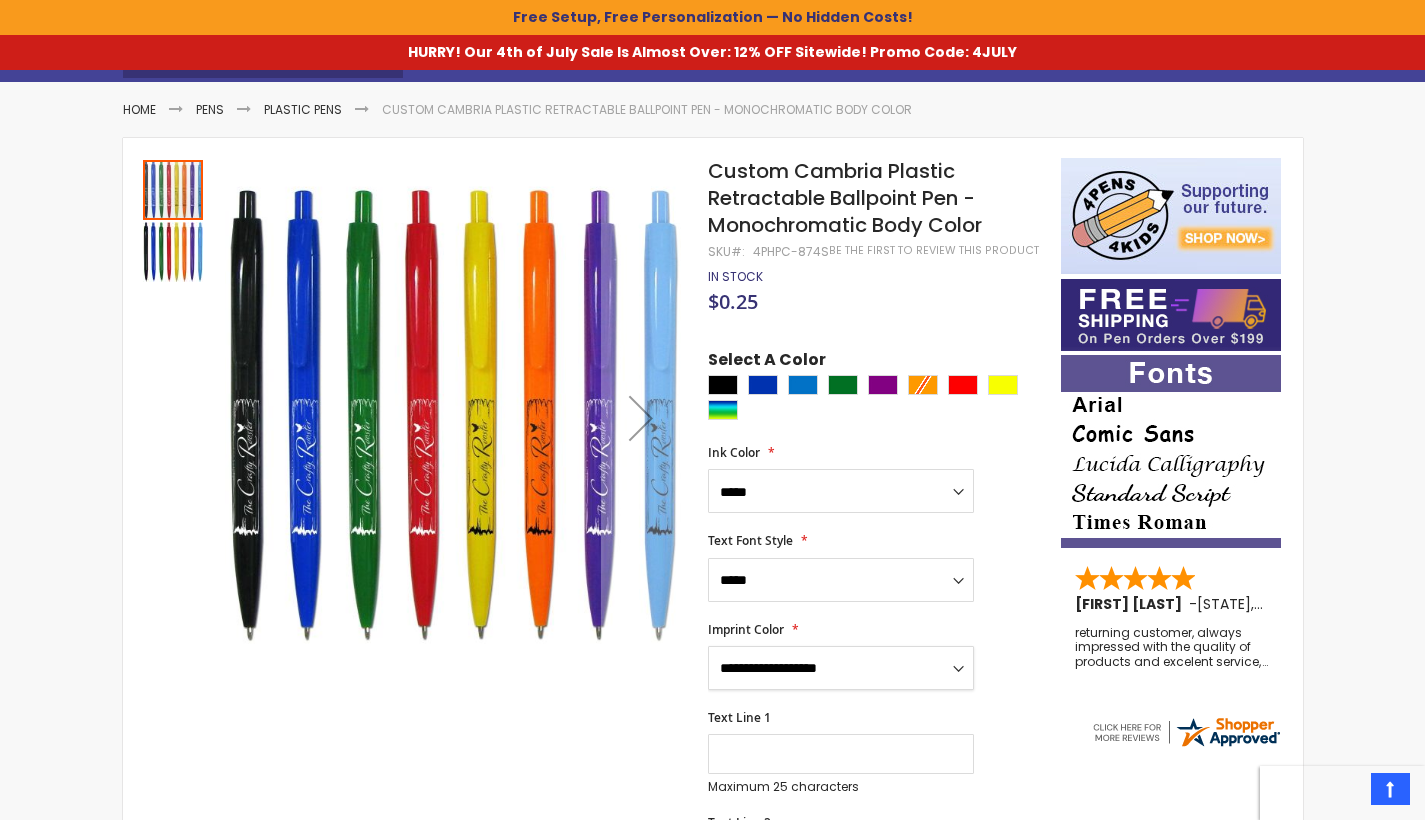 select on "*****" 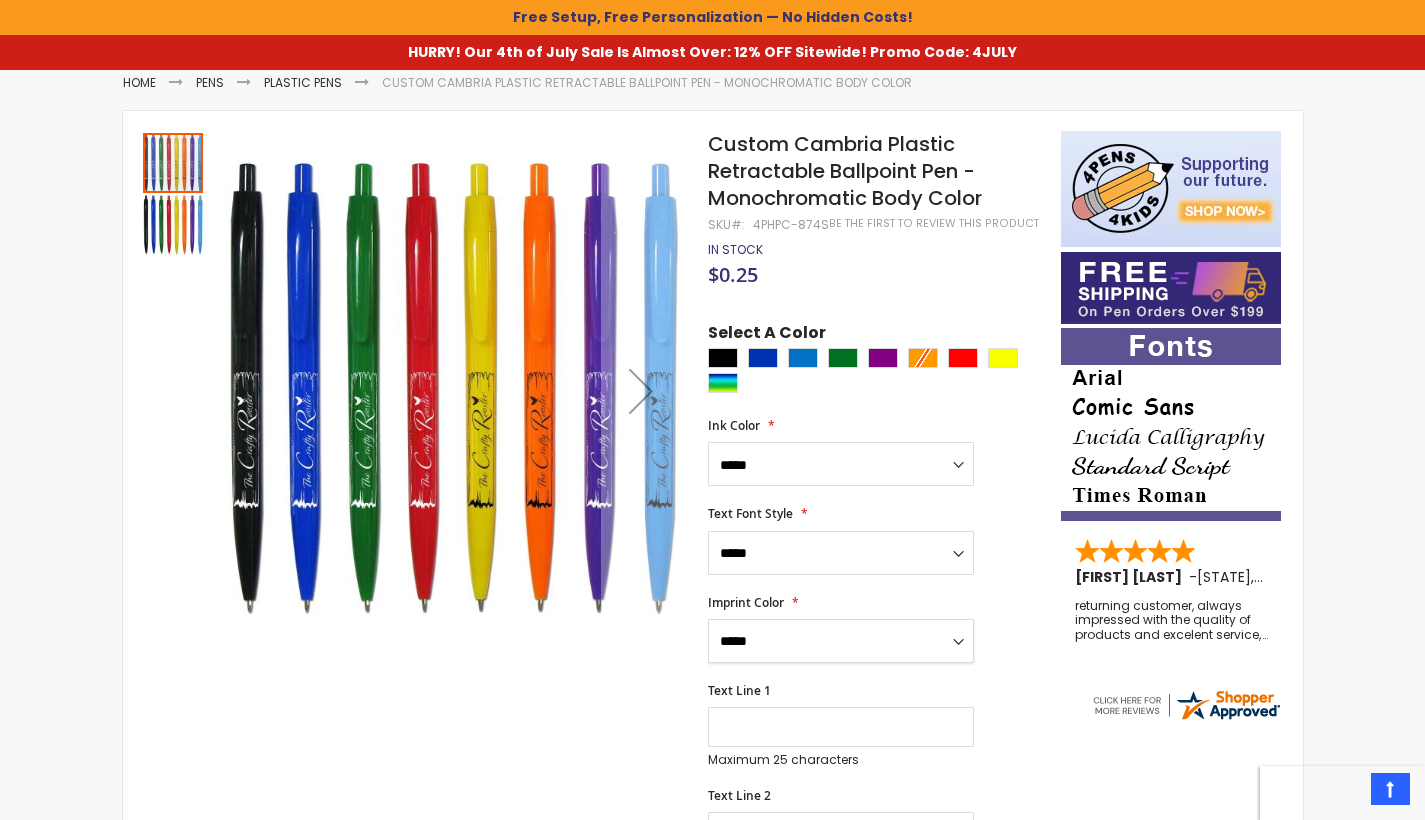 scroll, scrollTop: 332, scrollLeft: 0, axis: vertical 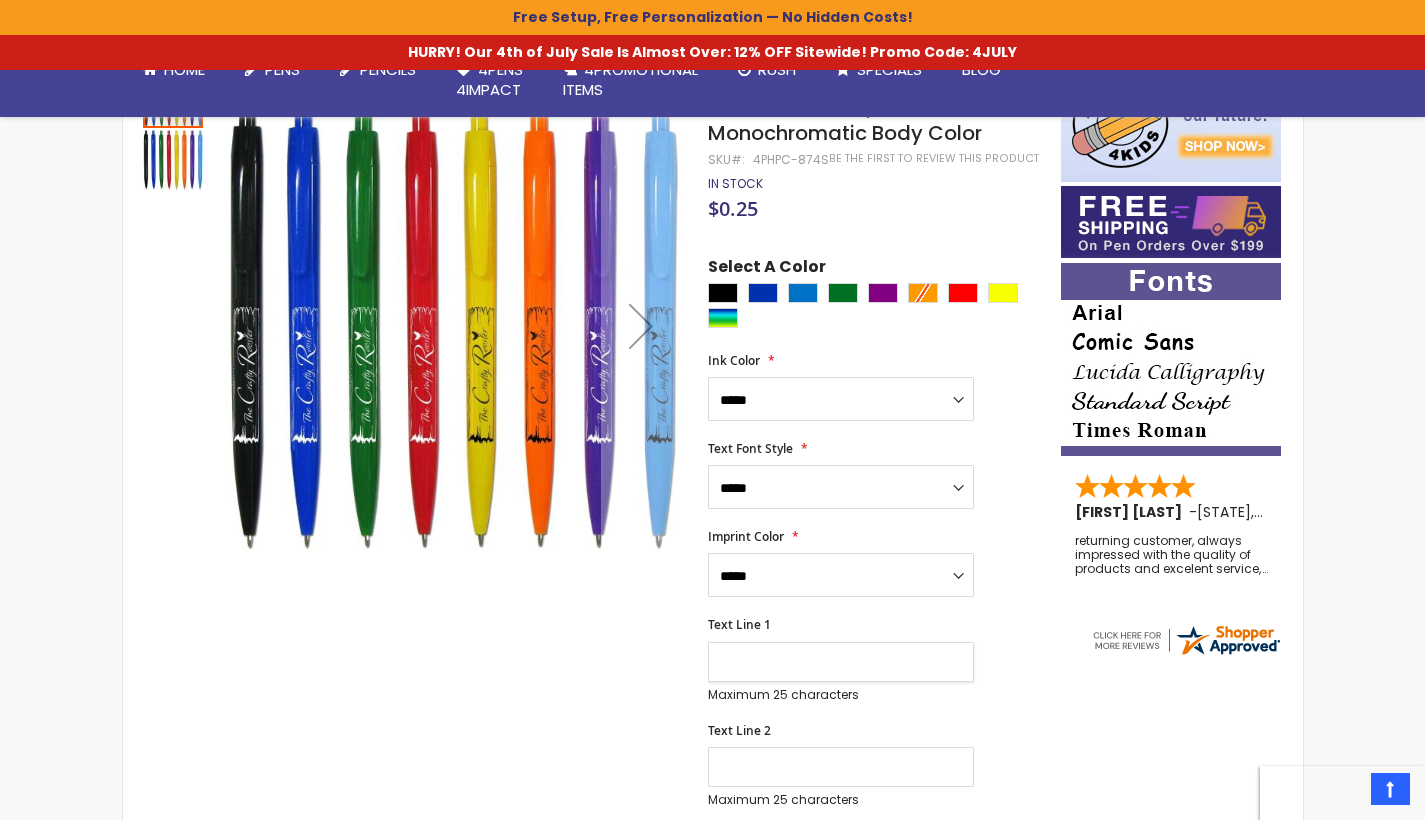click on "Text Line 1" at bounding box center [841, 662] 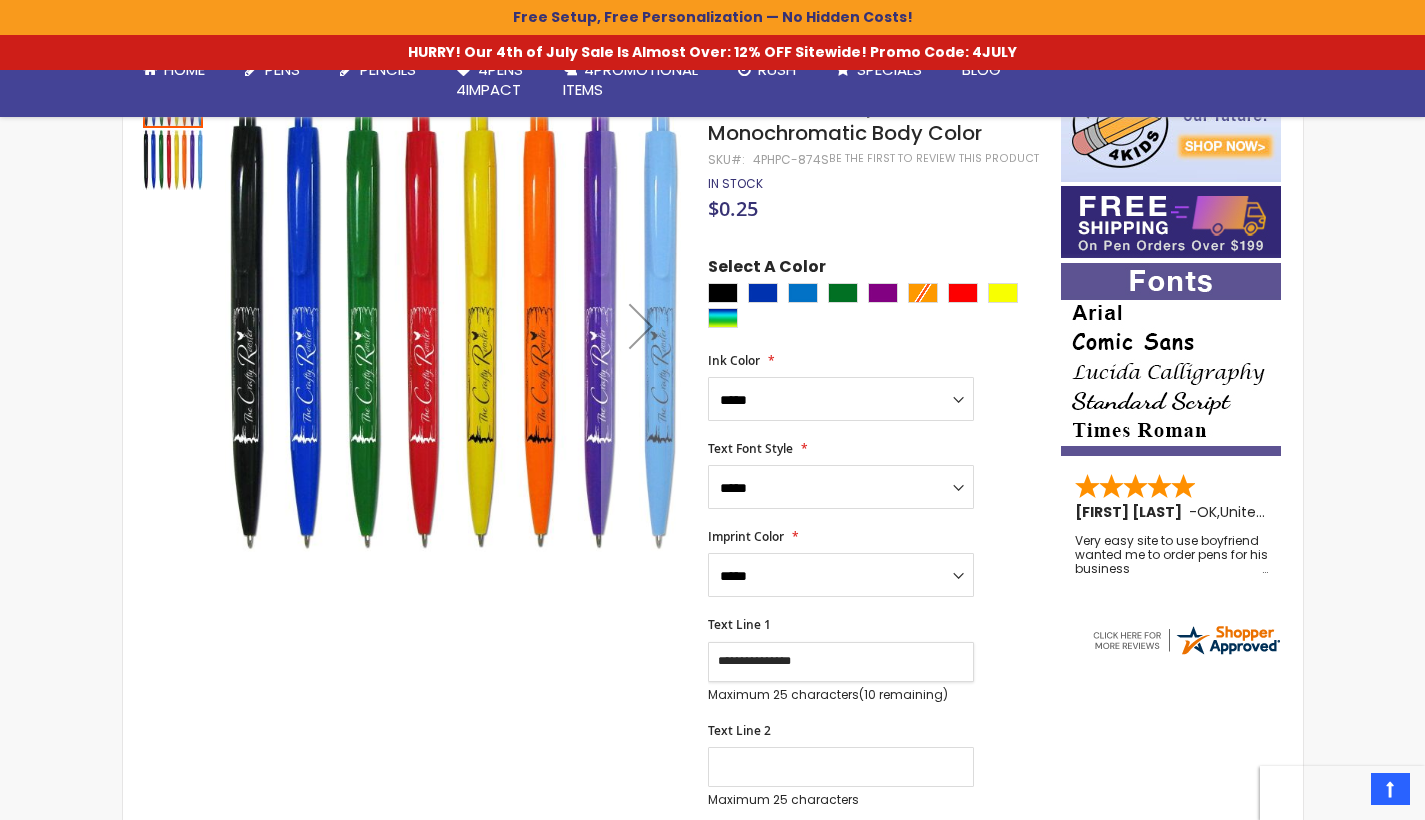 type on "**********" 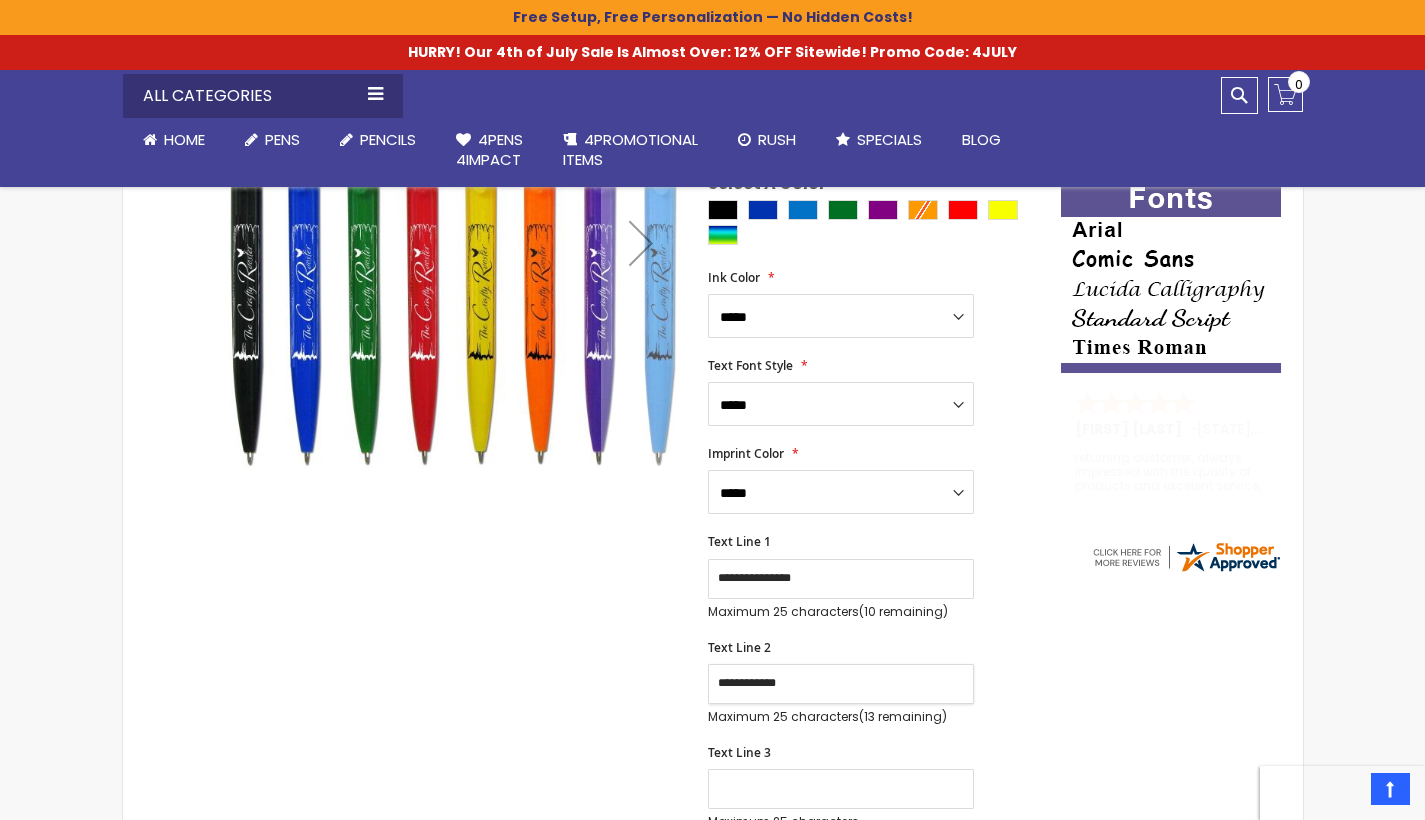 scroll, scrollTop: 451, scrollLeft: 0, axis: vertical 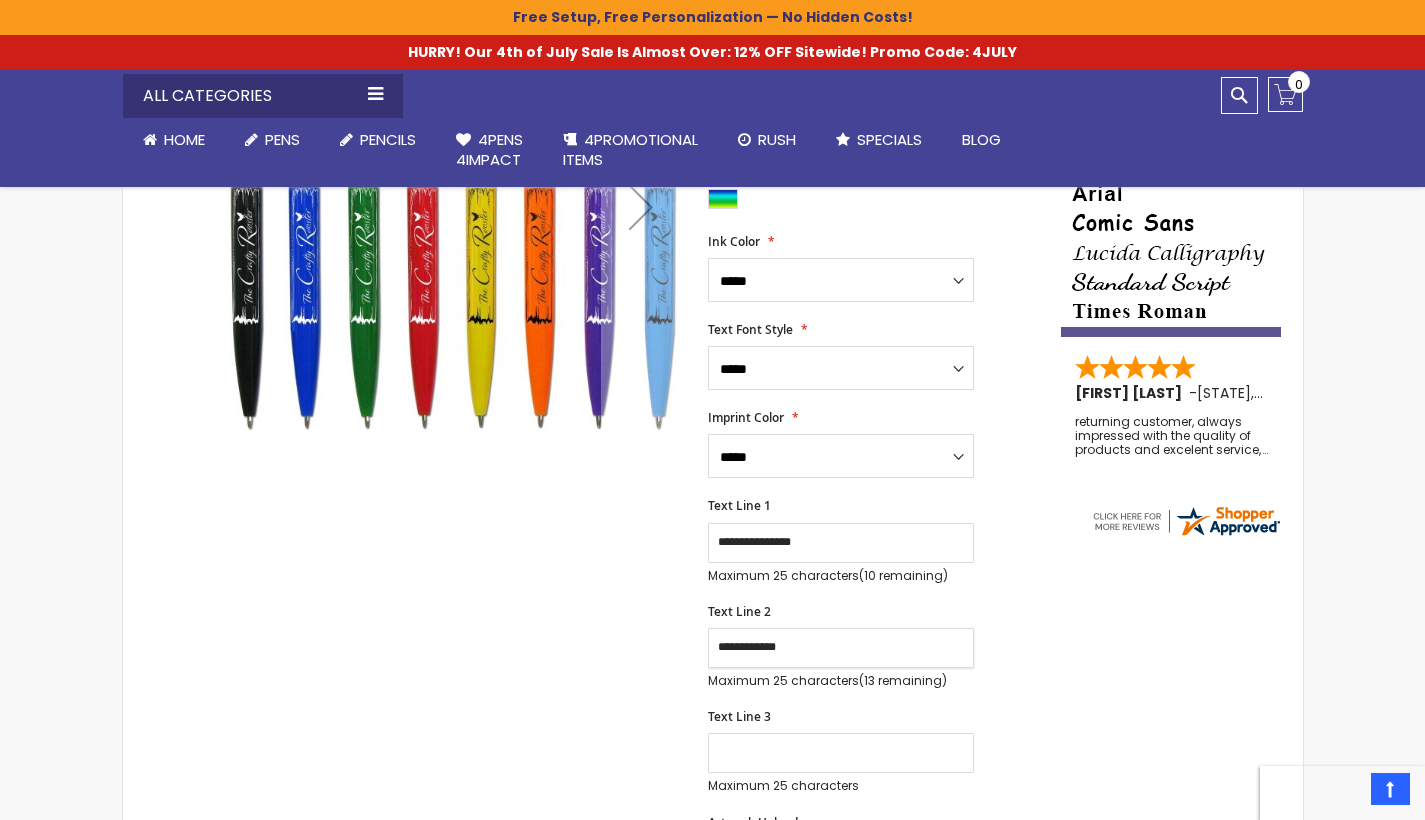 type on "**********" 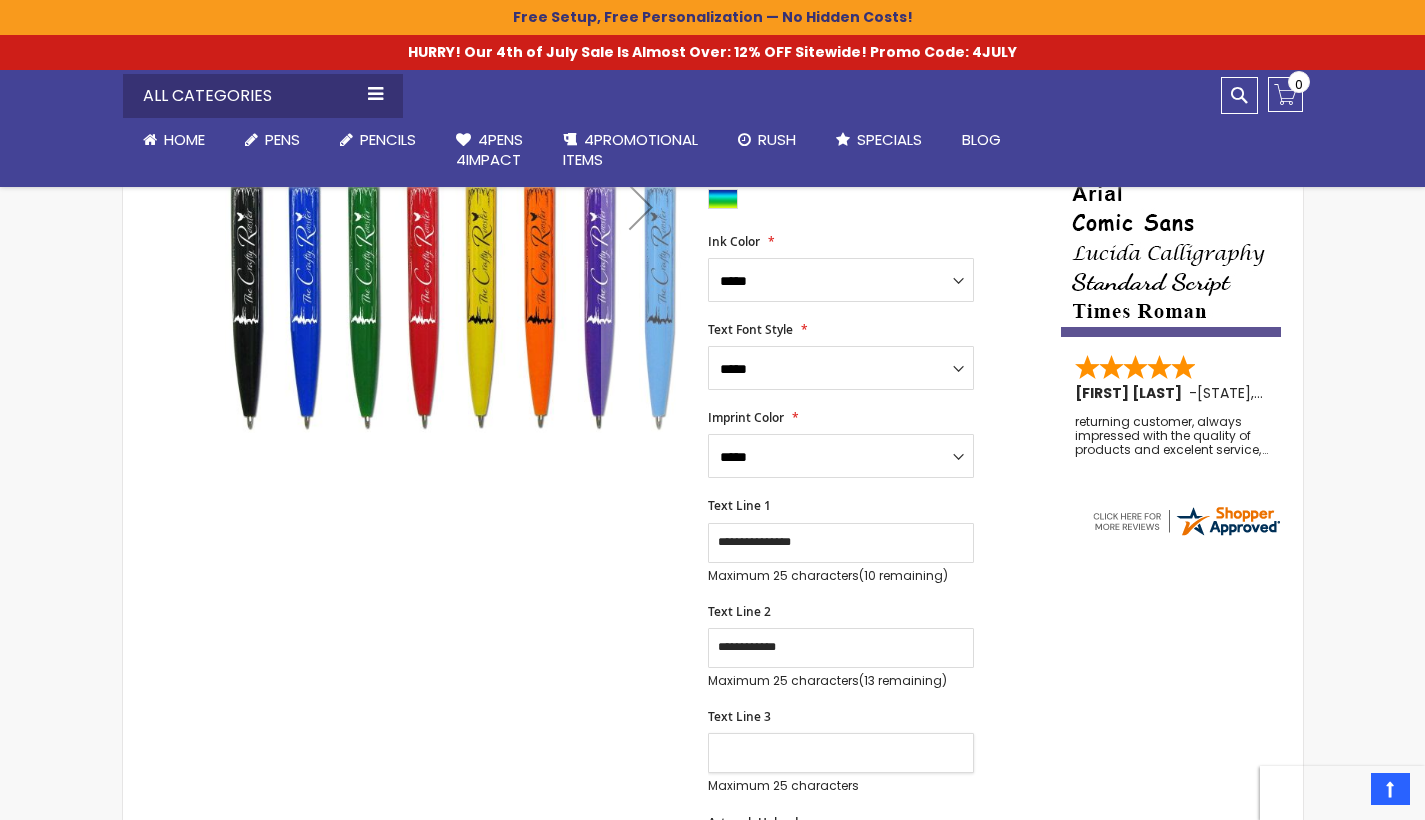 click on "Text Line 3" at bounding box center [841, 753] 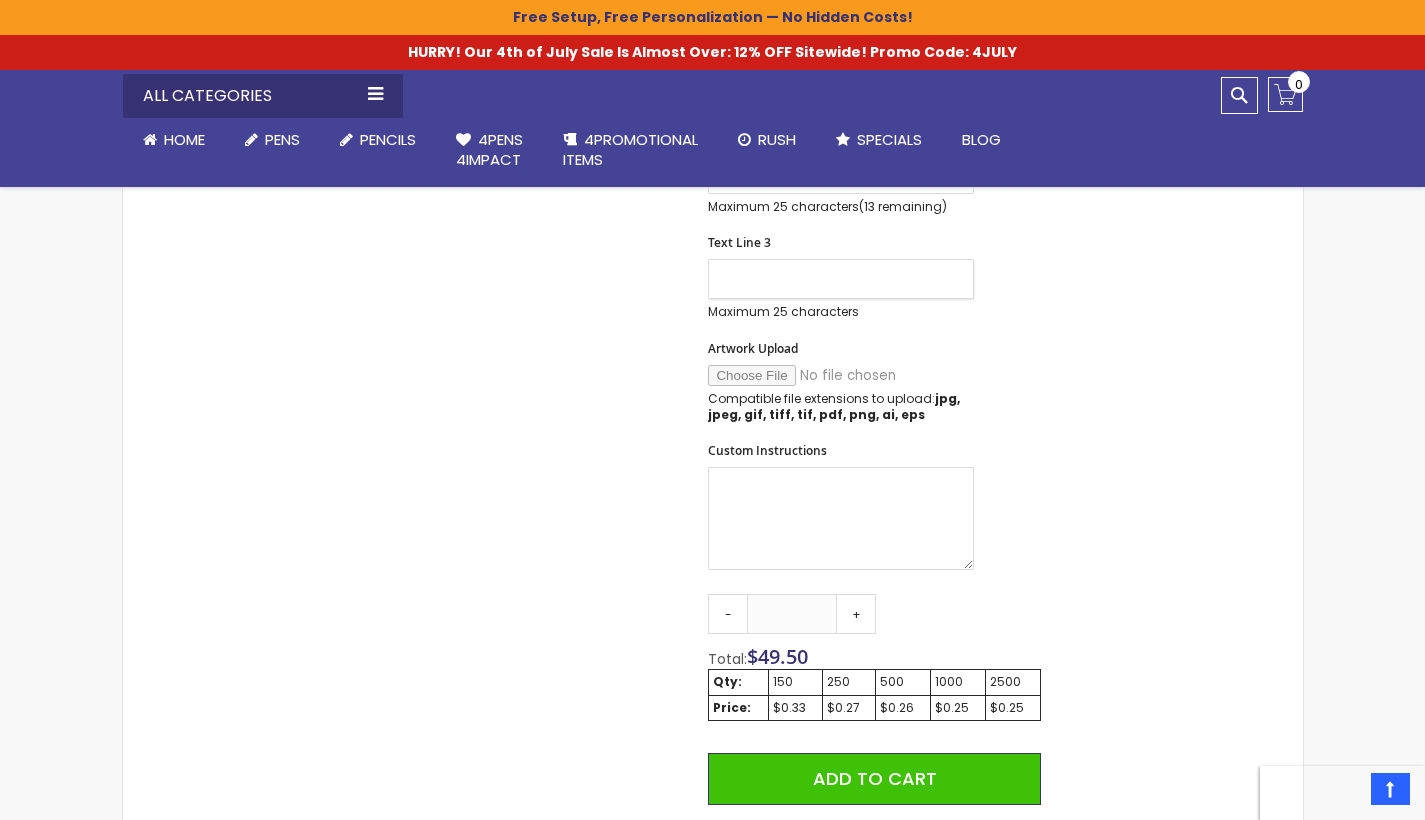 scroll, scrollTop: 929, scrollLeft: 0, axis: vertical 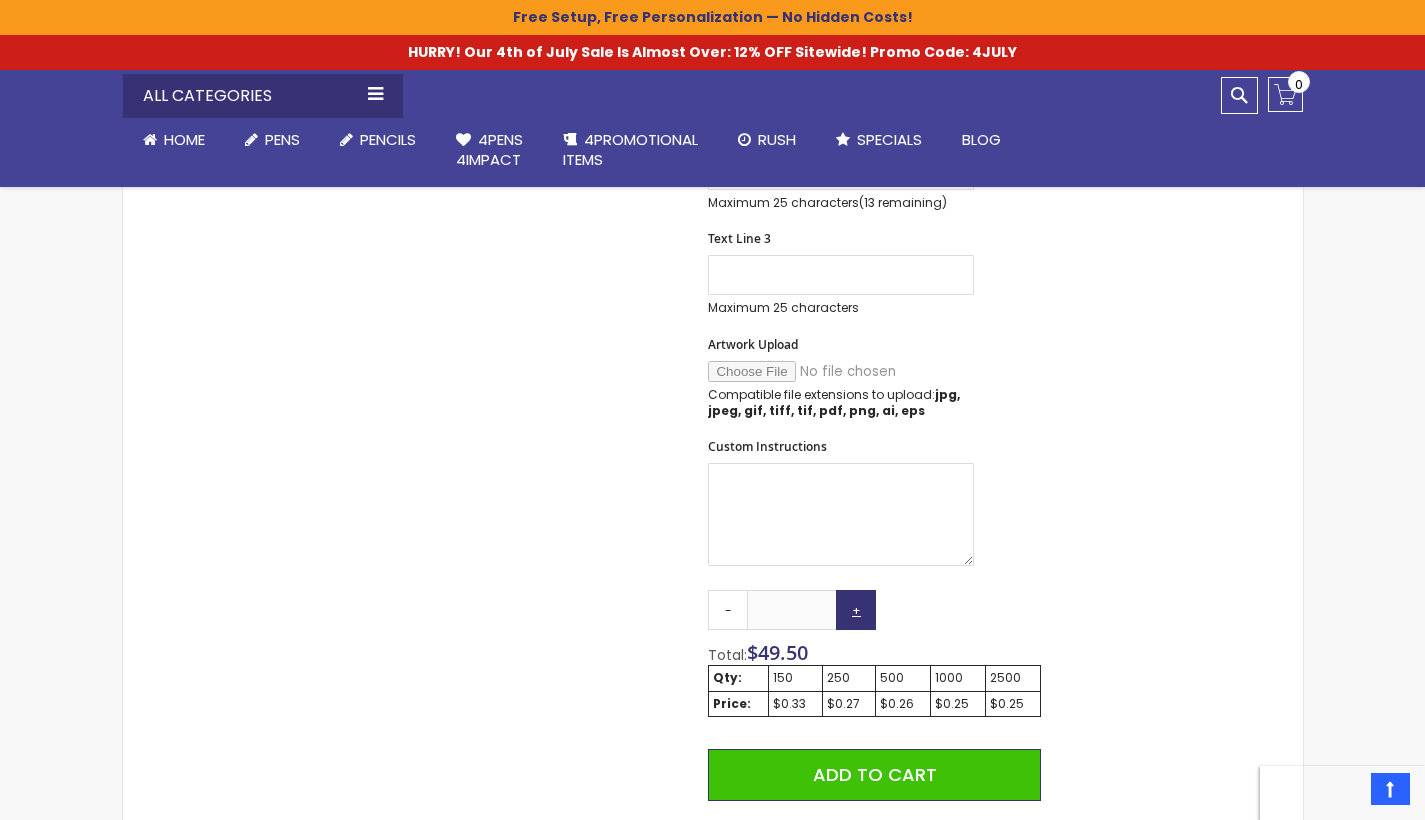 click on "+" at bounding box center (856, 610) 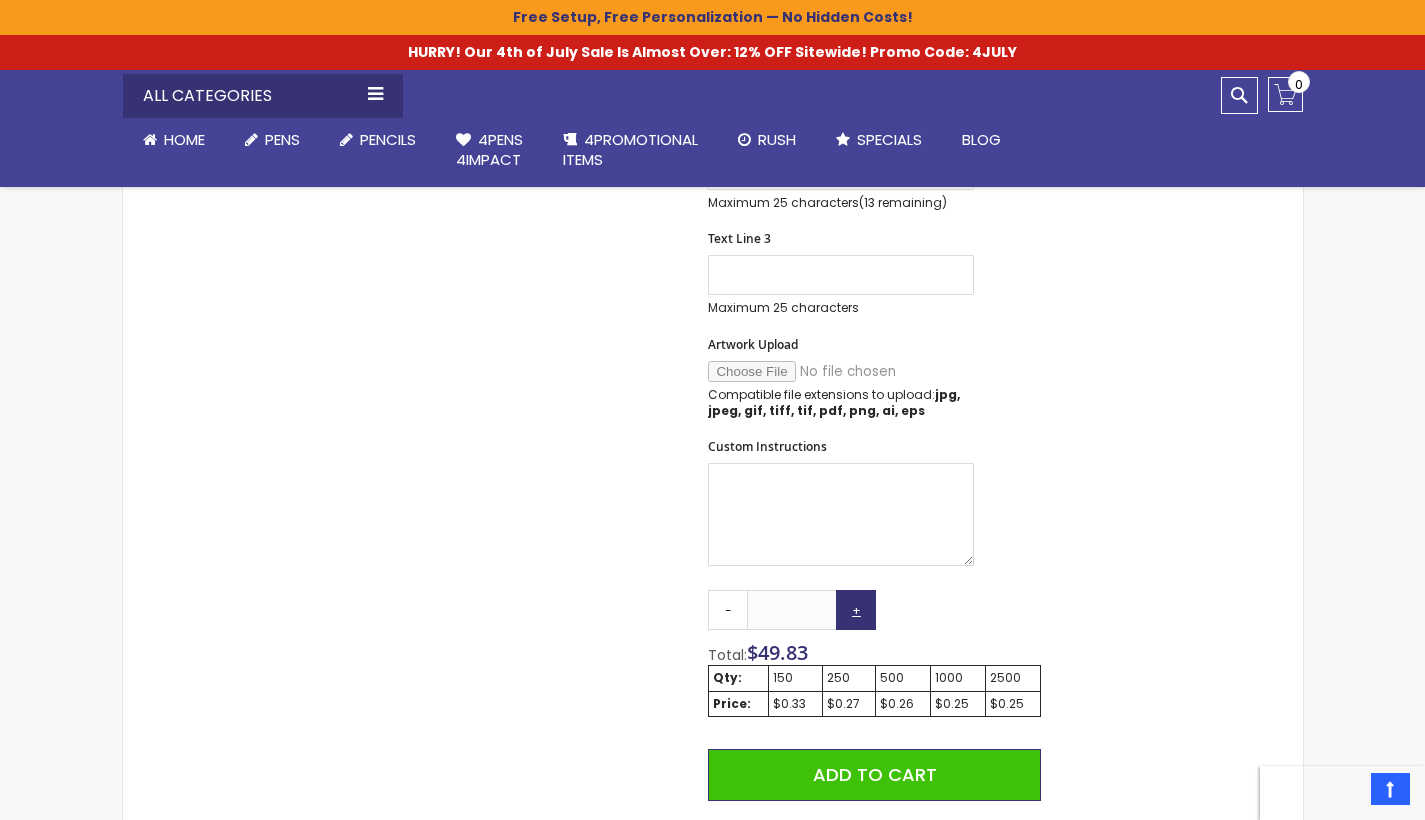 click on "+" at bounding box center [856, 610] 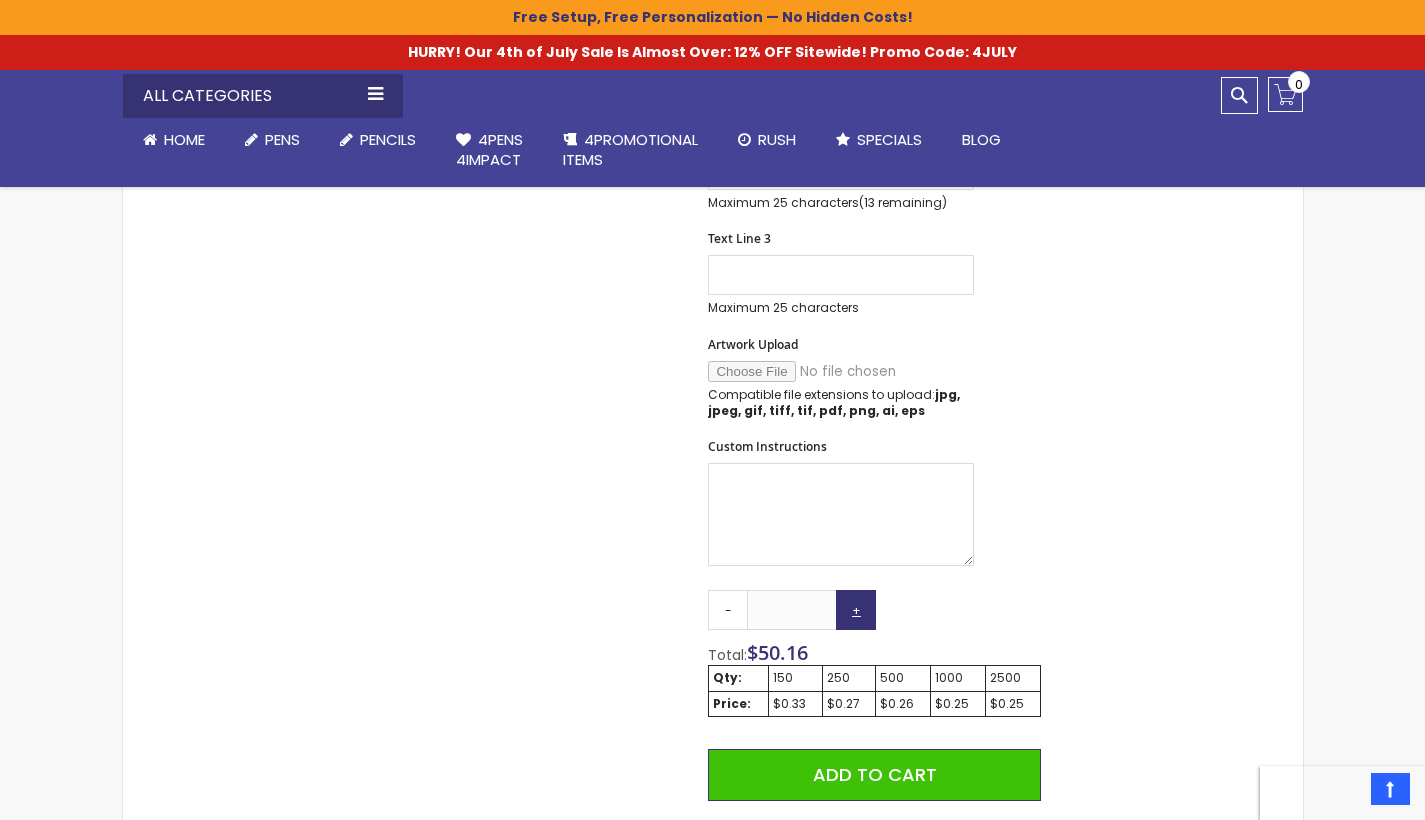 click on "+" at bounding box center [856, 610] 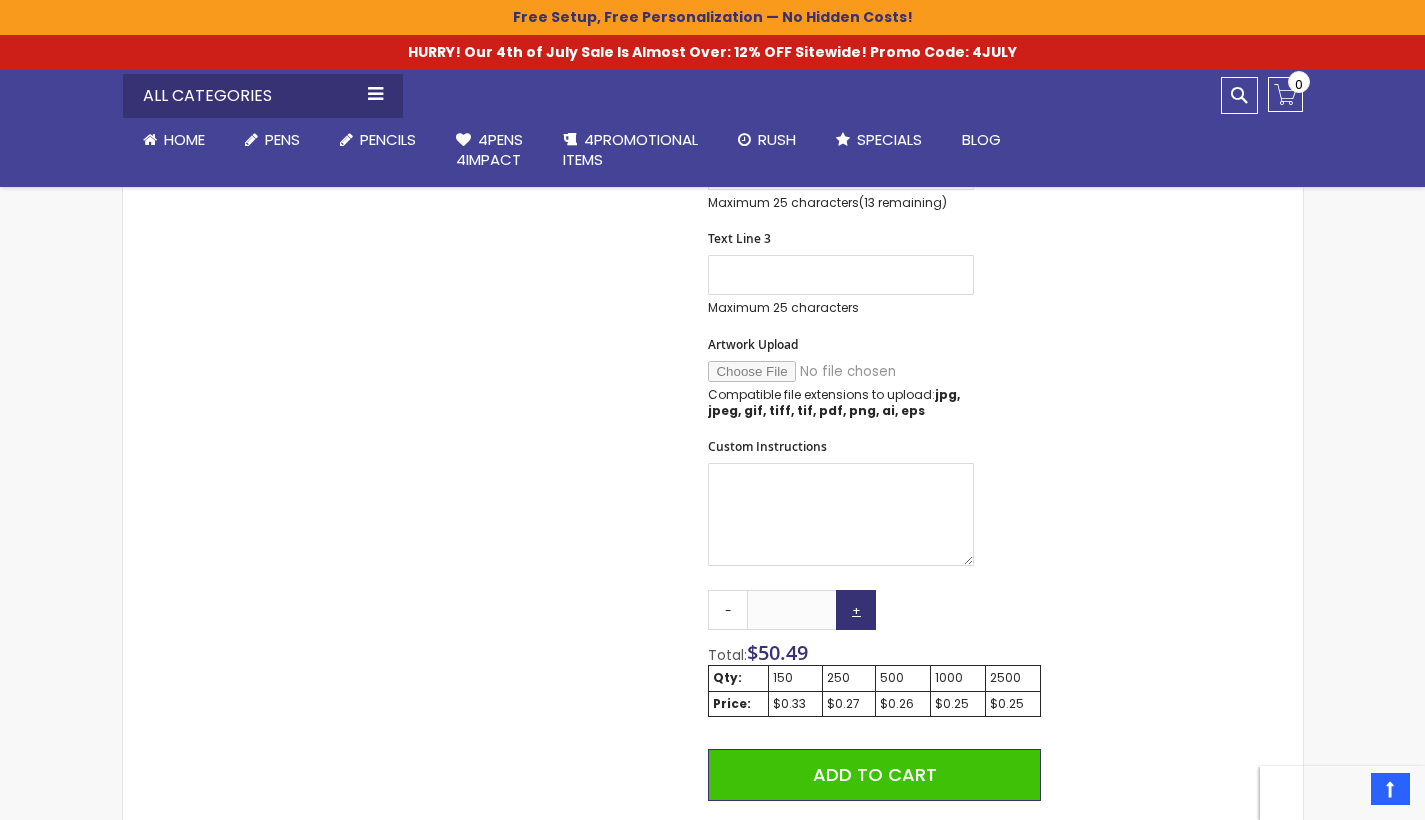 click on "+" at bounding box center (856, 610) 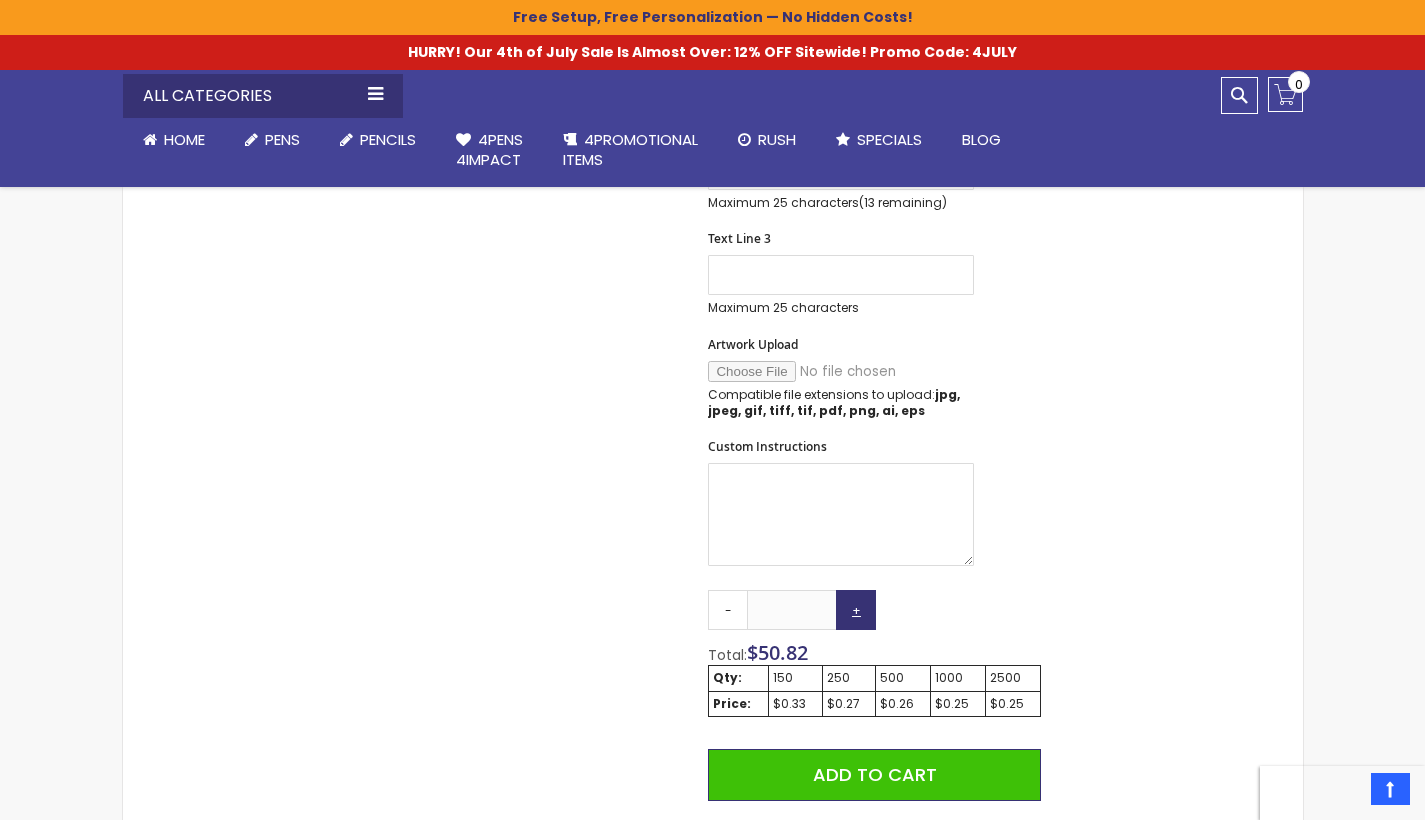 click on "+" at bounding box center (856, 610) 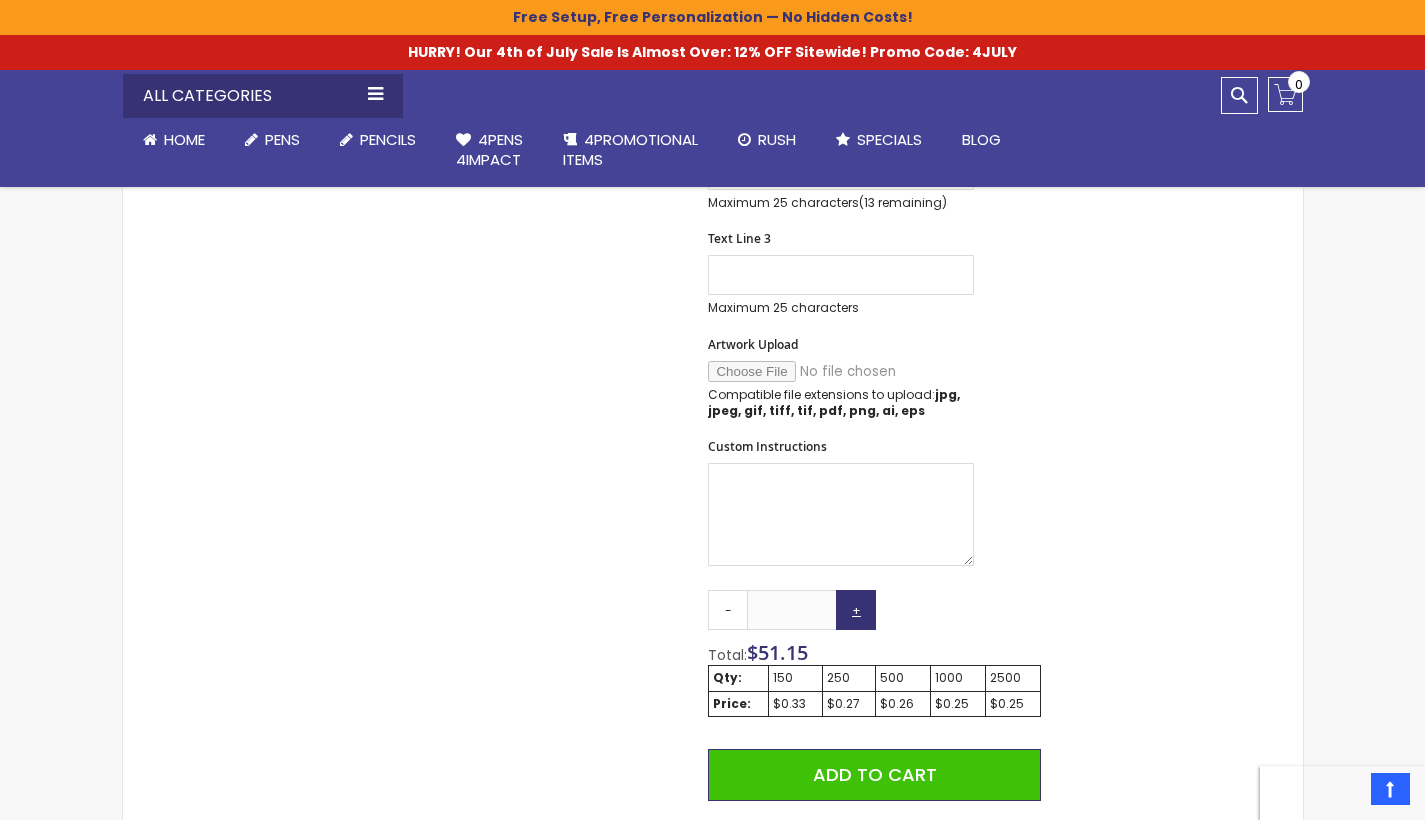 click on "+" at bounding box center (856, 610) 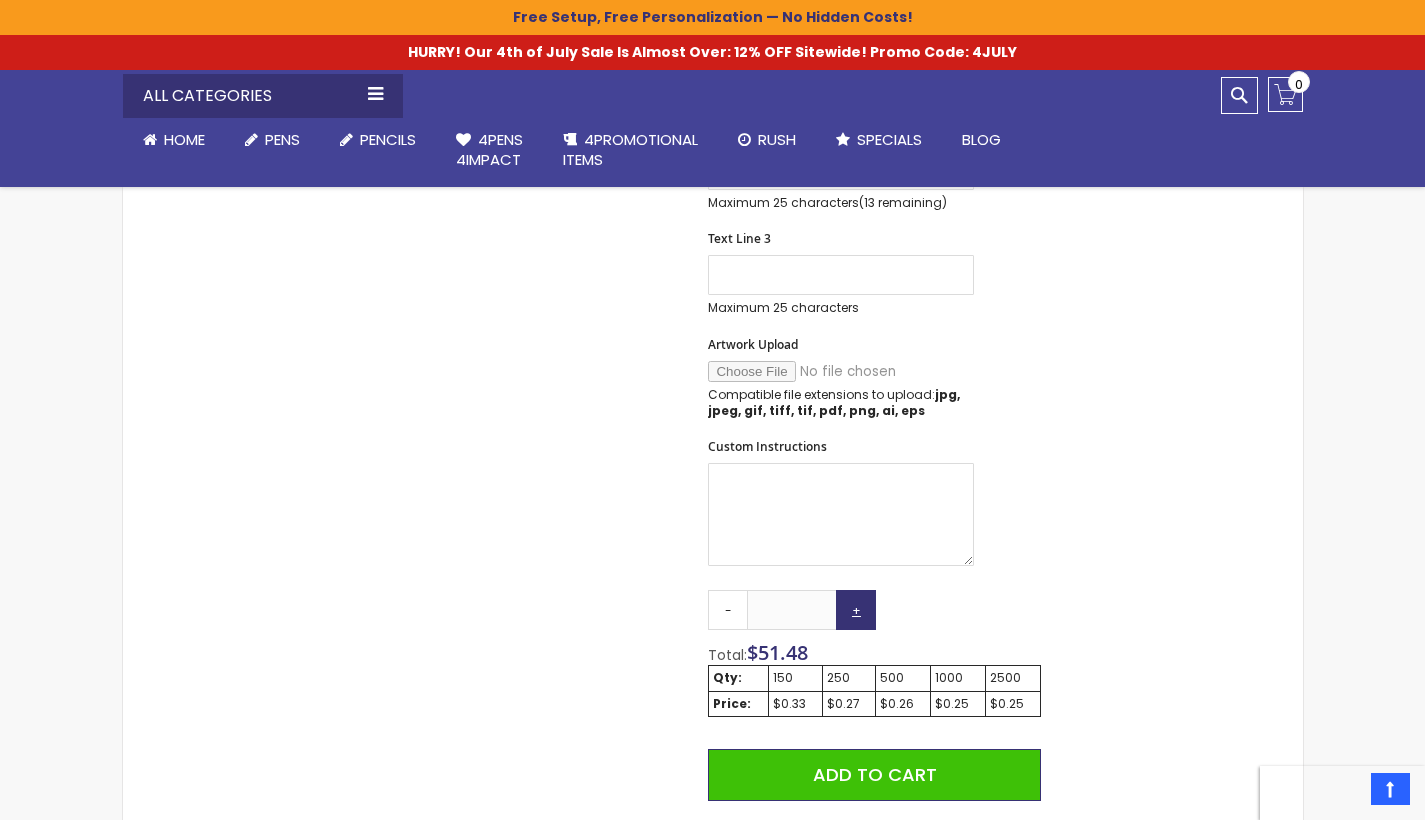 click on "+" at bounding box center (856, 610) 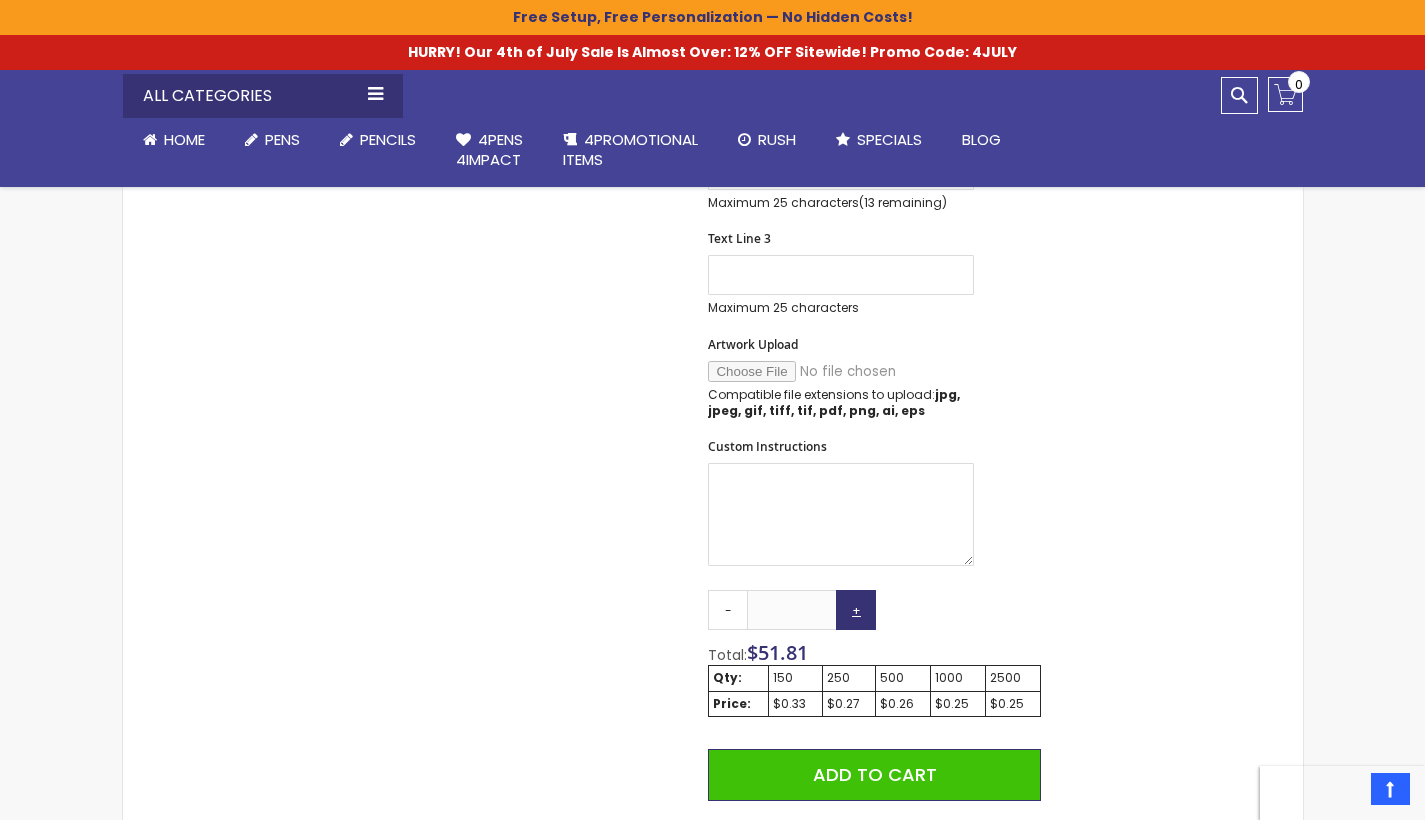 click on "+" at bounding box center (856, 610) 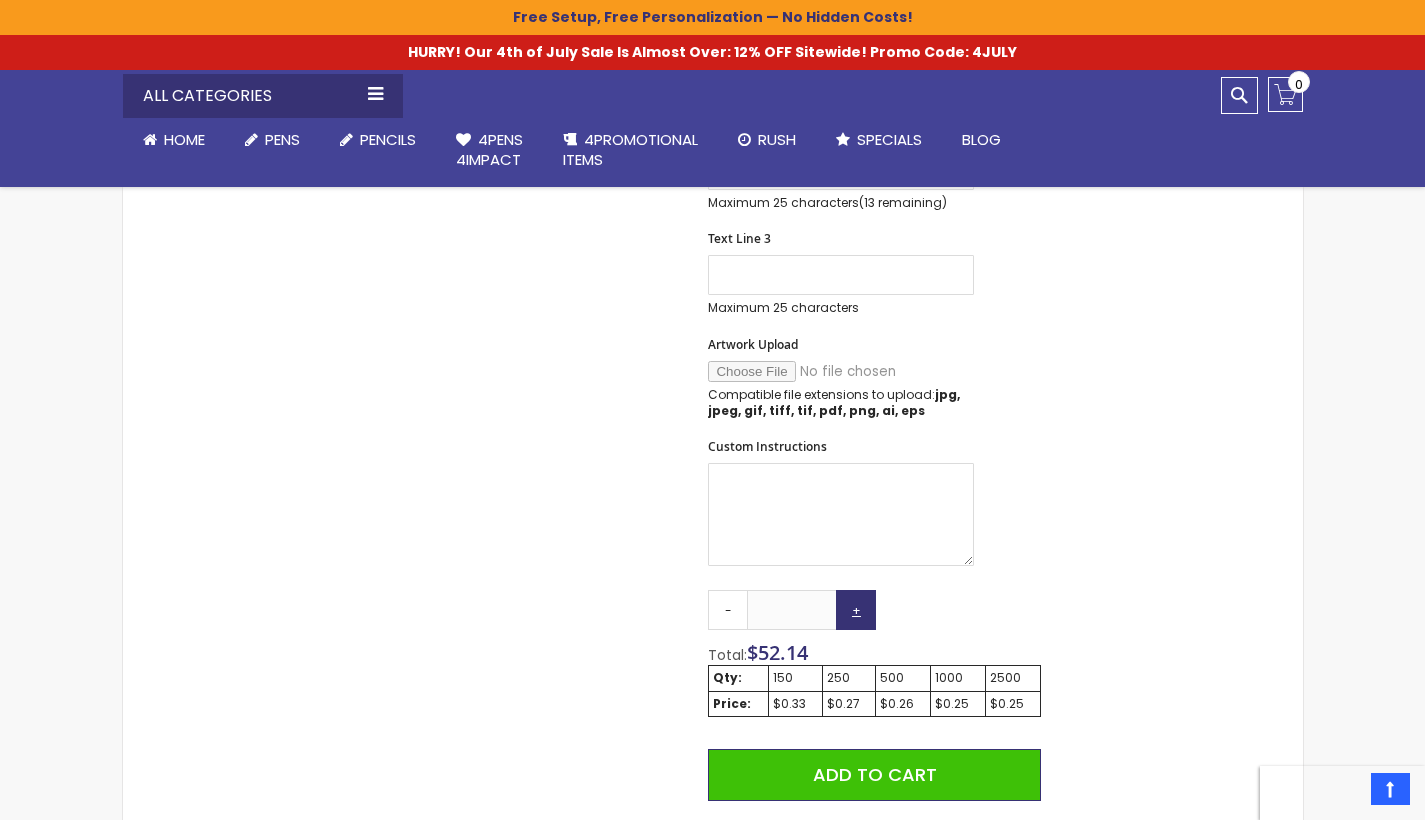 click on "+" at bounding box center [856, 610] 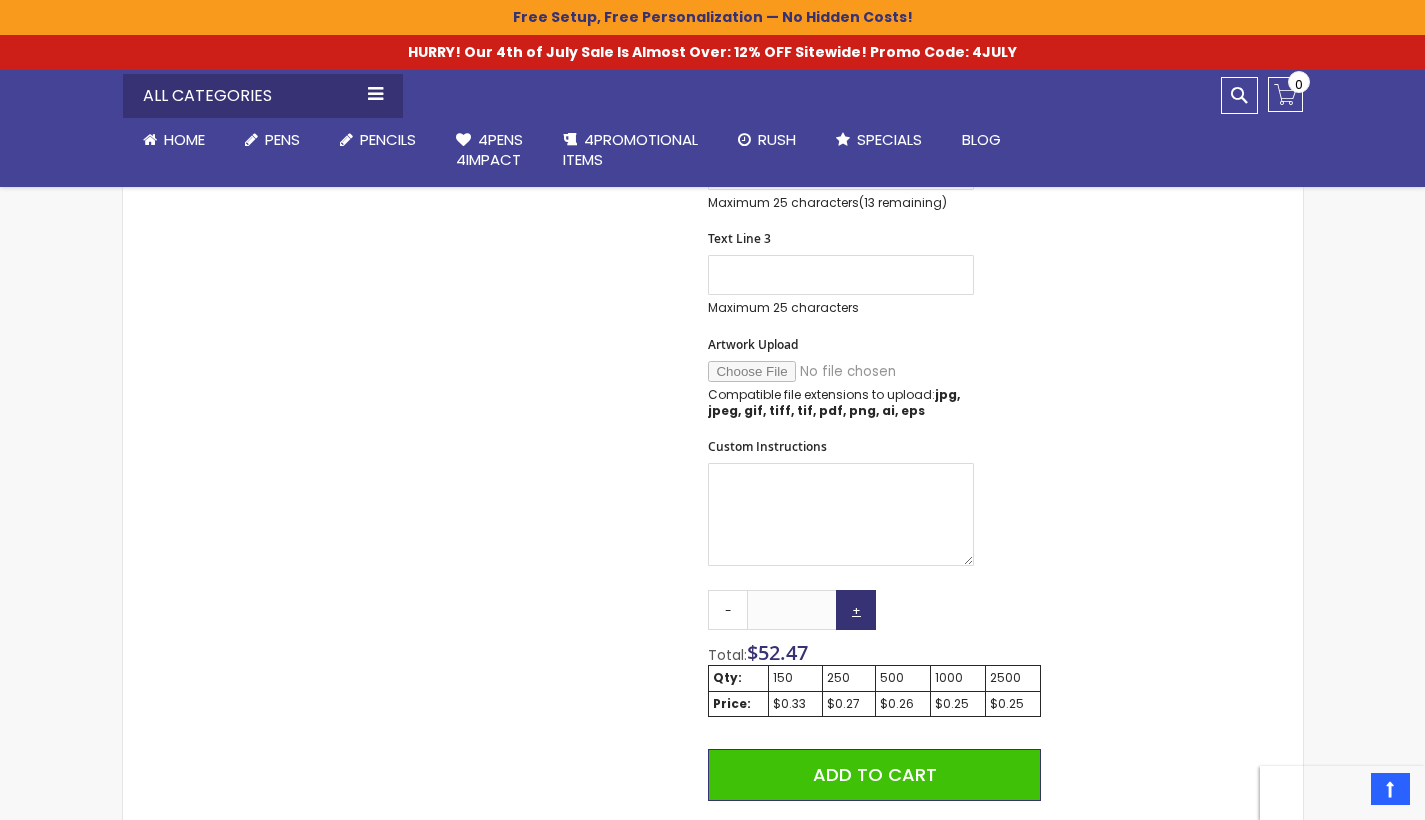 click on "+" at bounding box center (856, 610) 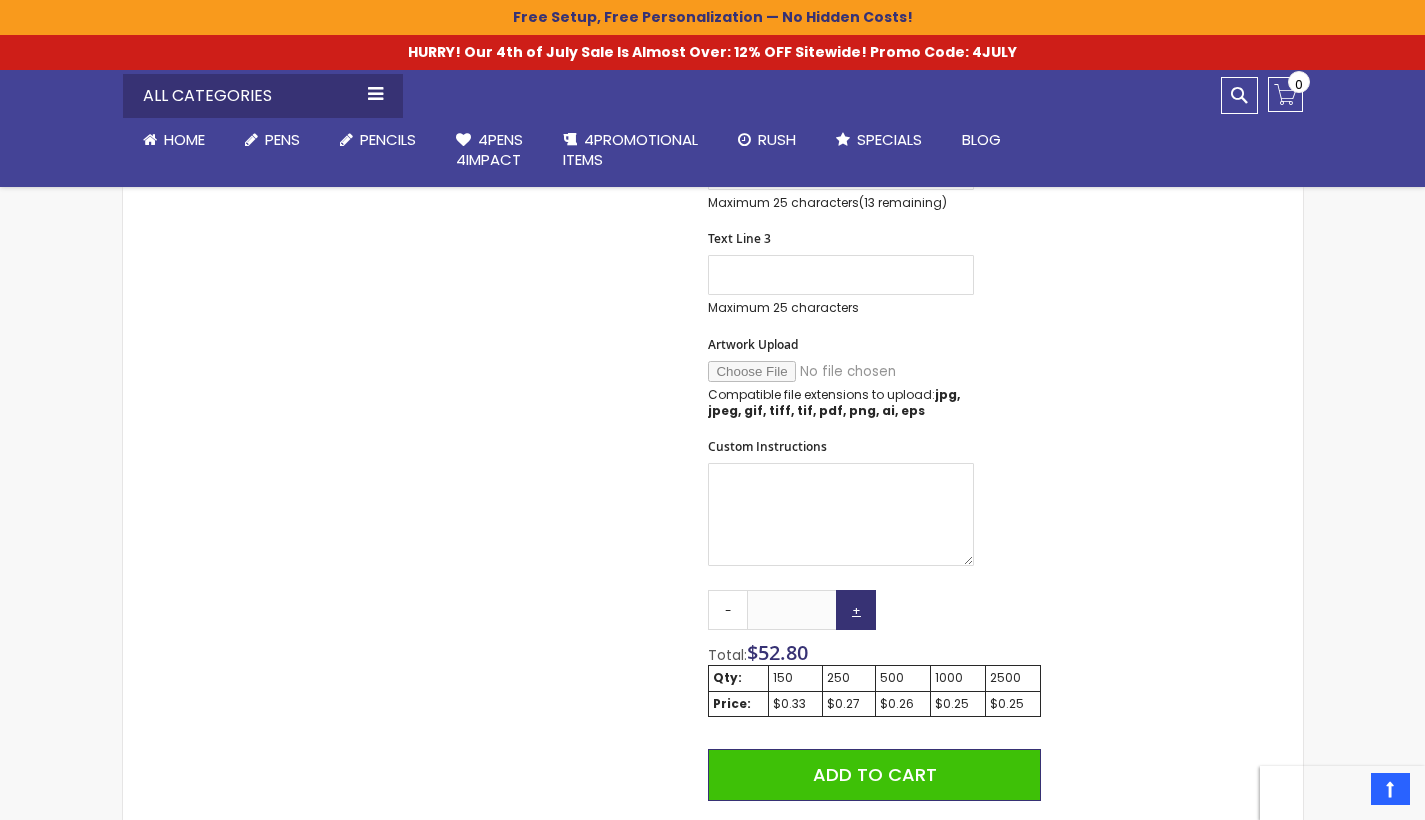 click on "[SYMBOL]" at bounding box center [856, 610] 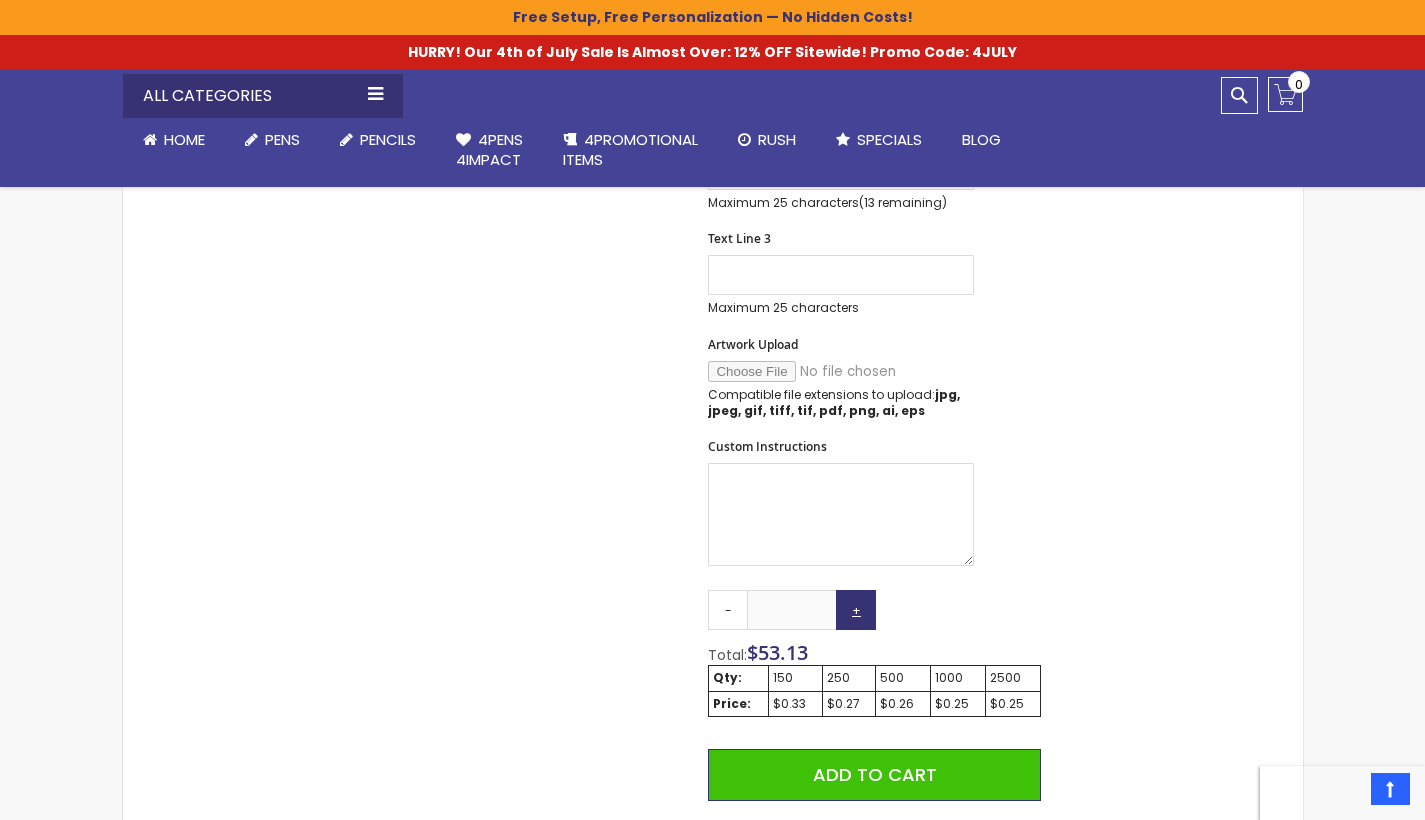 click on "[SYMBOL]" at bounding box center (856, 610) 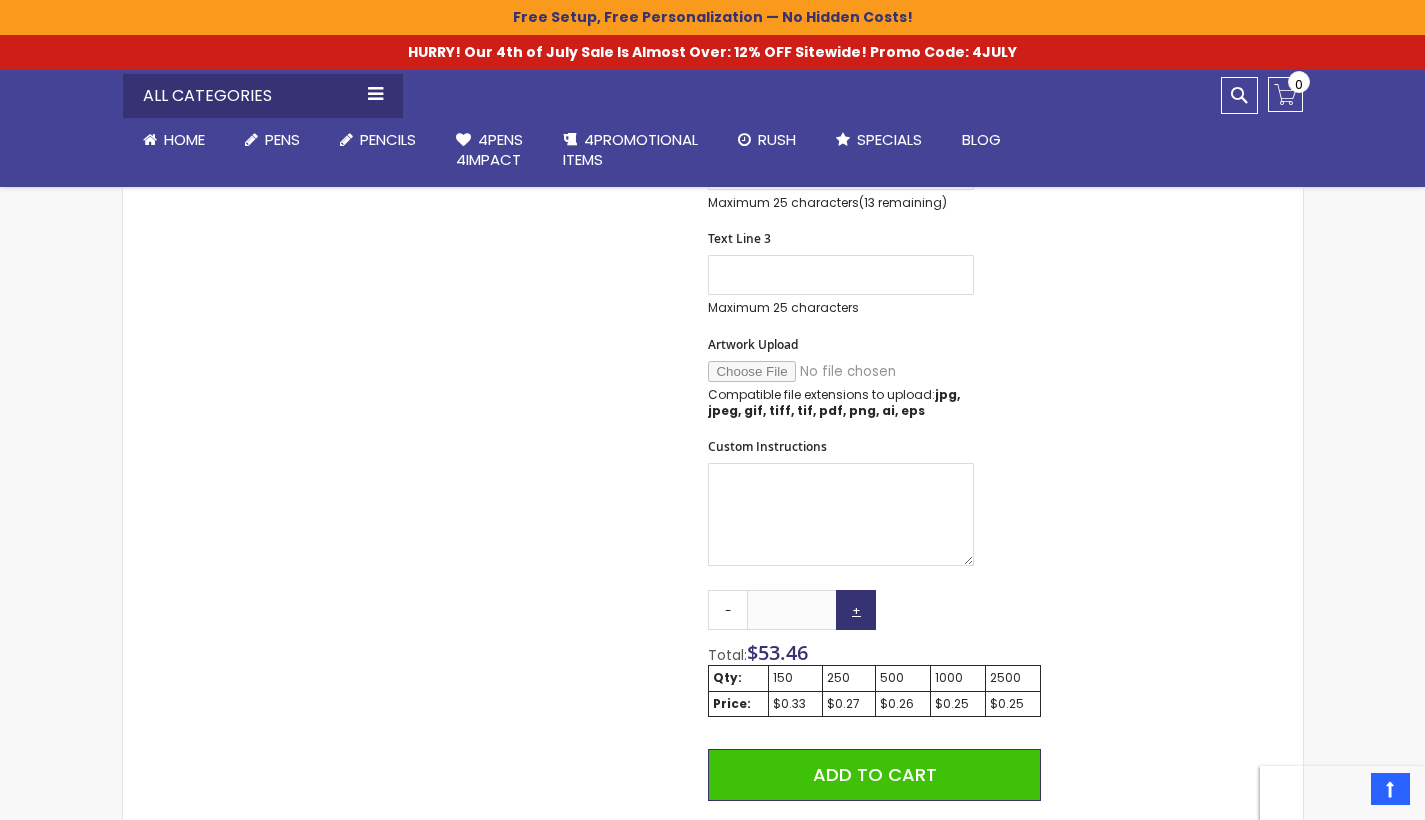 click on "[SYMBOL]" at bounding box center (856, 610) 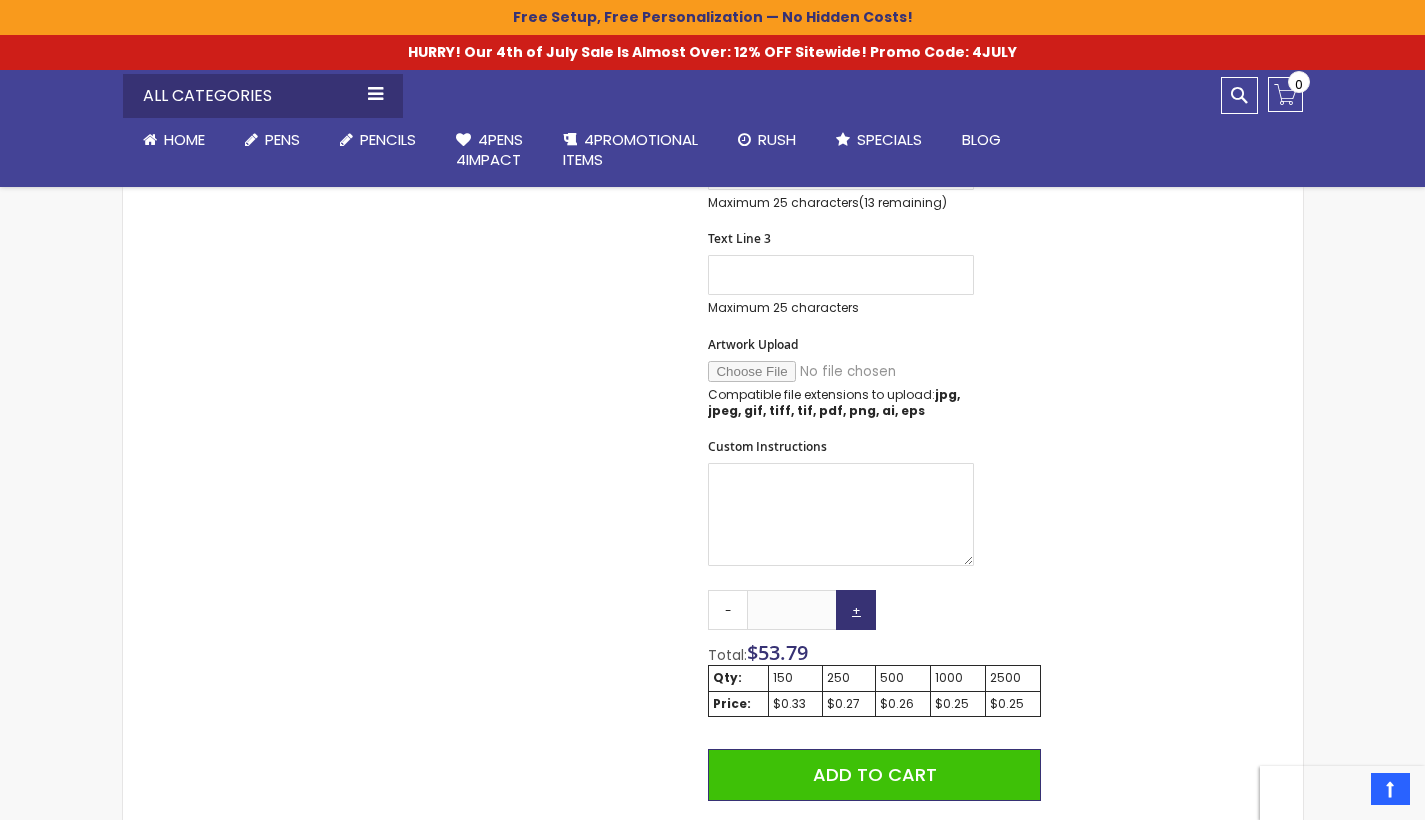 click on "[SYMBOL]" at bounding box center (856, 610) 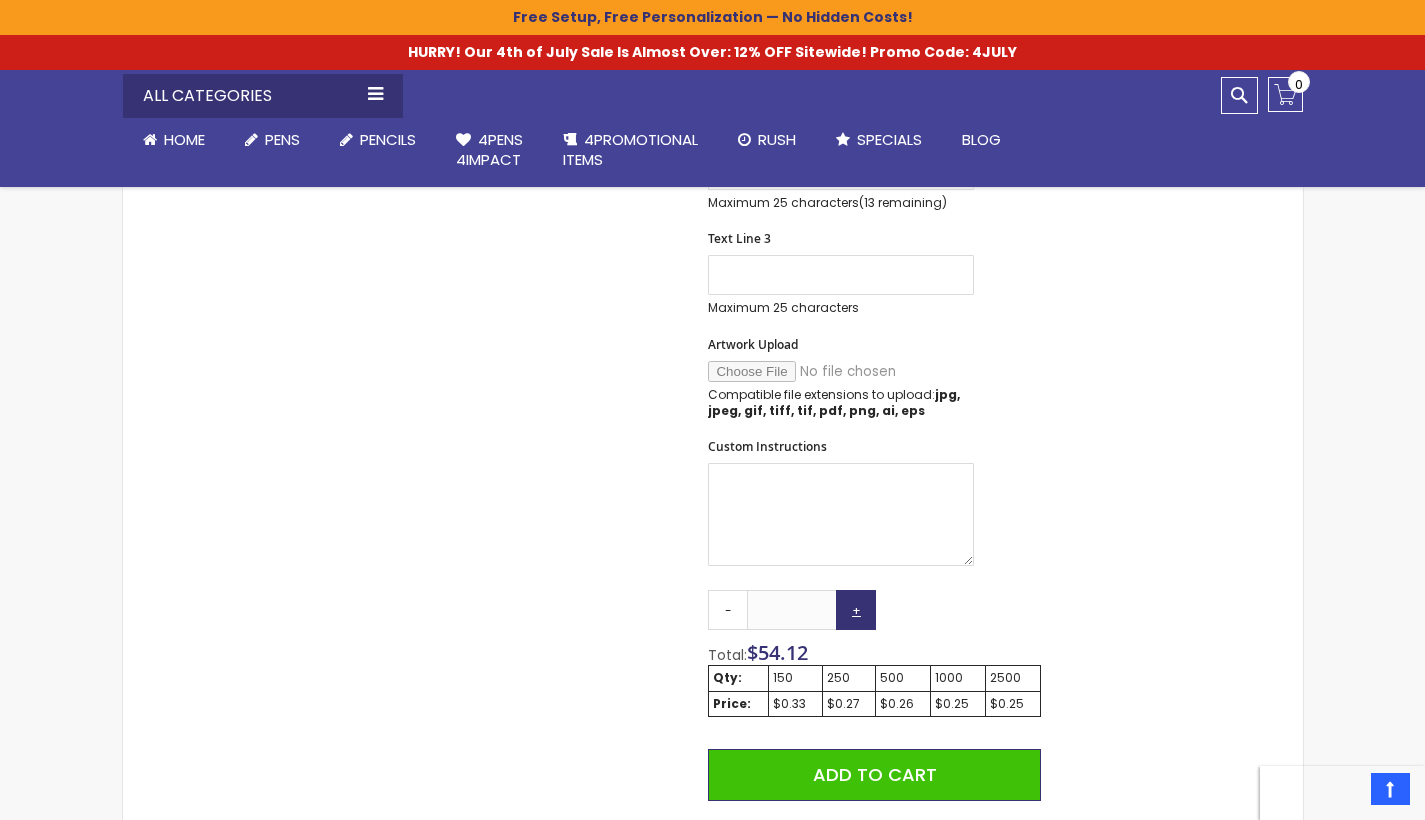 click on "[SYMBOL]" at bounding box center (856, 610) 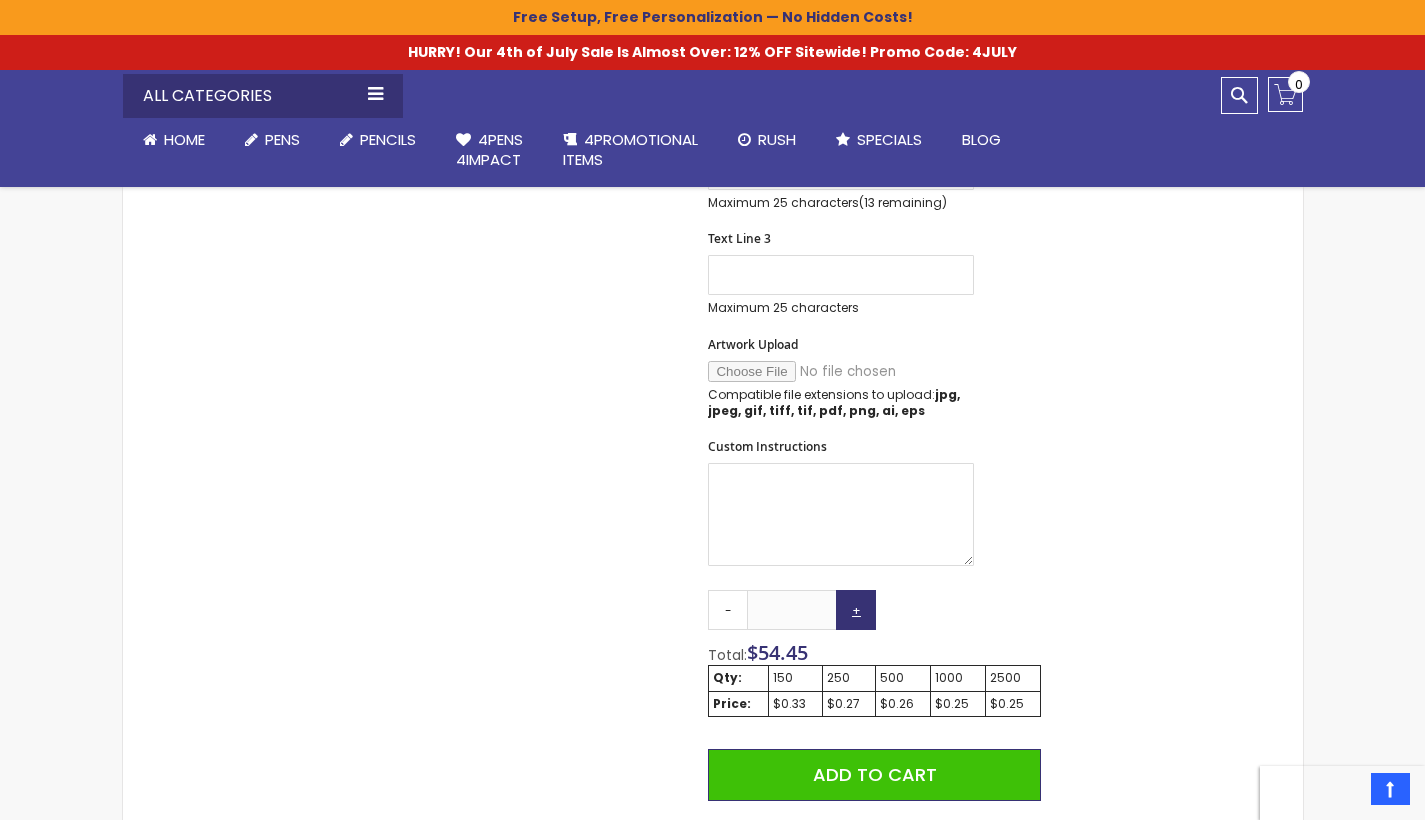 click on "[SYMBOL]" at bounding box center (856, 610) 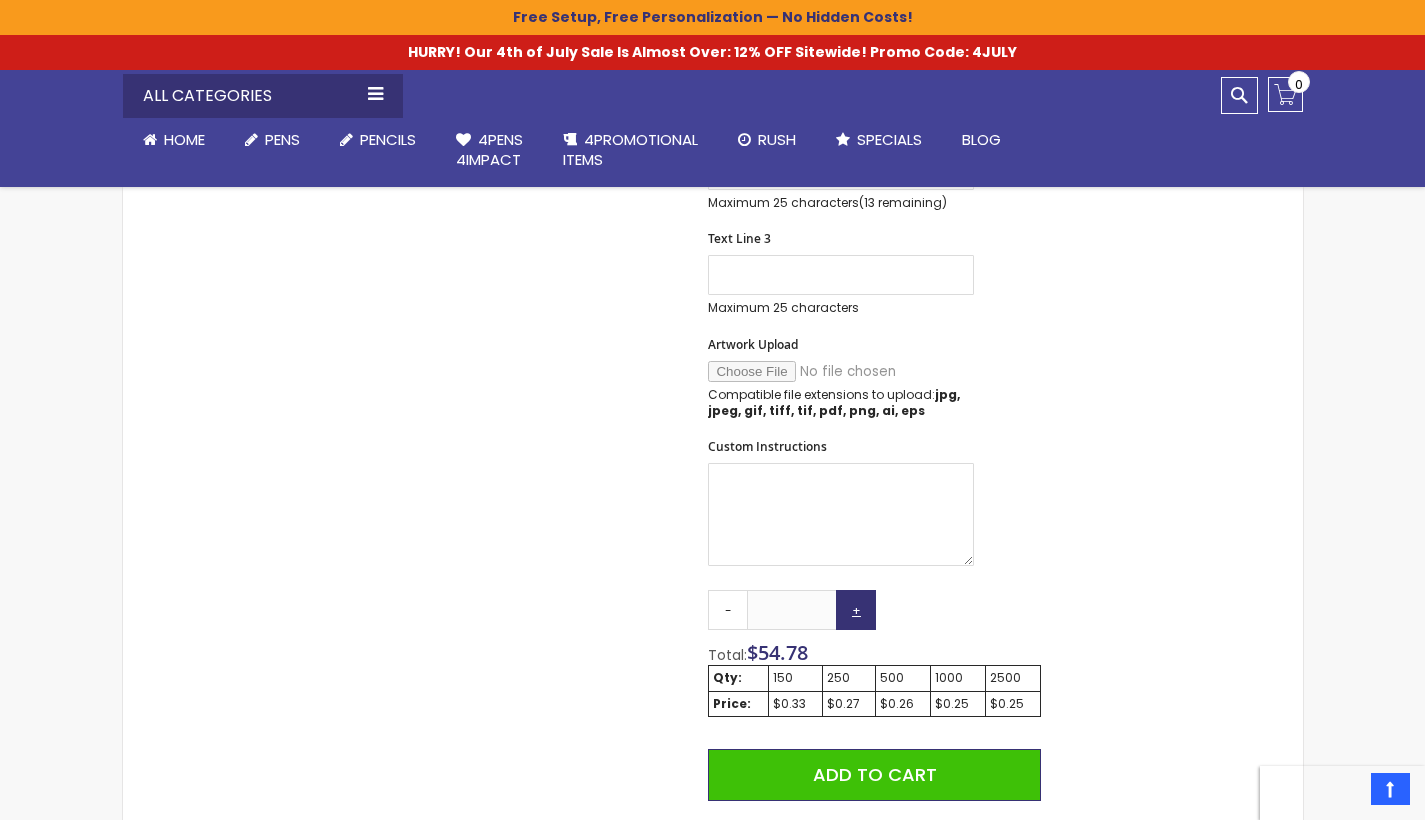 click on "[SYMBOL]" at bounding box center (856, 610) 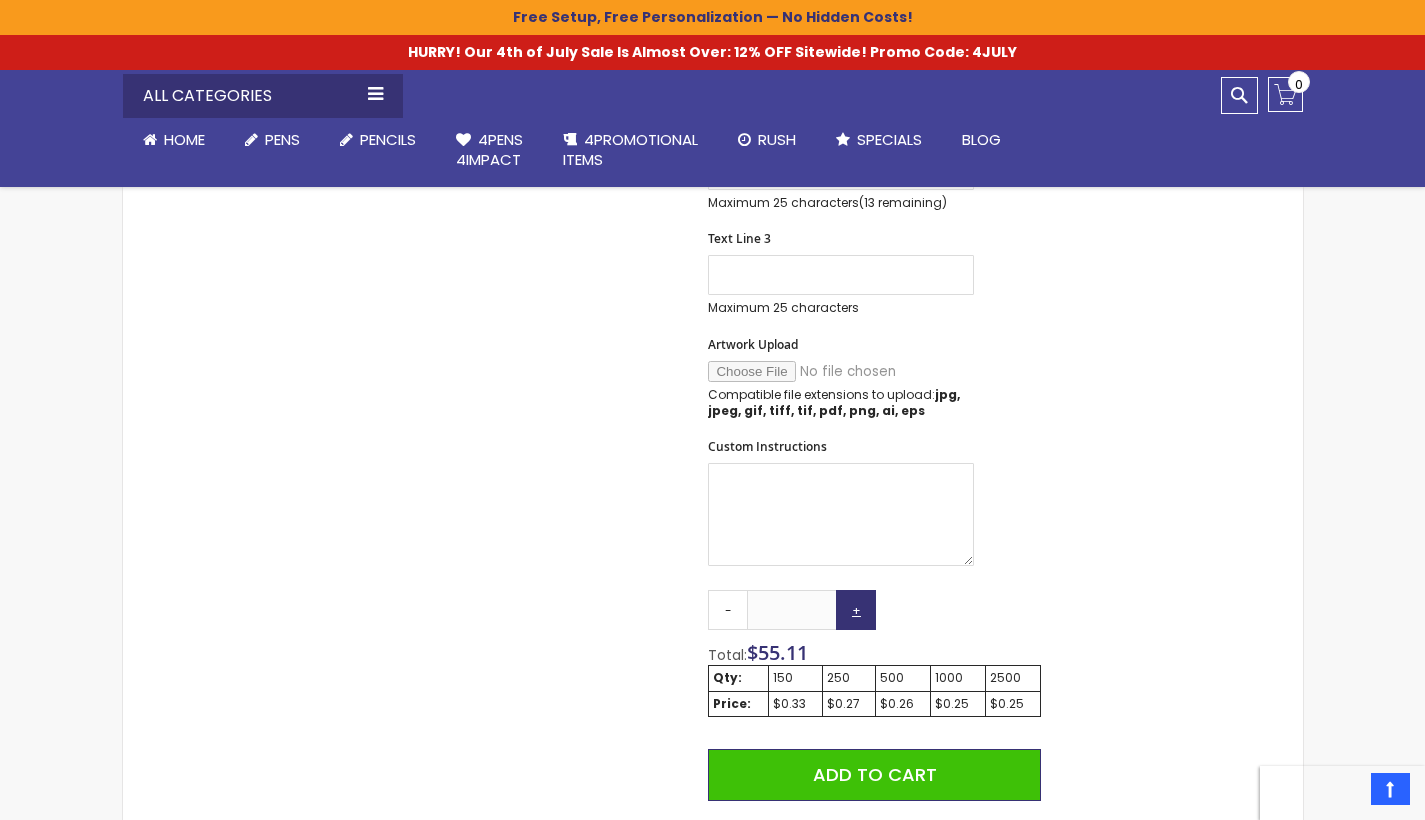 click on "[SYMBOL]" at bounding box center [856, 610] 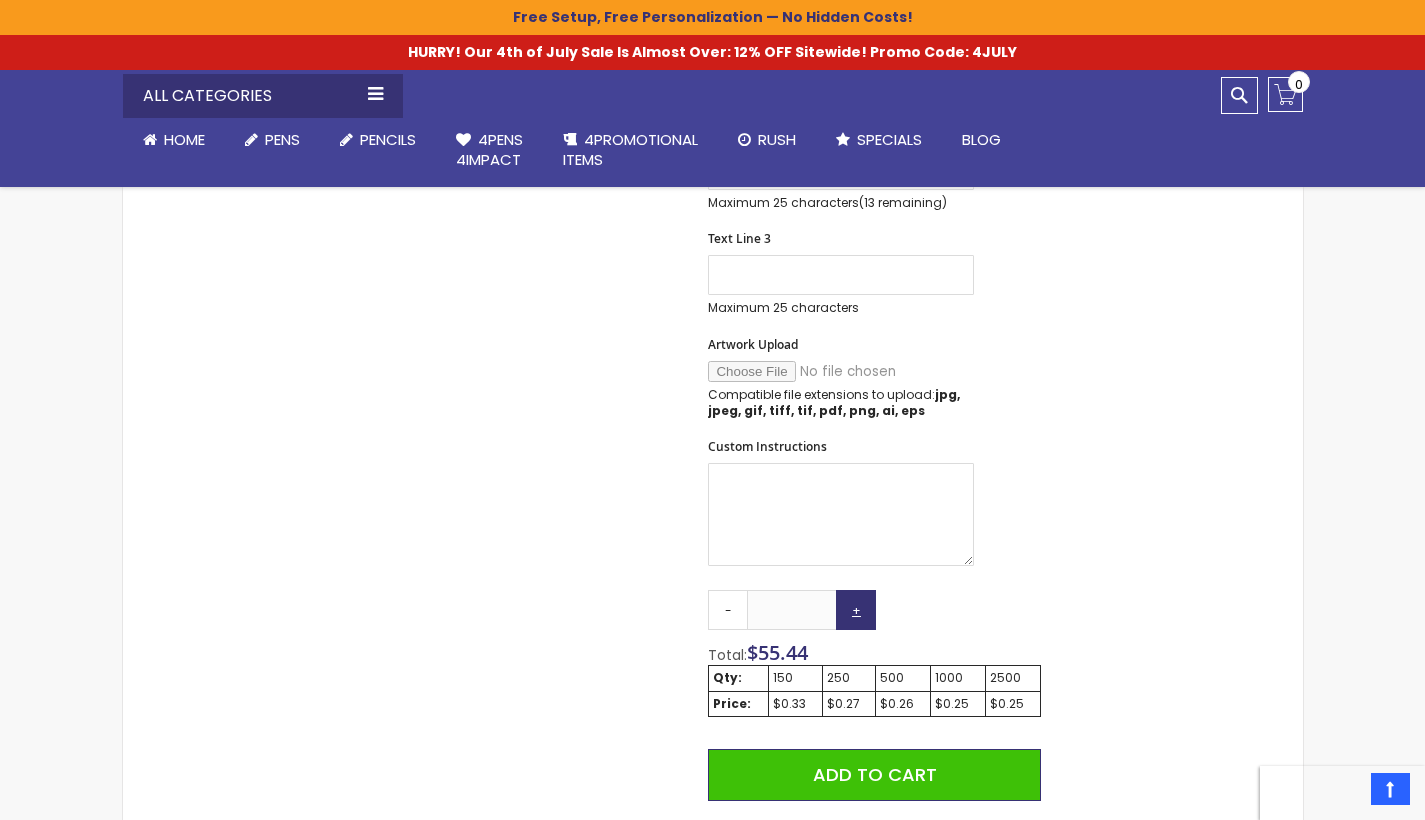 click on "[SYMBOL]" at bounding box center [856, 610] 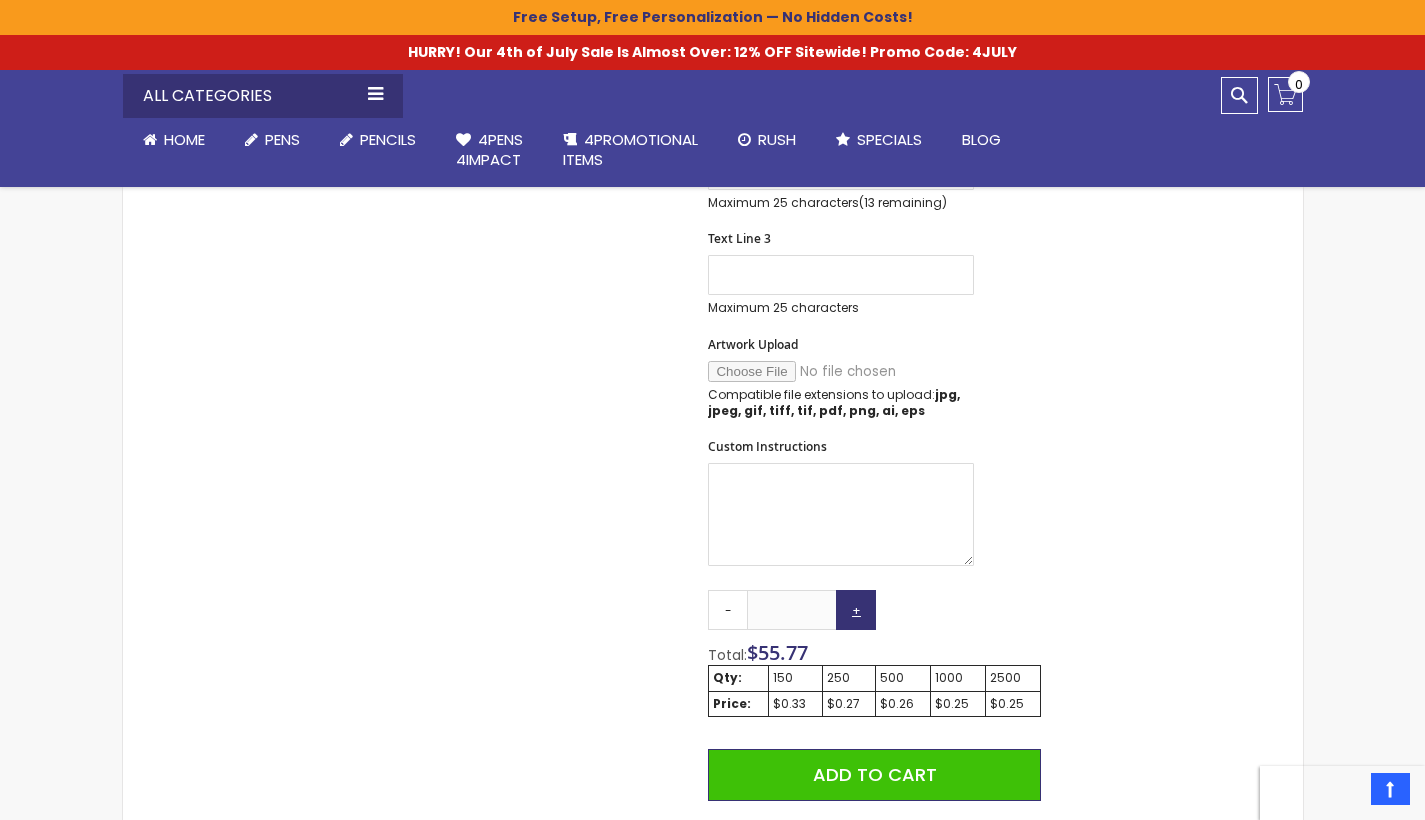 click on "[SYMBOL]" at bounding box center (856, 610) 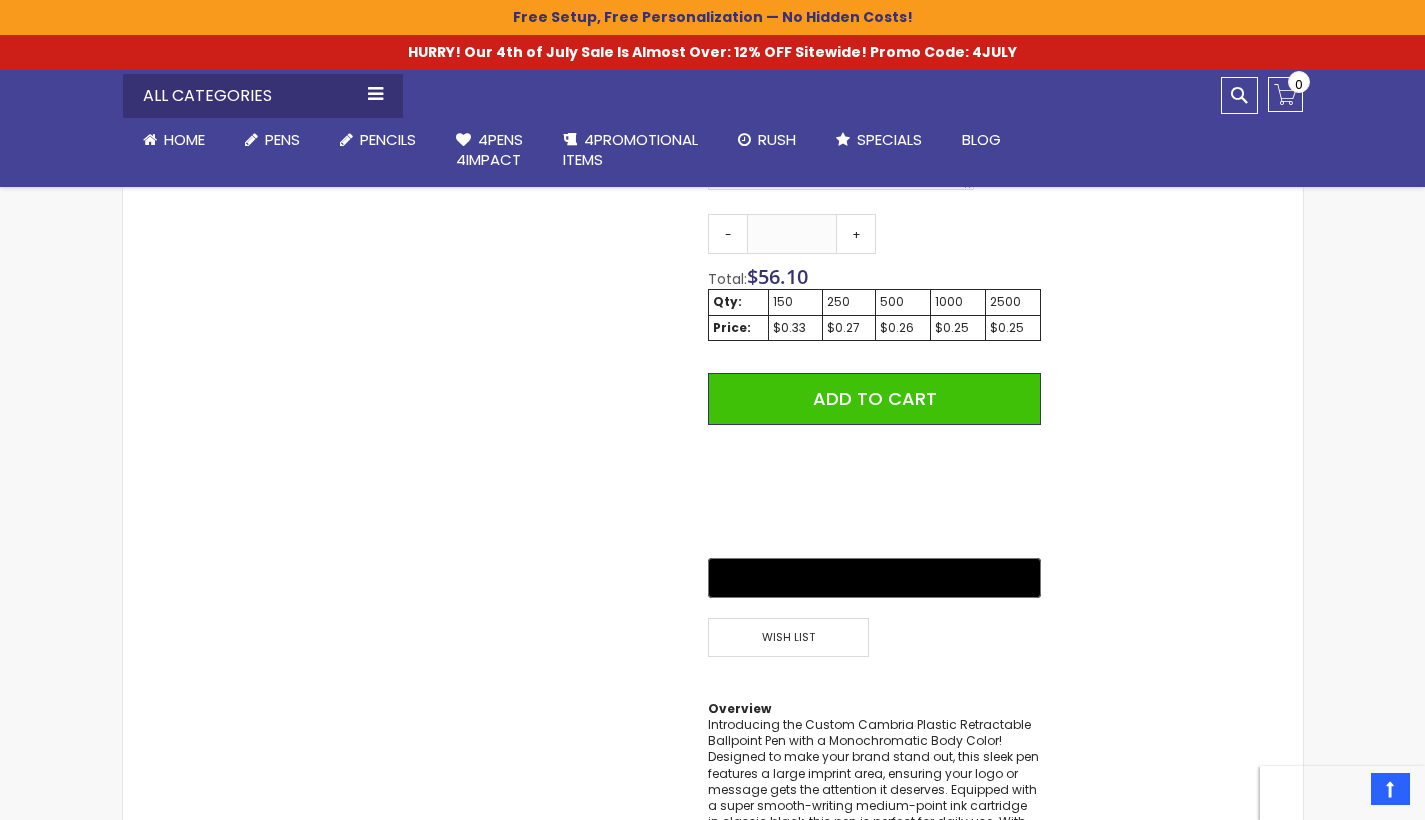 scroll, scrollTop: 1145, scrollLeft: 0, axis: vertical 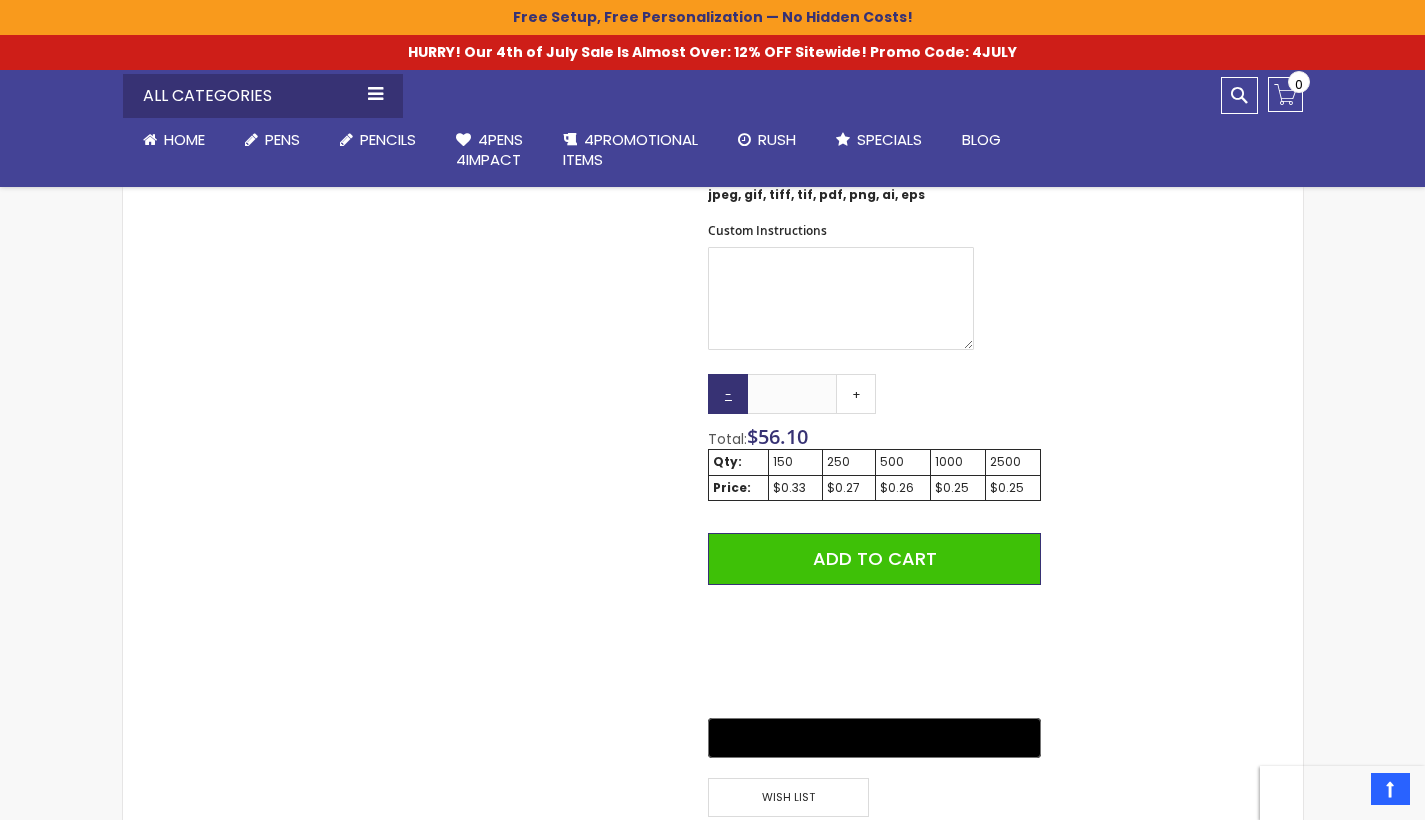 click on "-" at bounding box center [728, 394] 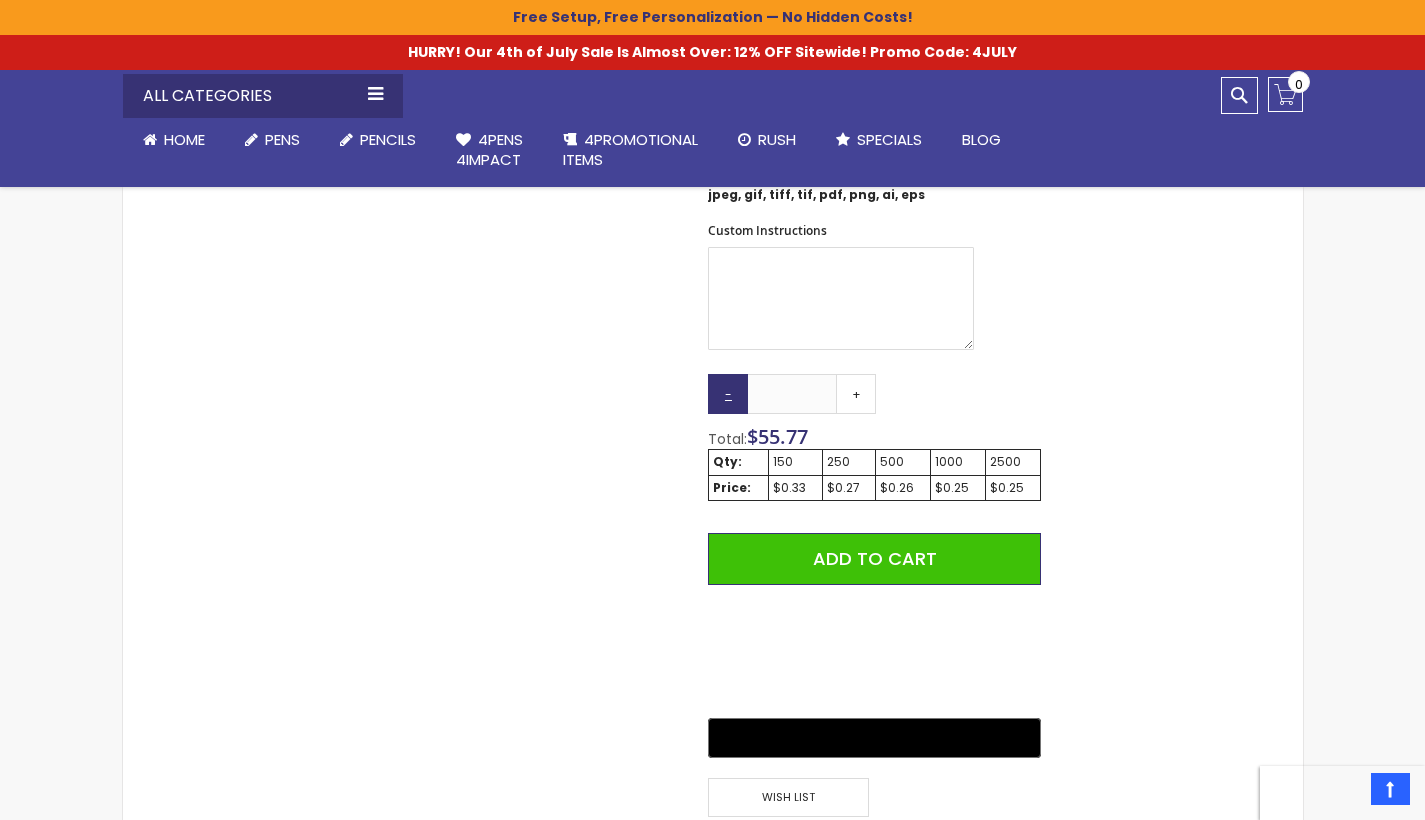 click on "-" at bounding box center (728, 394) 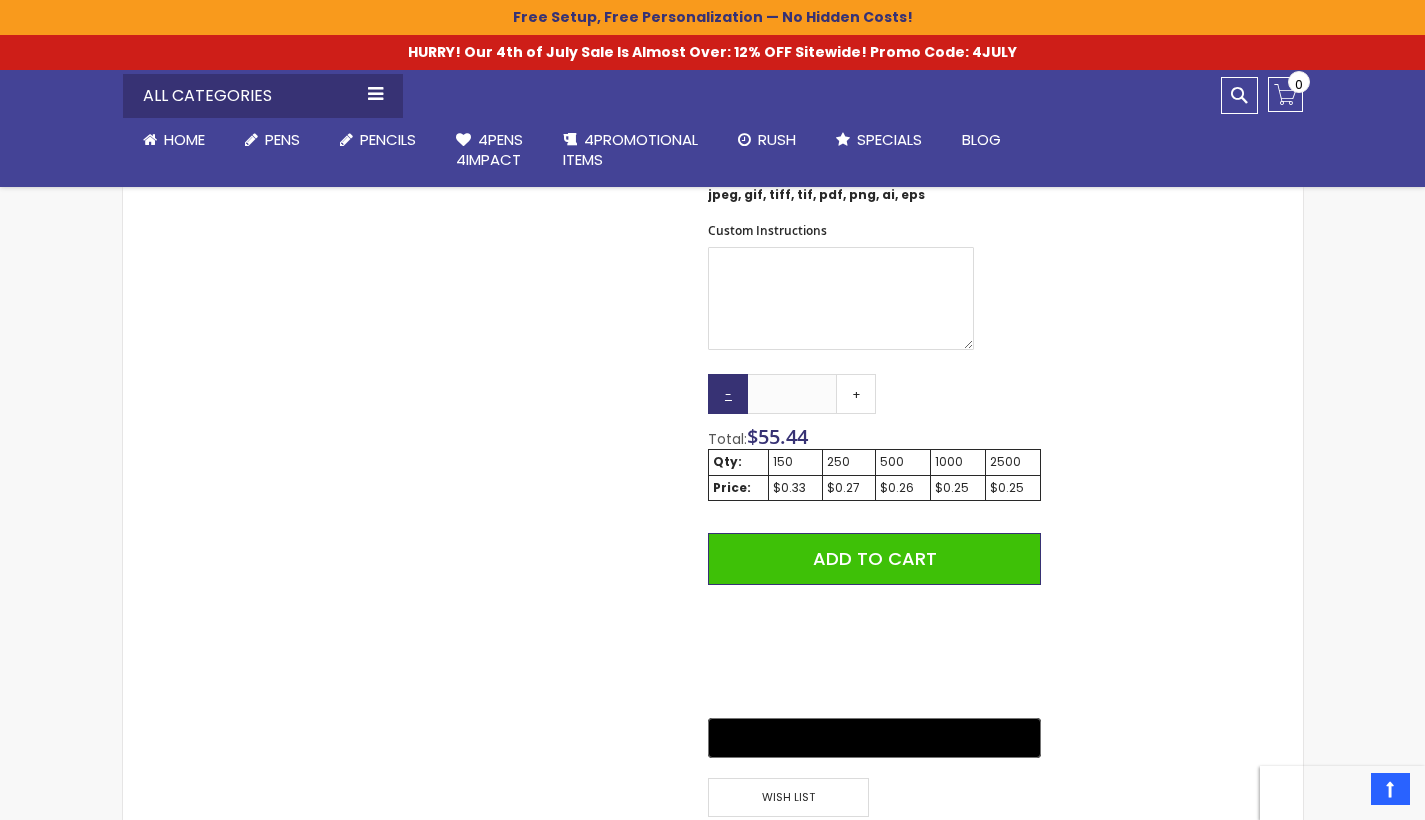 click on "-" at bounding box center (728, 394) 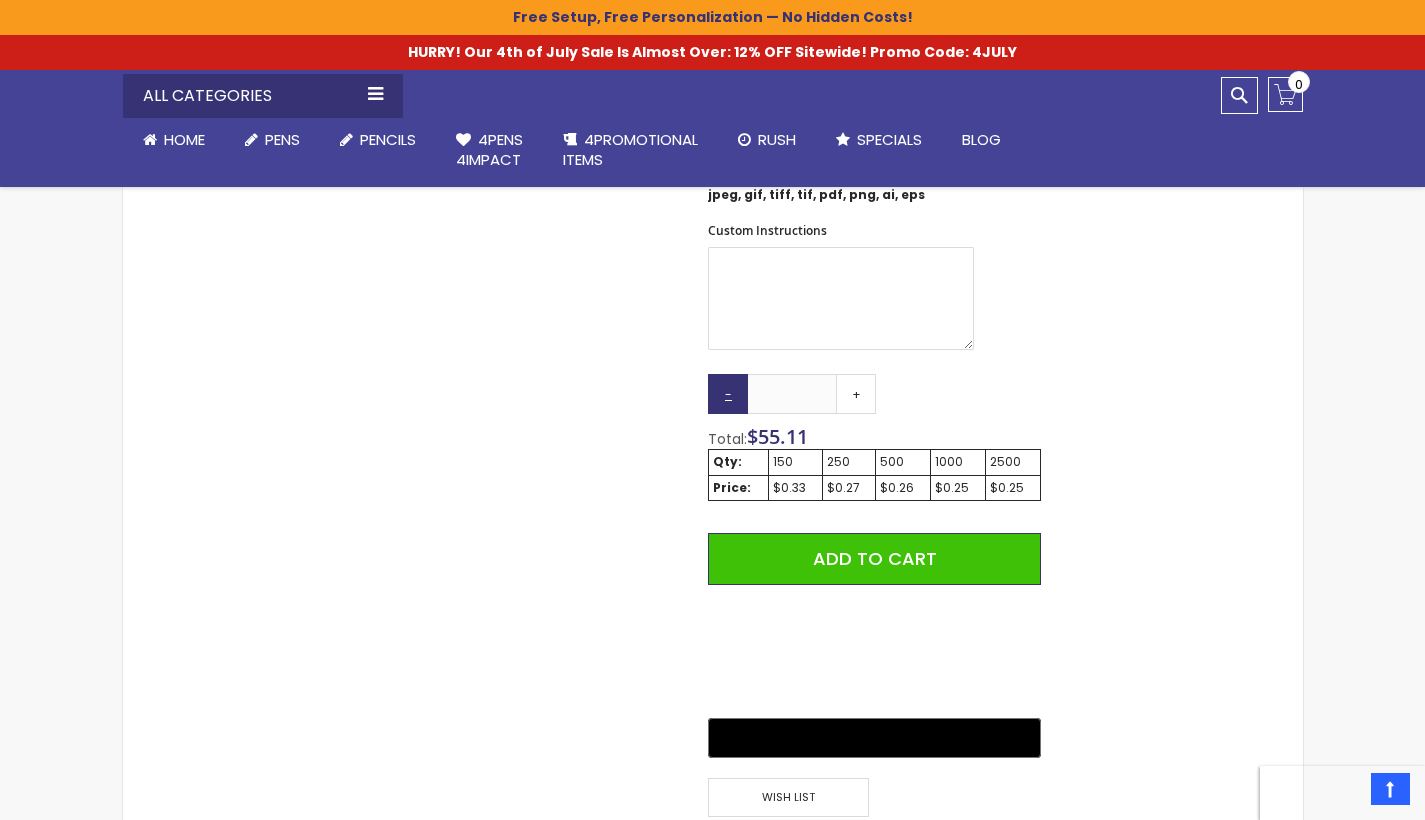 click on "-" at bounding box center (728, 394) 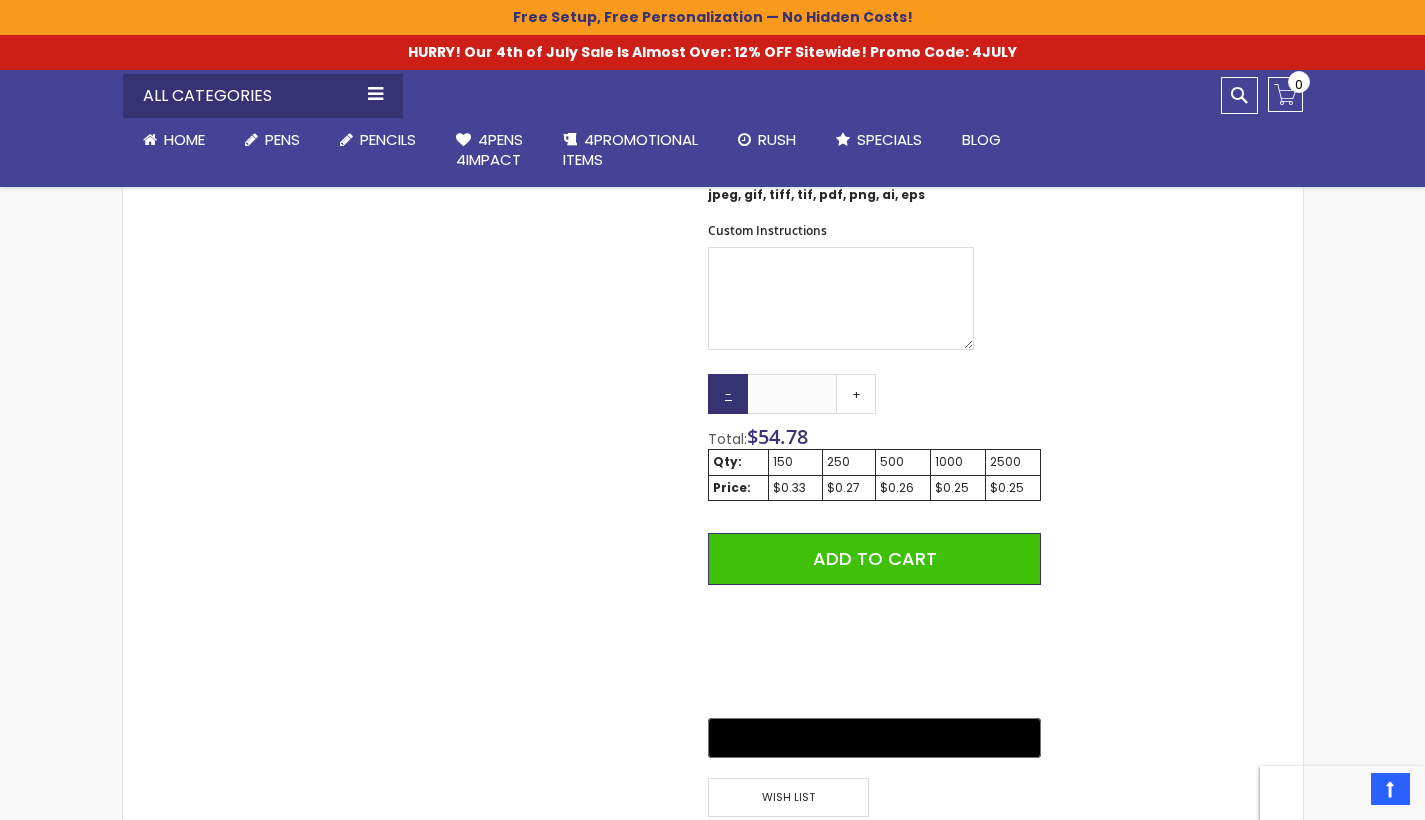 click on "-" at bounding box center (728, 394) 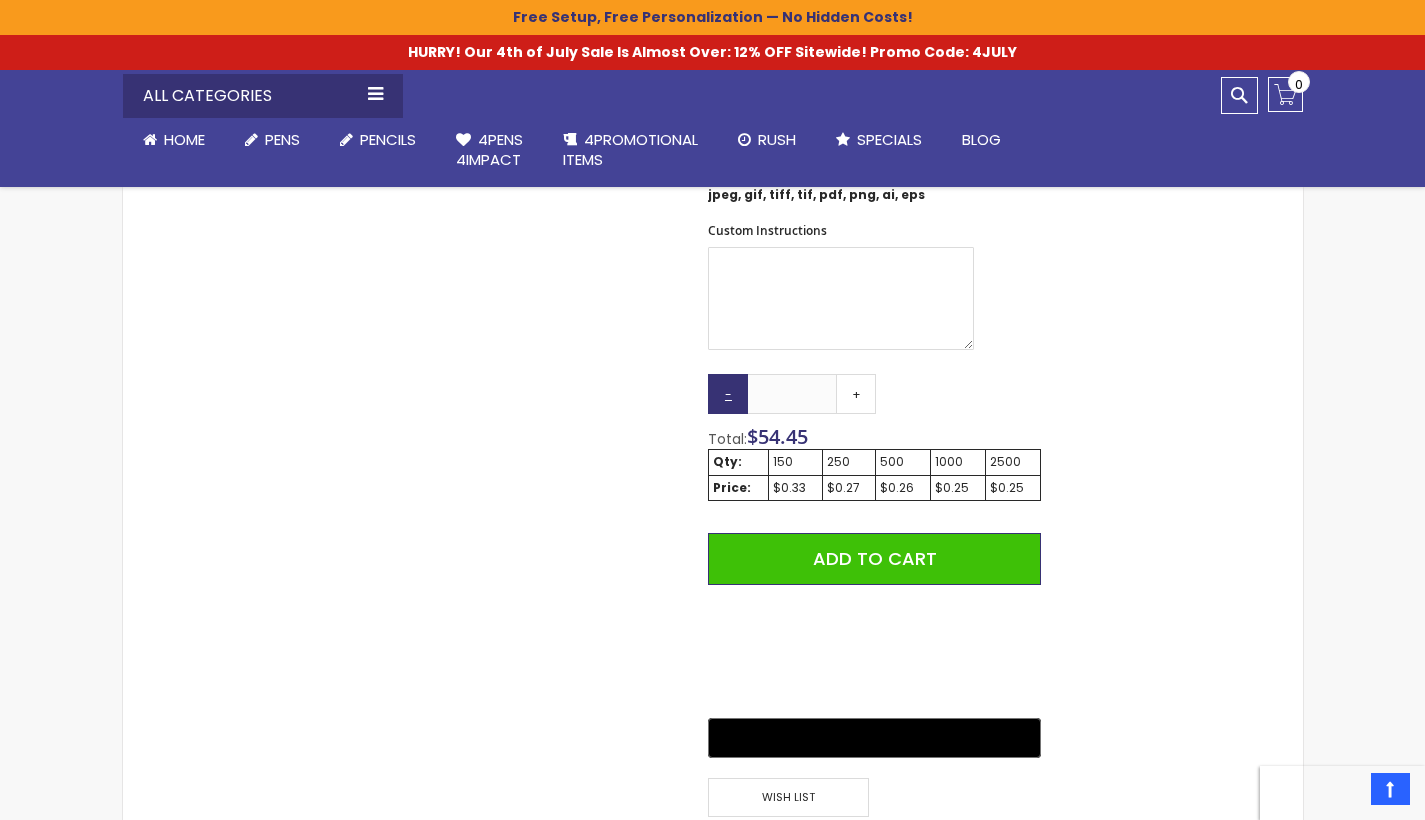 click on "-" at bounding box center (728, 394) 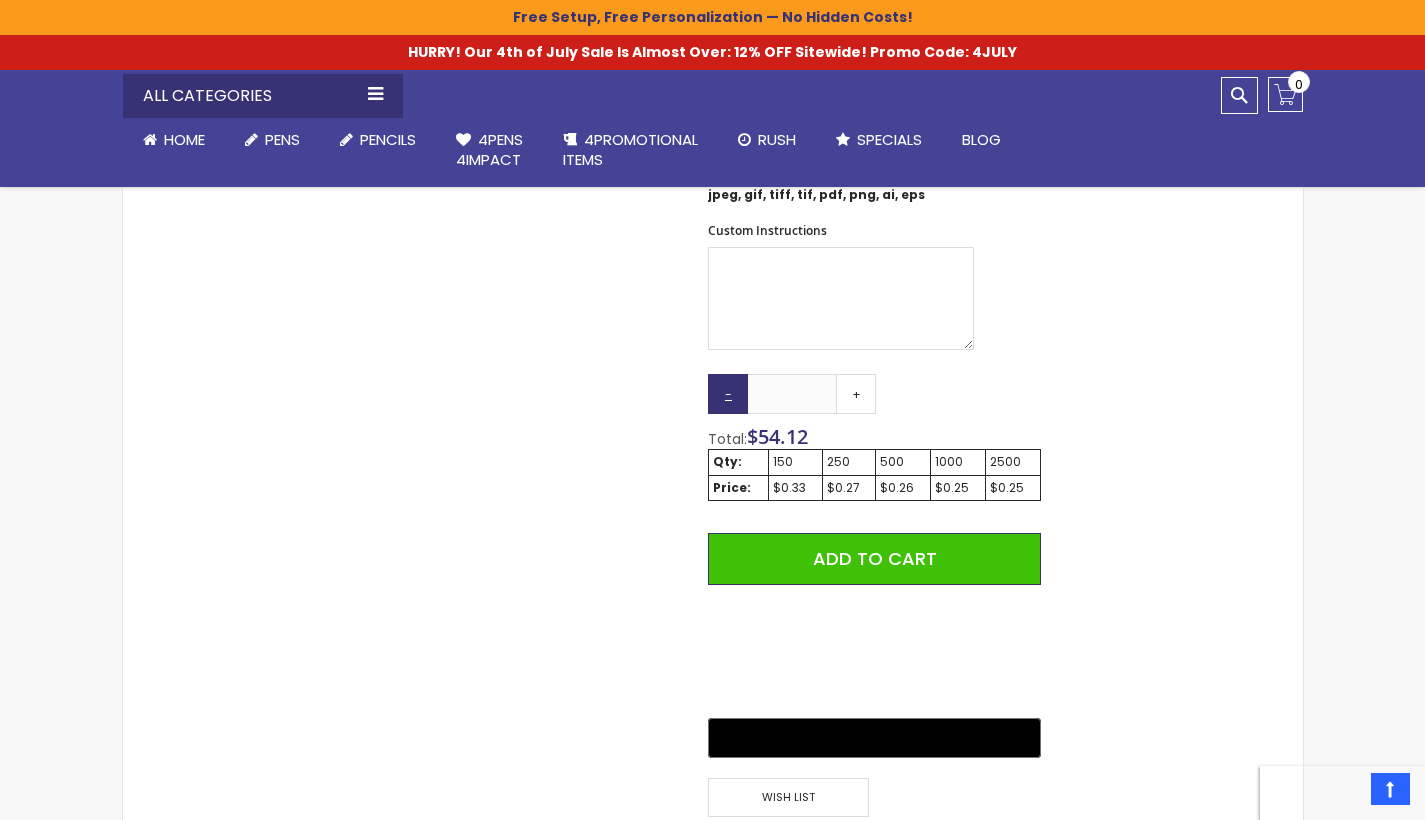 click on "-" at bounding box center (728, 394) 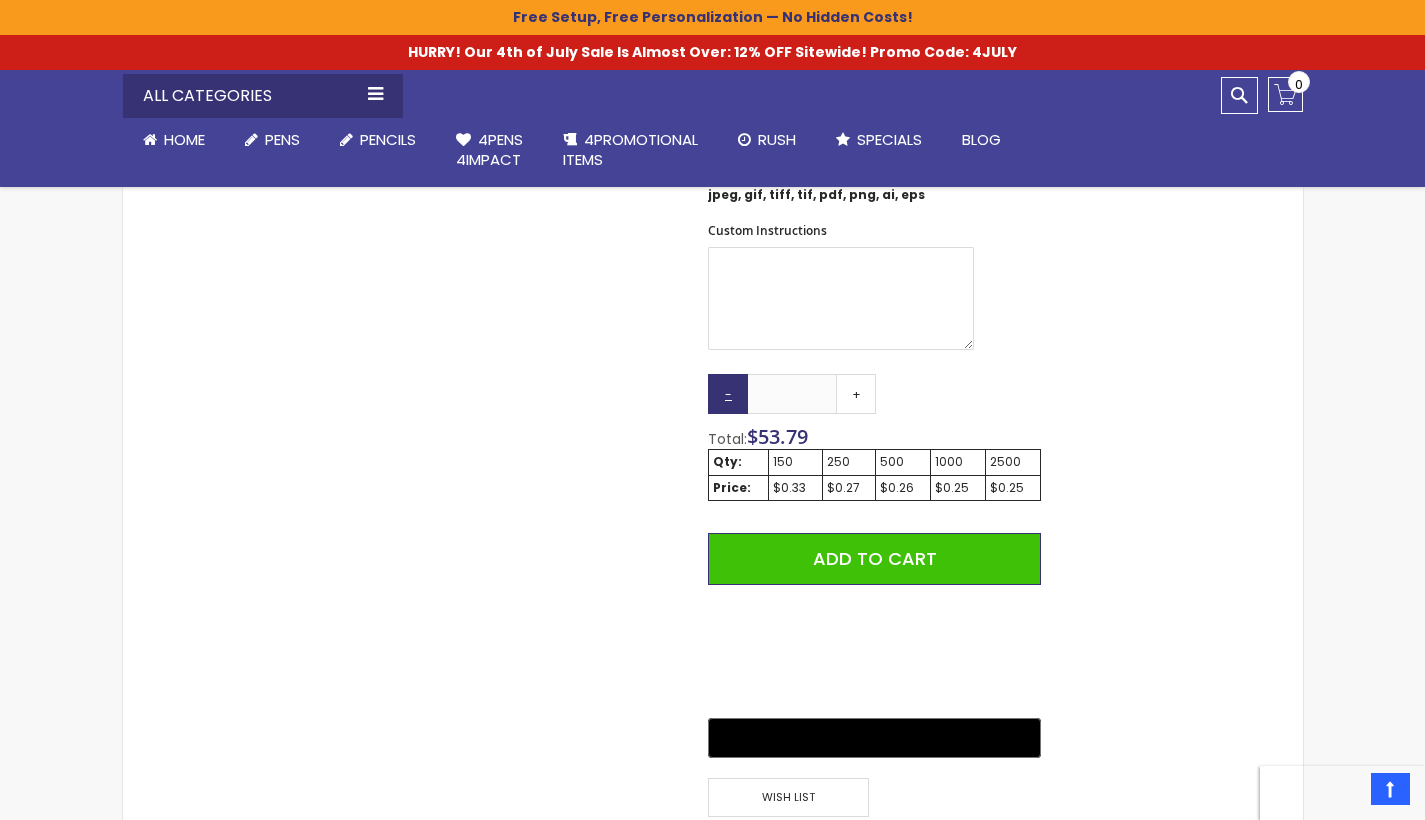 click on "-" at bounding box center [728, 394] 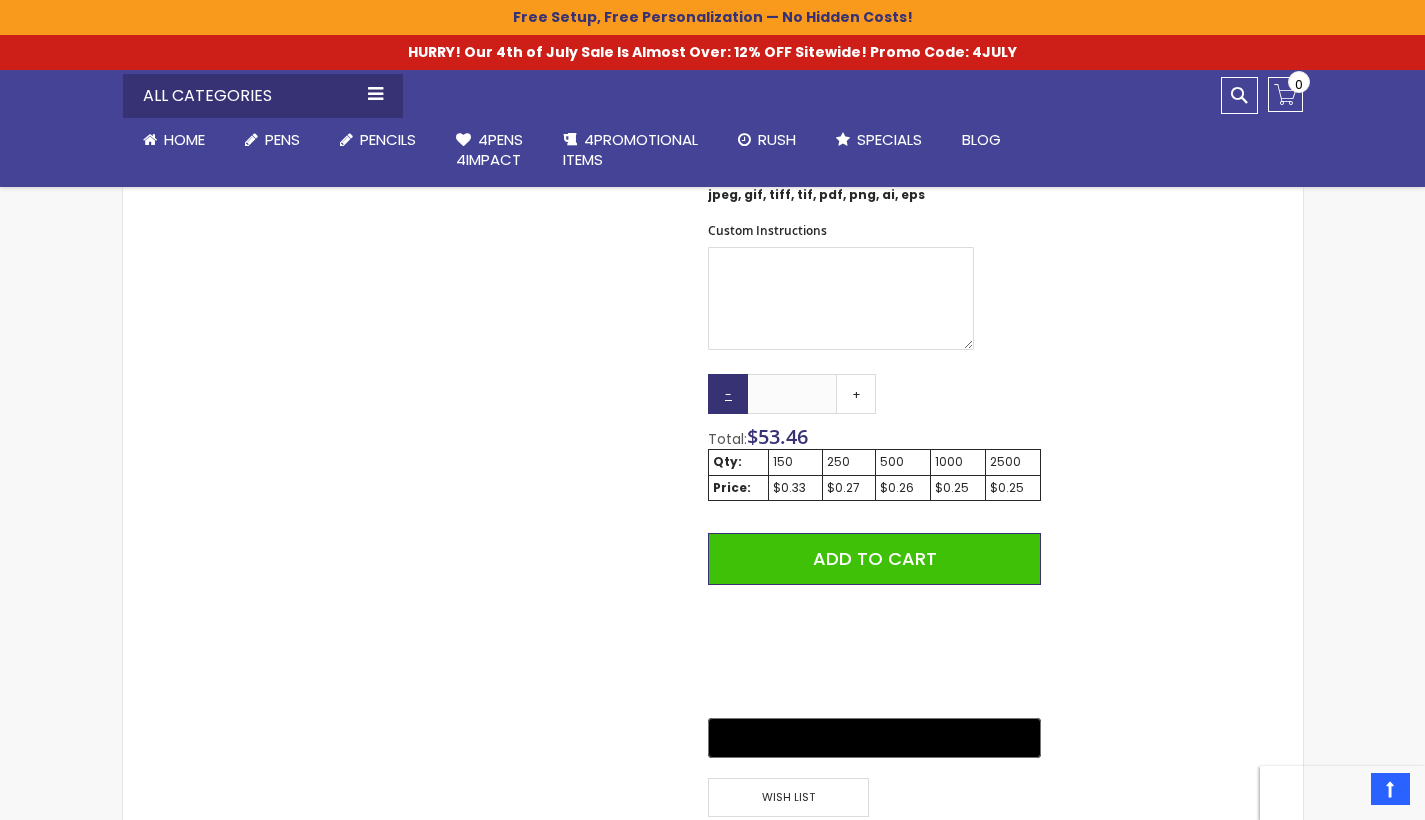 click on "-" at bounding box center (728, 394) 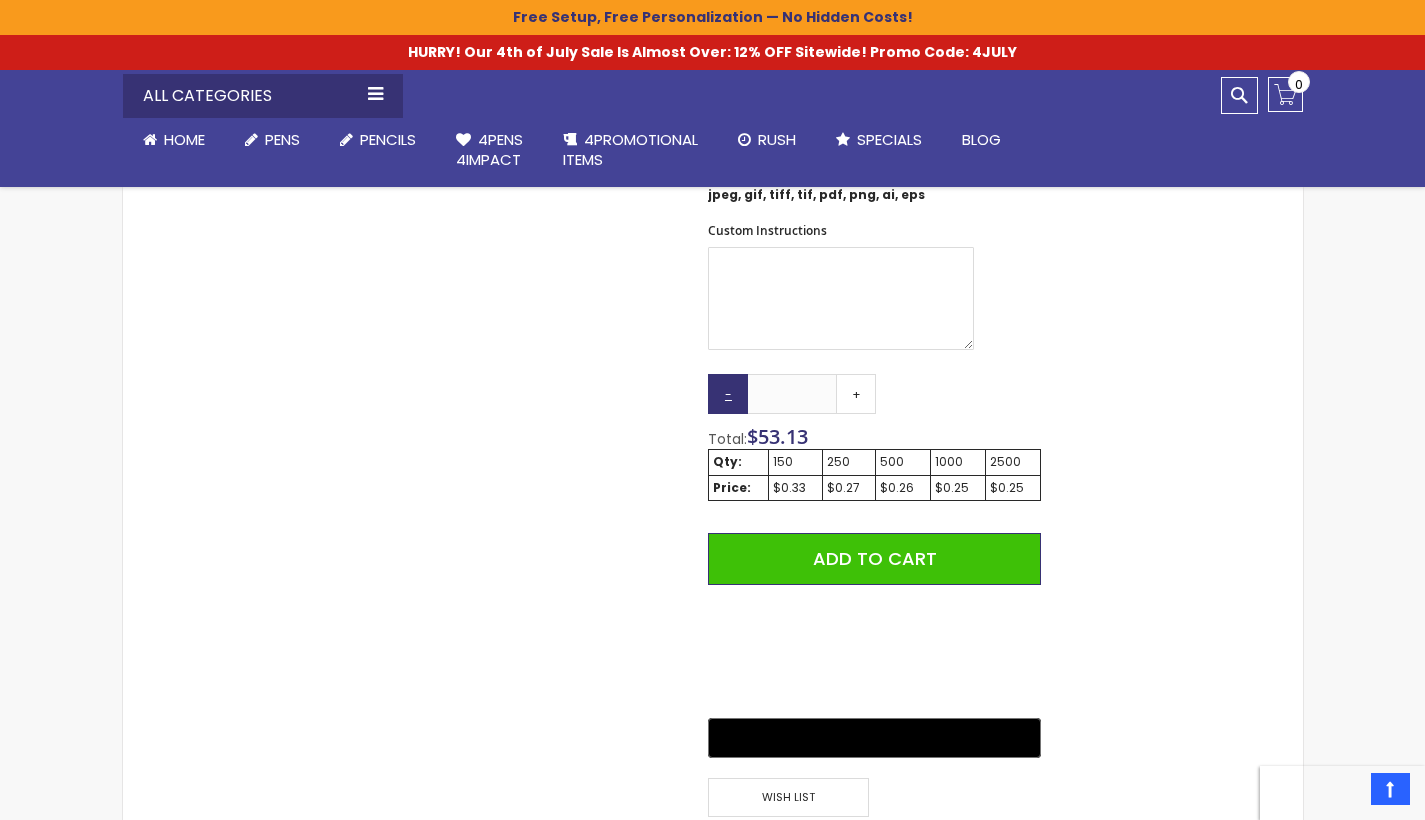 click on "-" at bounding box center [728, 394] 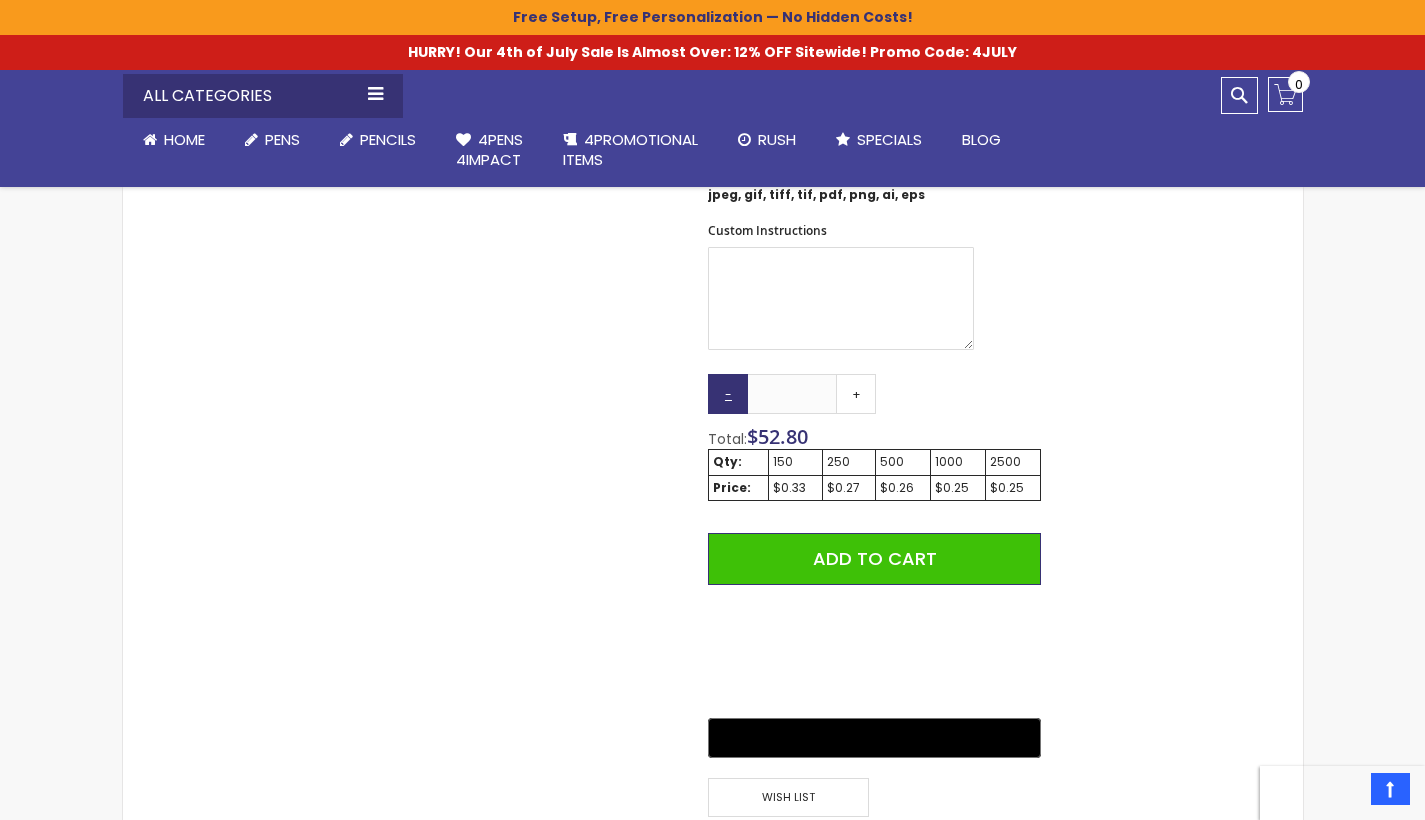 click on "-" at bounding box center (728, 394) 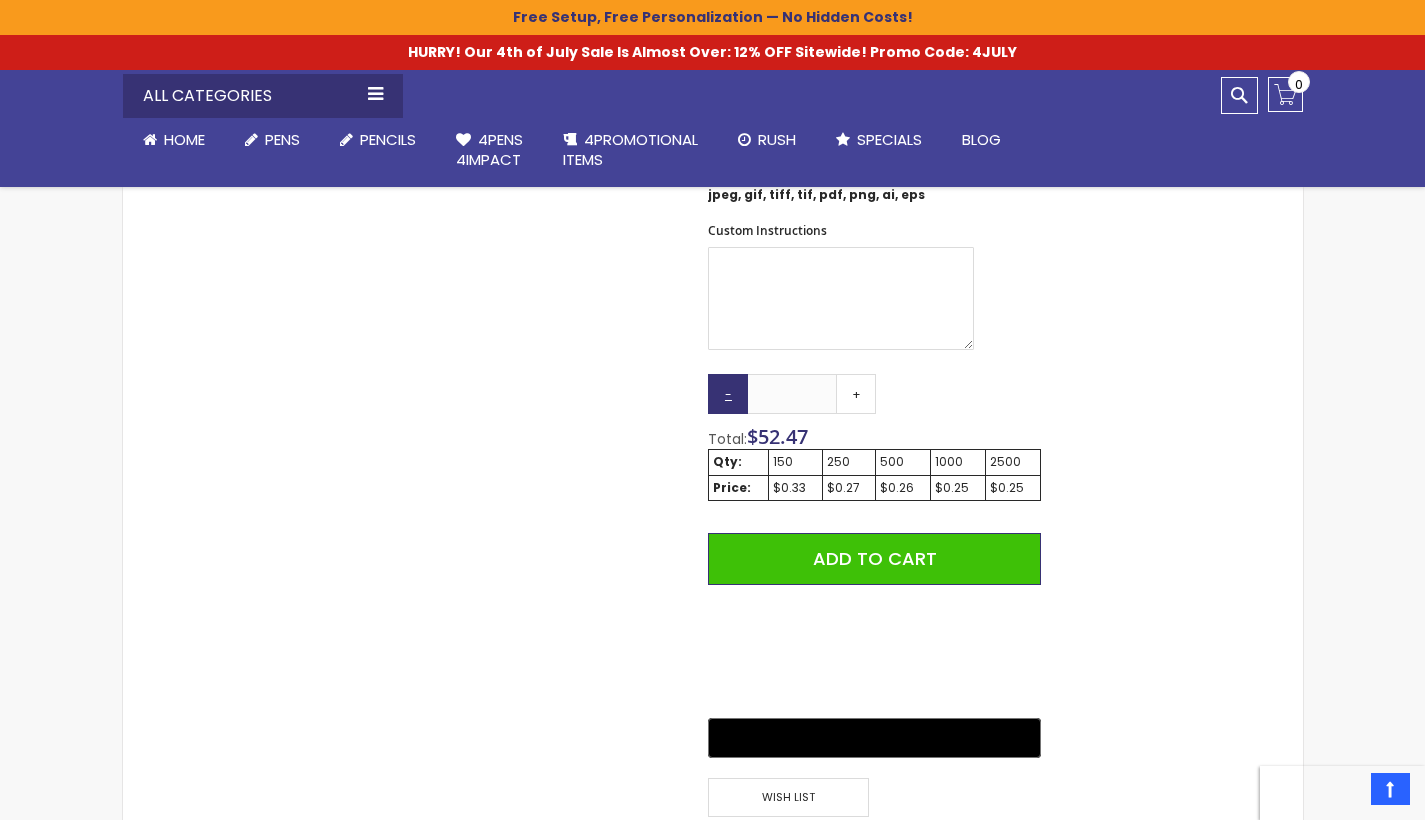 click on "-" at bounding box center [728, 394] 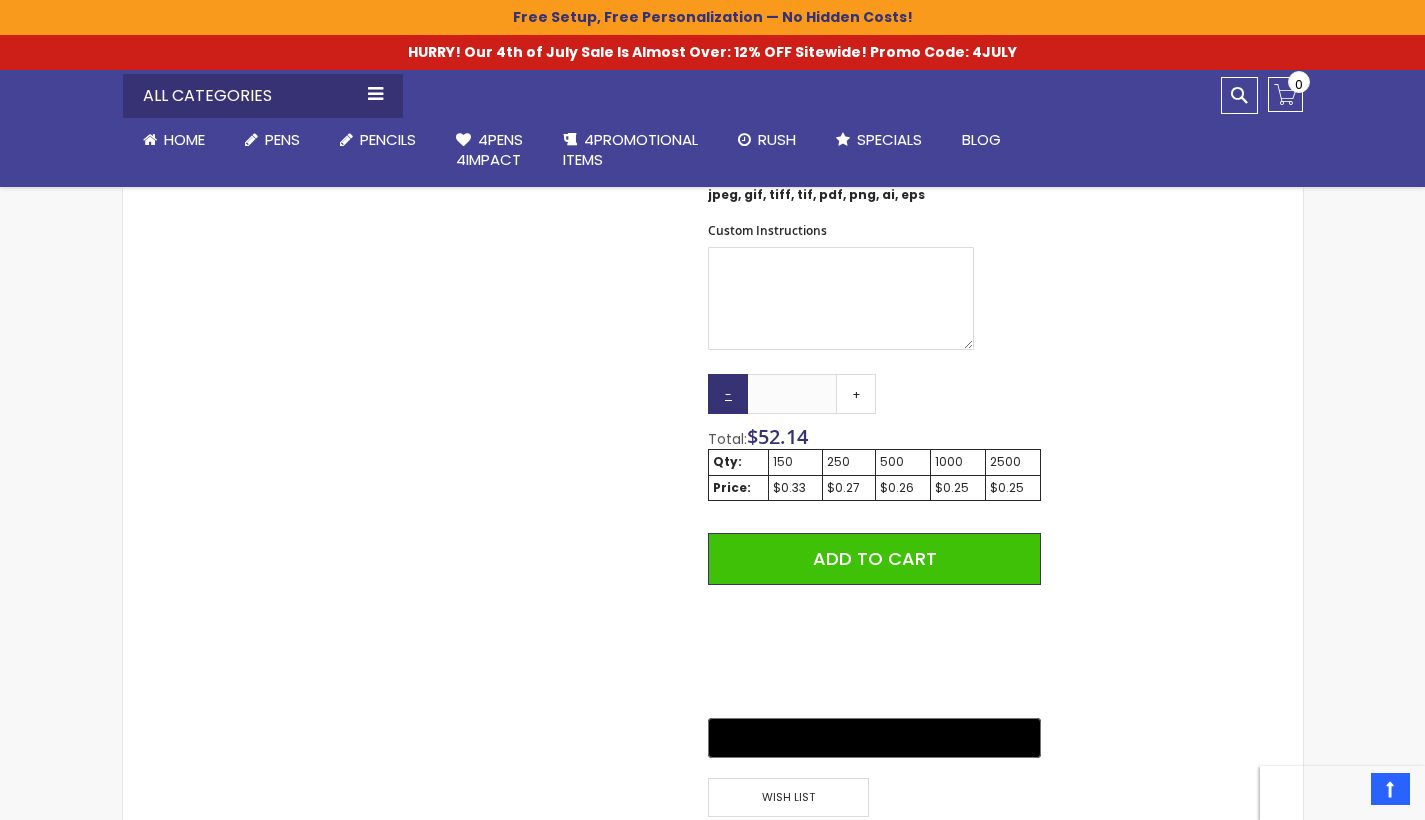 click on "-" at bounding box center (728, 394) 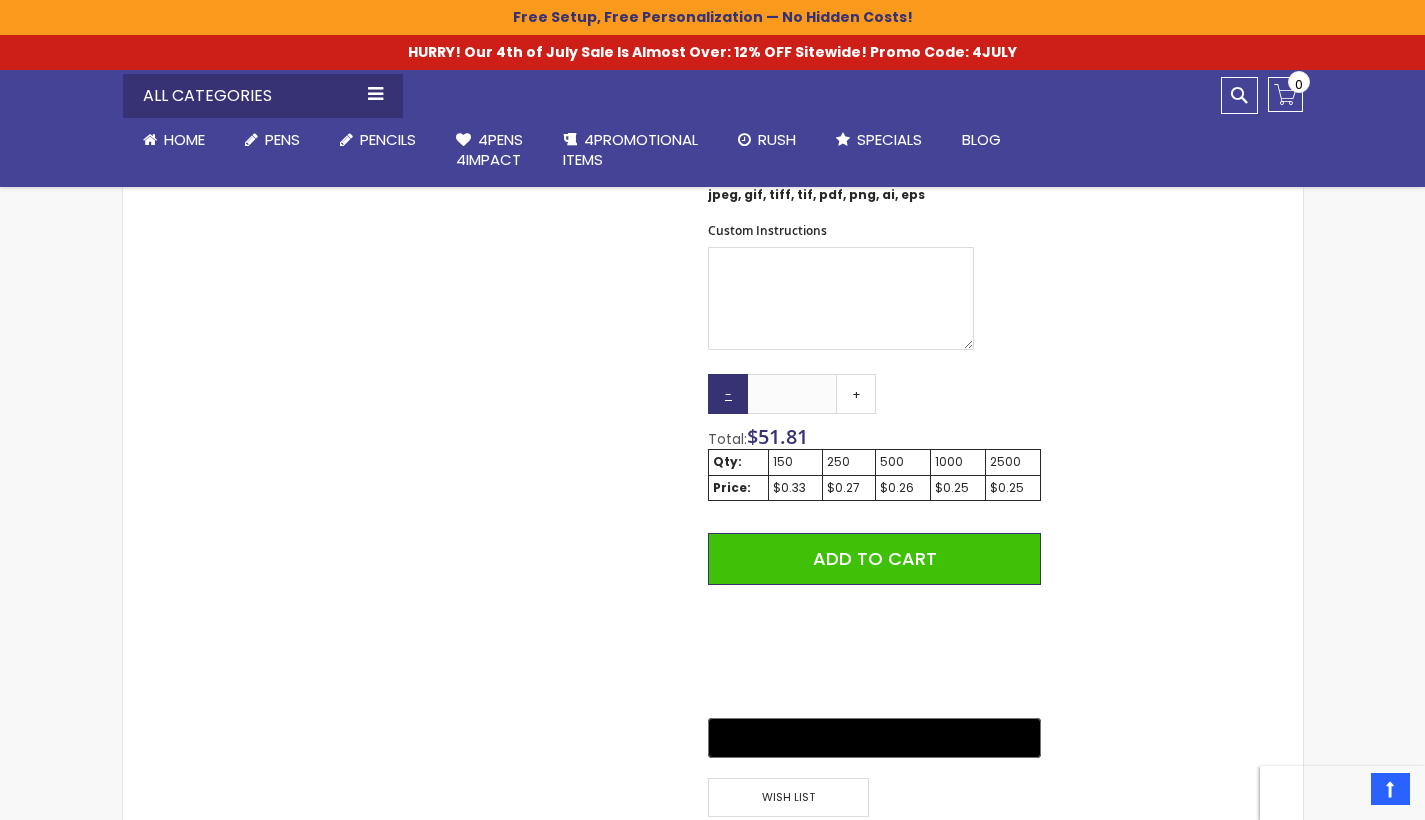 click on "-" at bounding box center (728, 394) 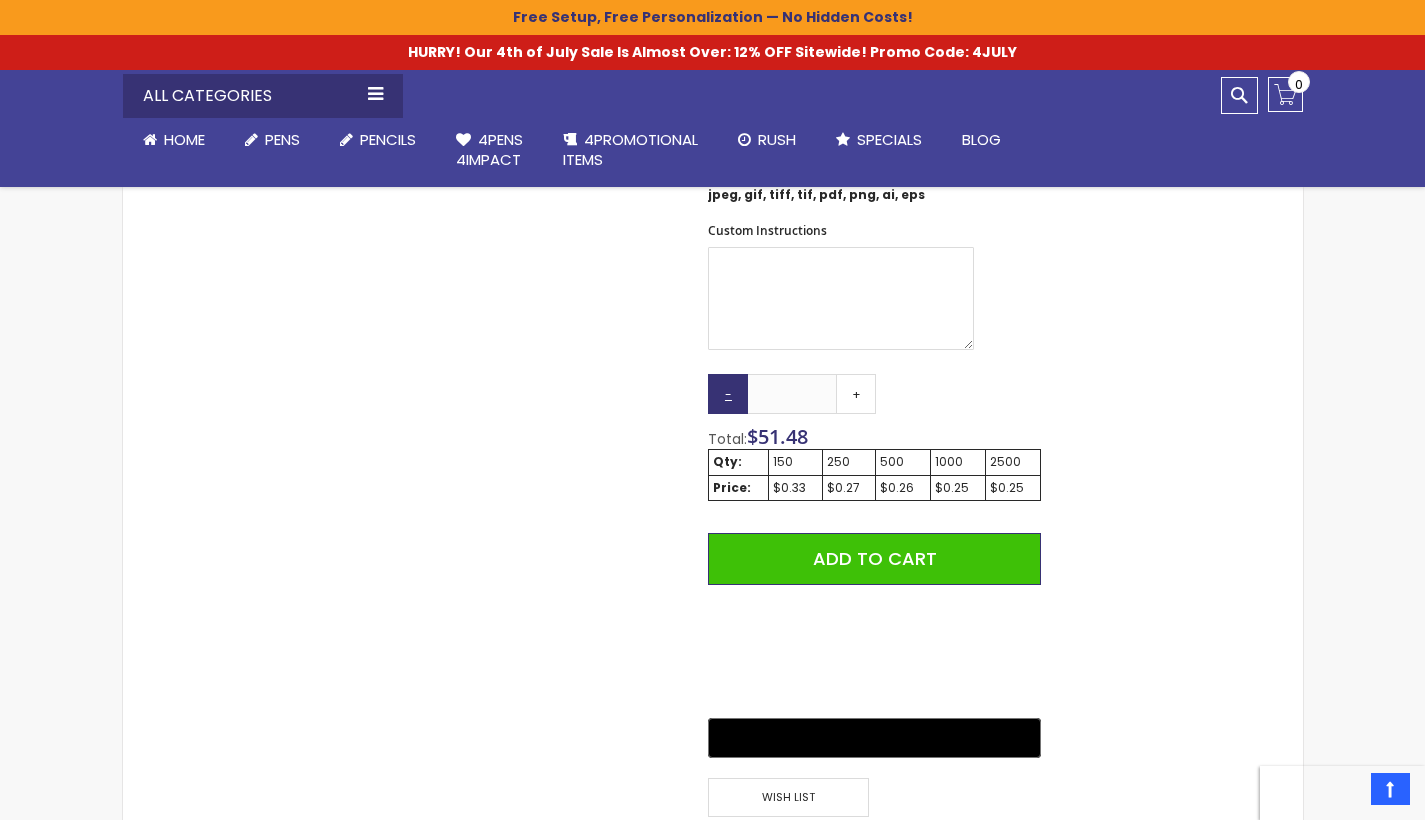 click on "-" at bounding box center [728, 394] 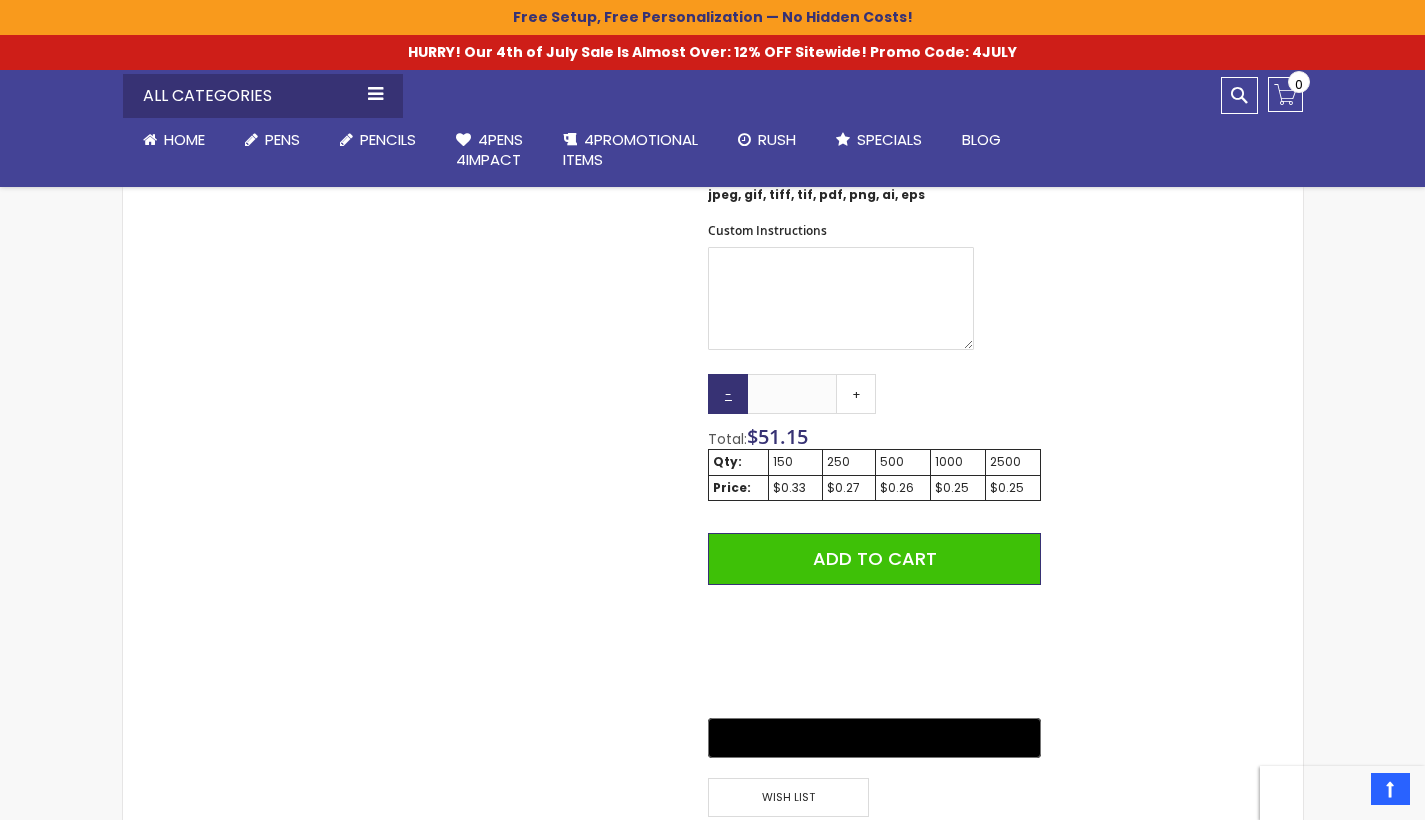 click on "-" at bounding box center (728, 394) 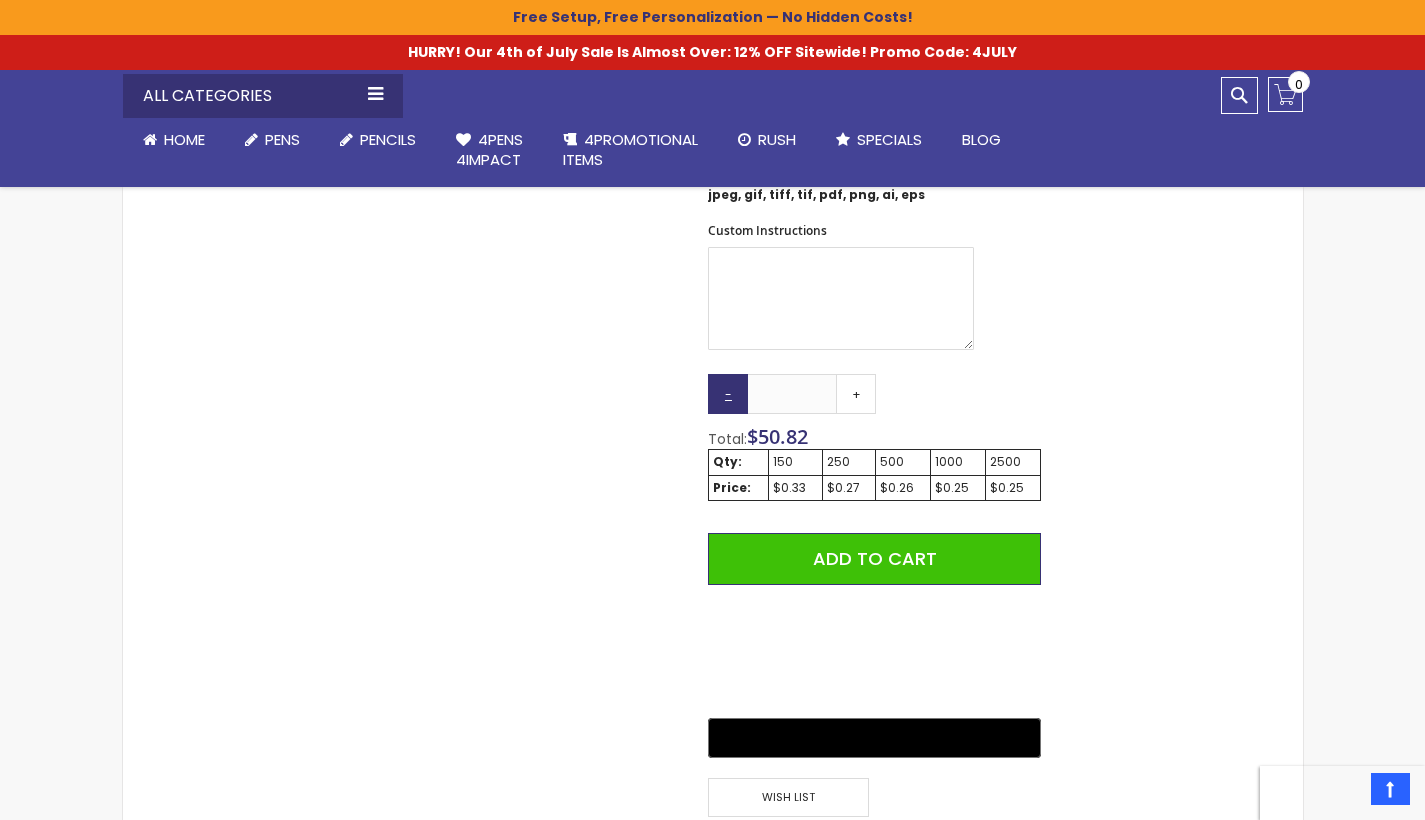 click on "-" at bounding box center (728, 394) 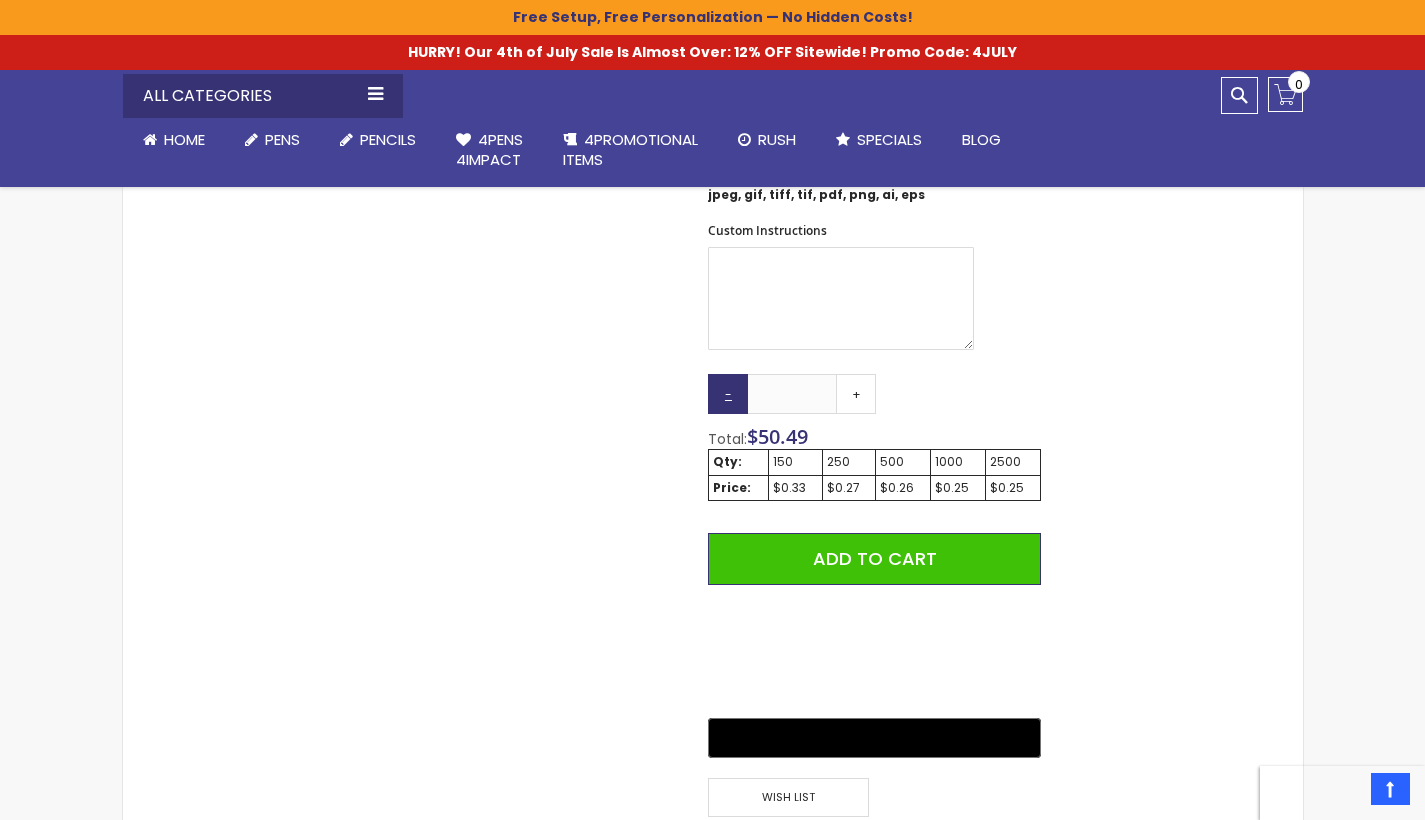 click on "-" at bounding box center (728, 394) 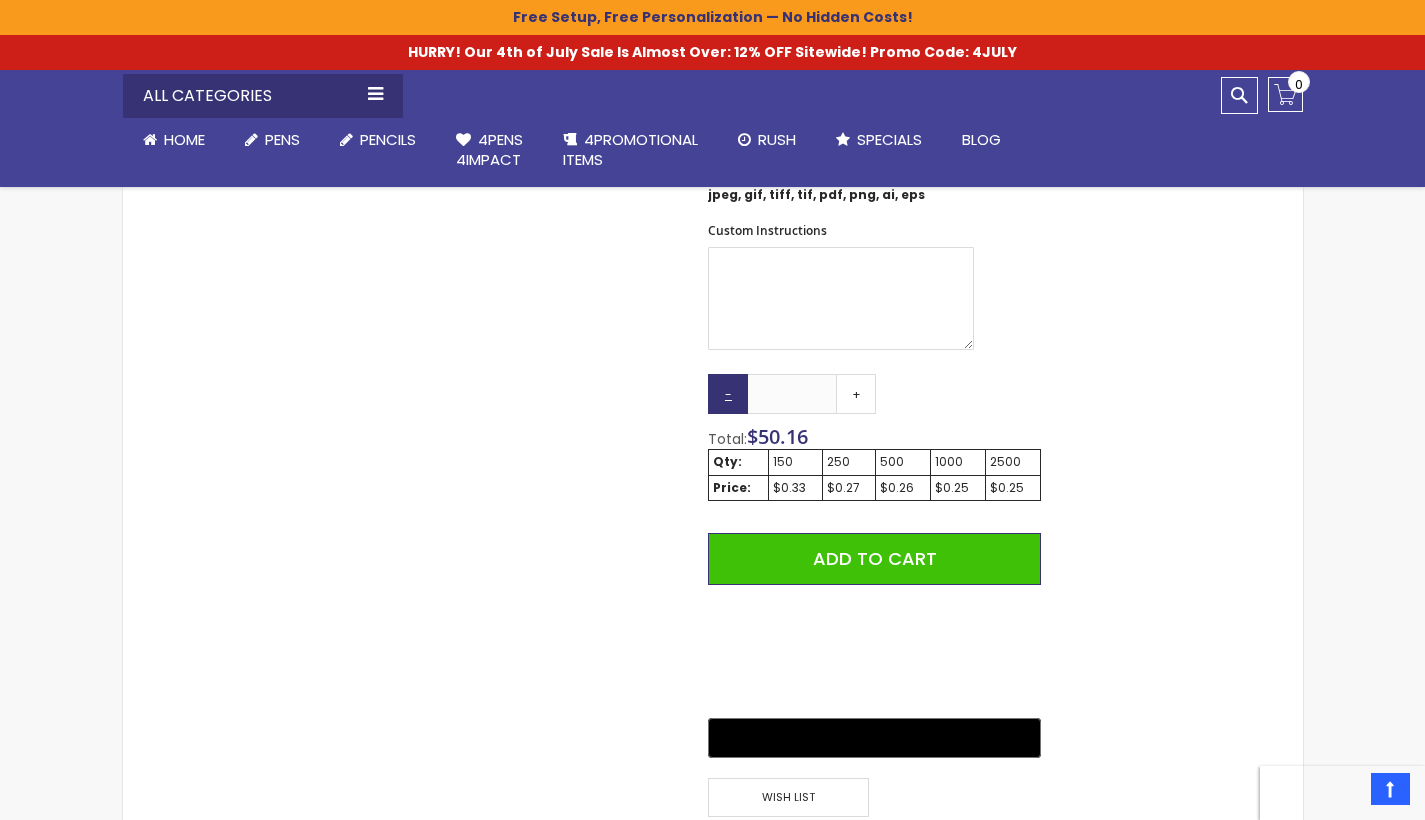 click on "-" at bounding box center (728, 394) 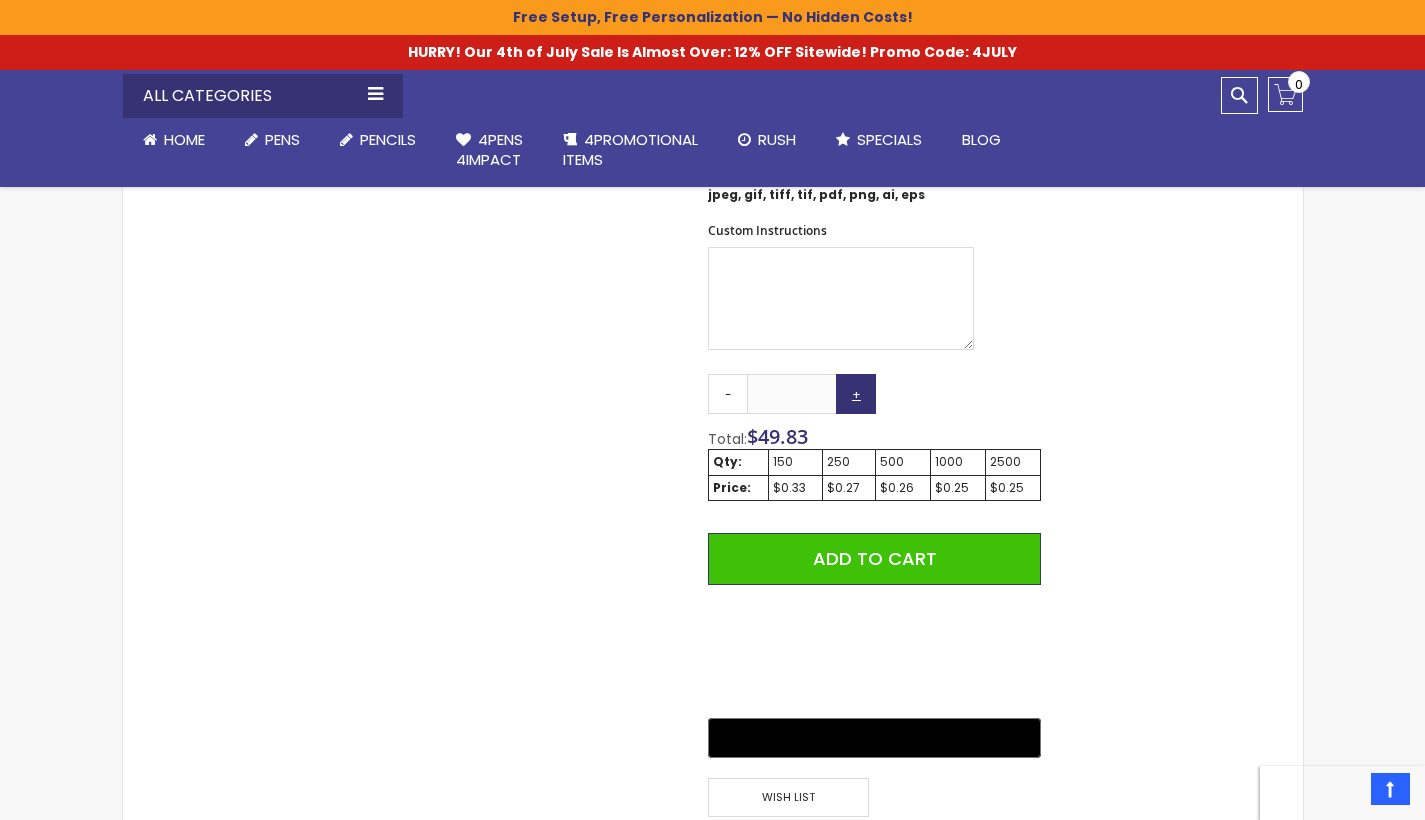 click on "+" at bounding box center [856, 394] 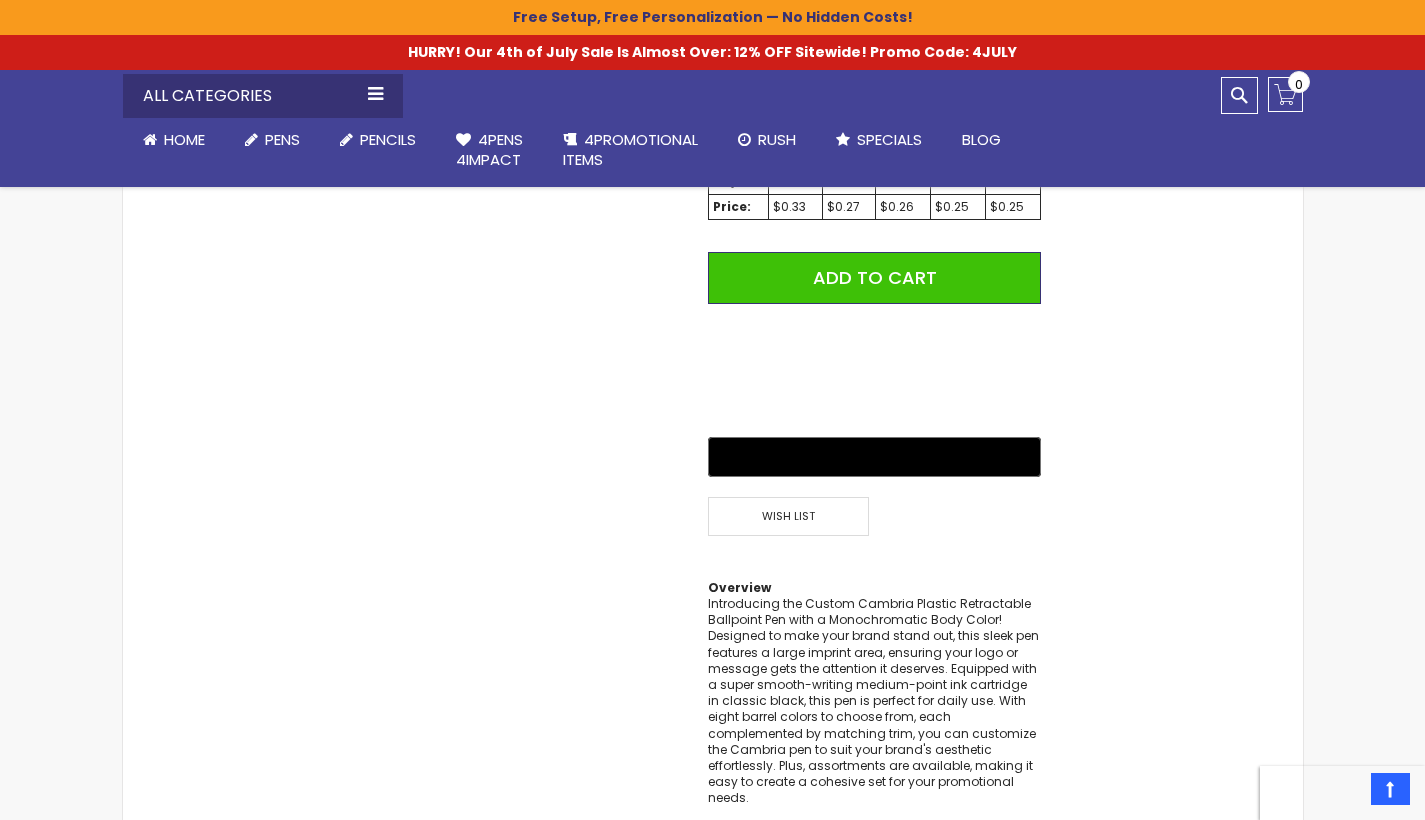 scroll, scrollTop: 1226, scrollLeft: 0, axis: vertical 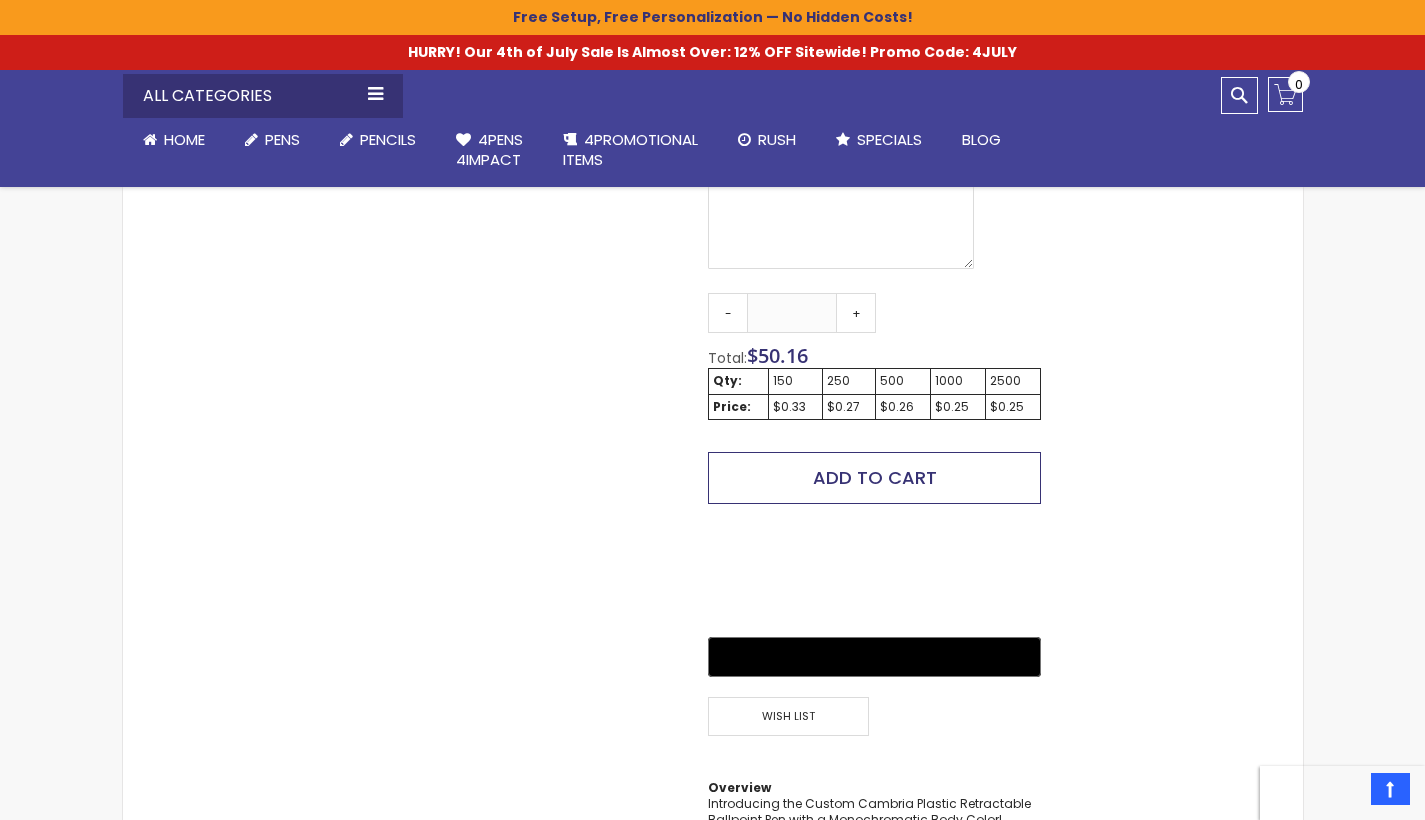 click on "Add to Cart" at bounding box center (875, 477) 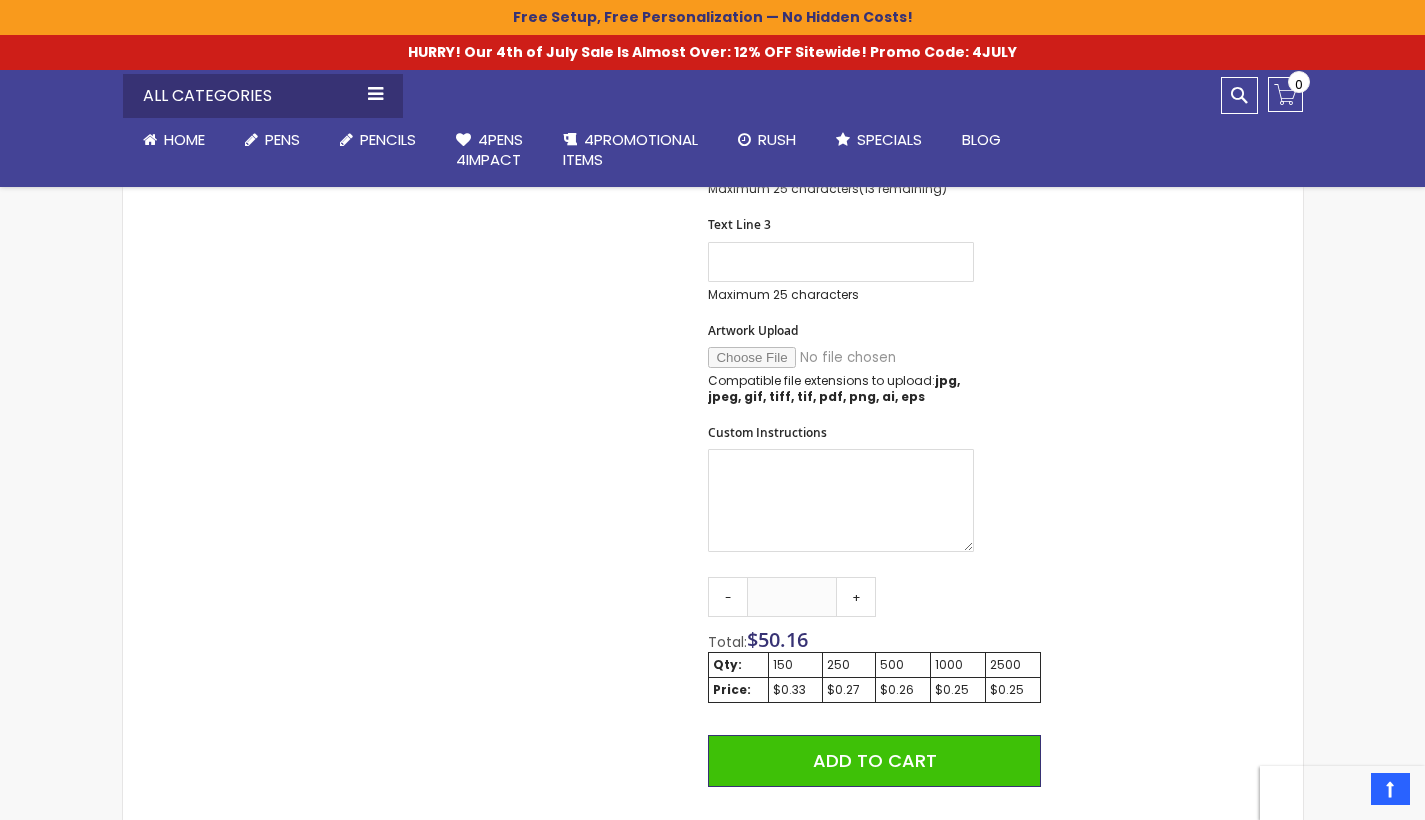 scroll, scrollTop: 1198, scrollLeft: 0, axis: vertical 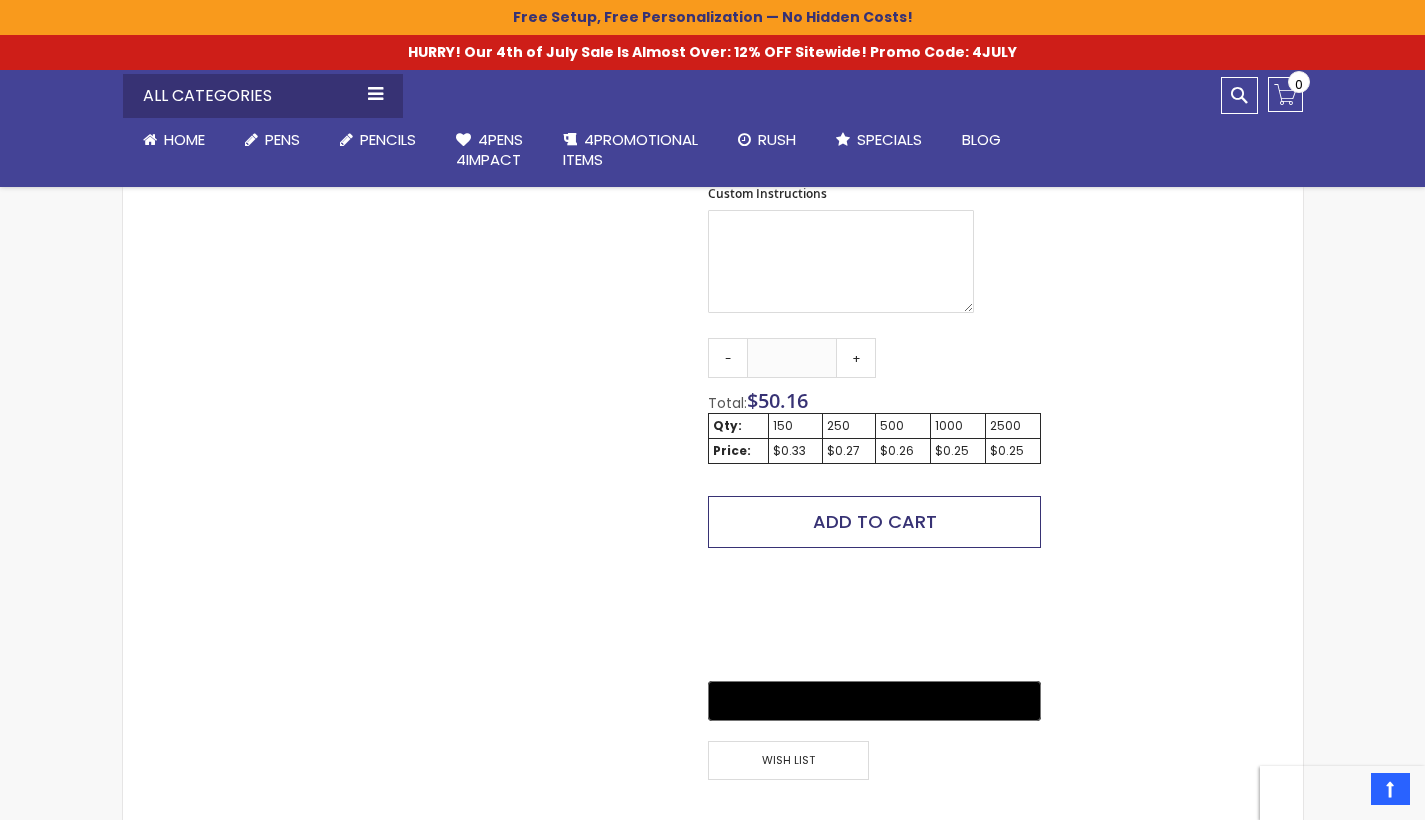 click on "Add to Cart" at bounding box center [875, 521] 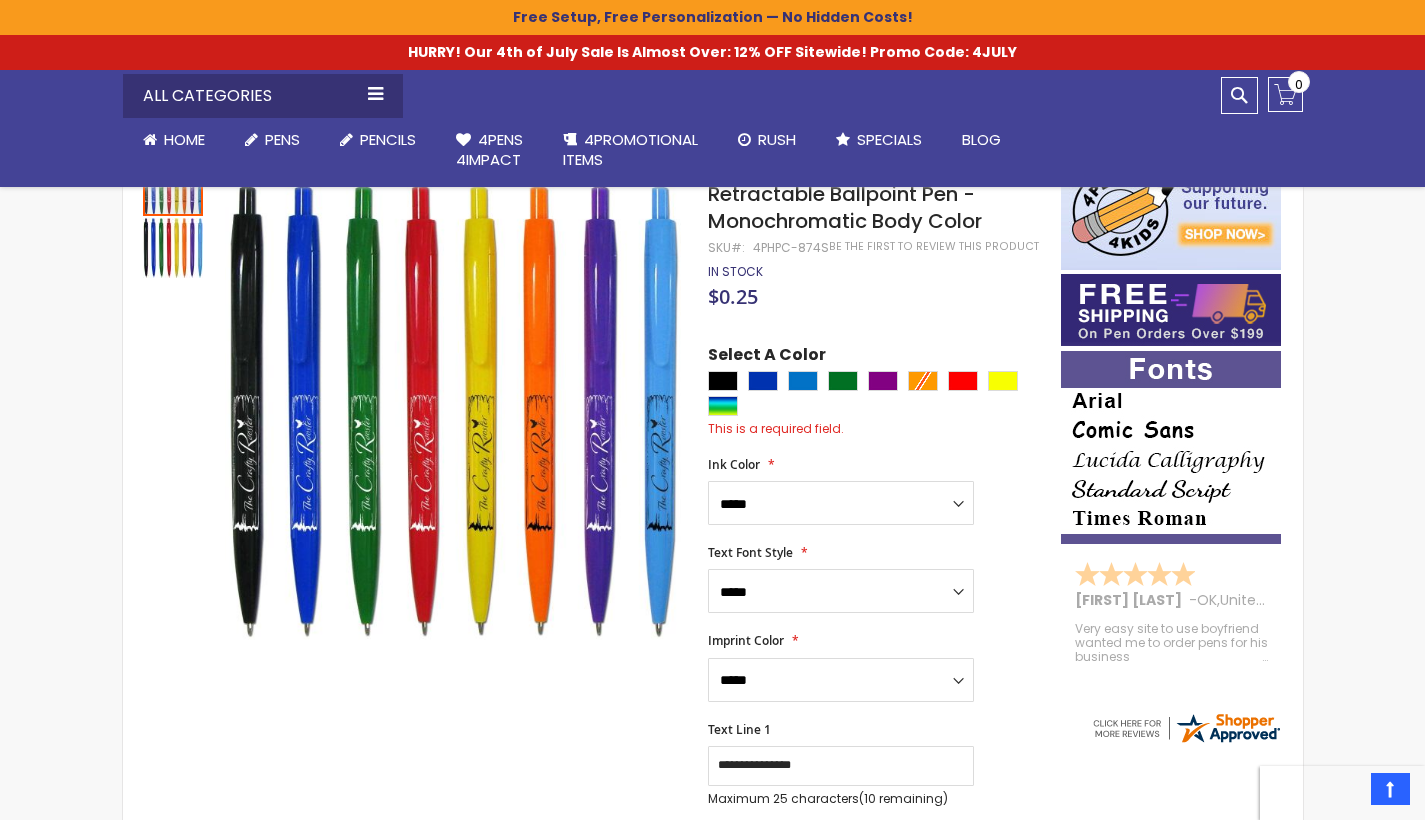scroll, scrollTop: 177, scrollLeft: 0, axis: vertical 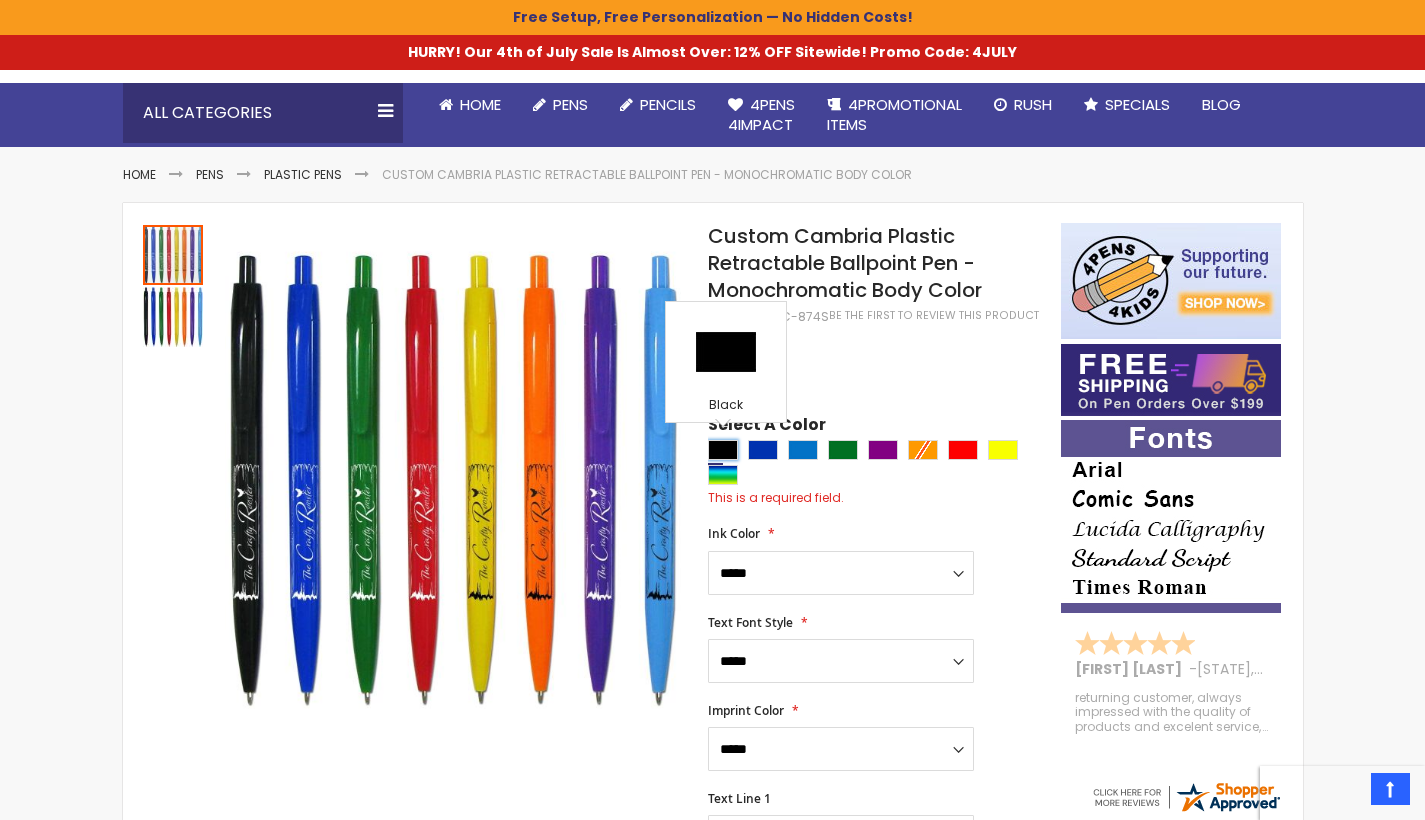 click at bounding box center [723, 450] 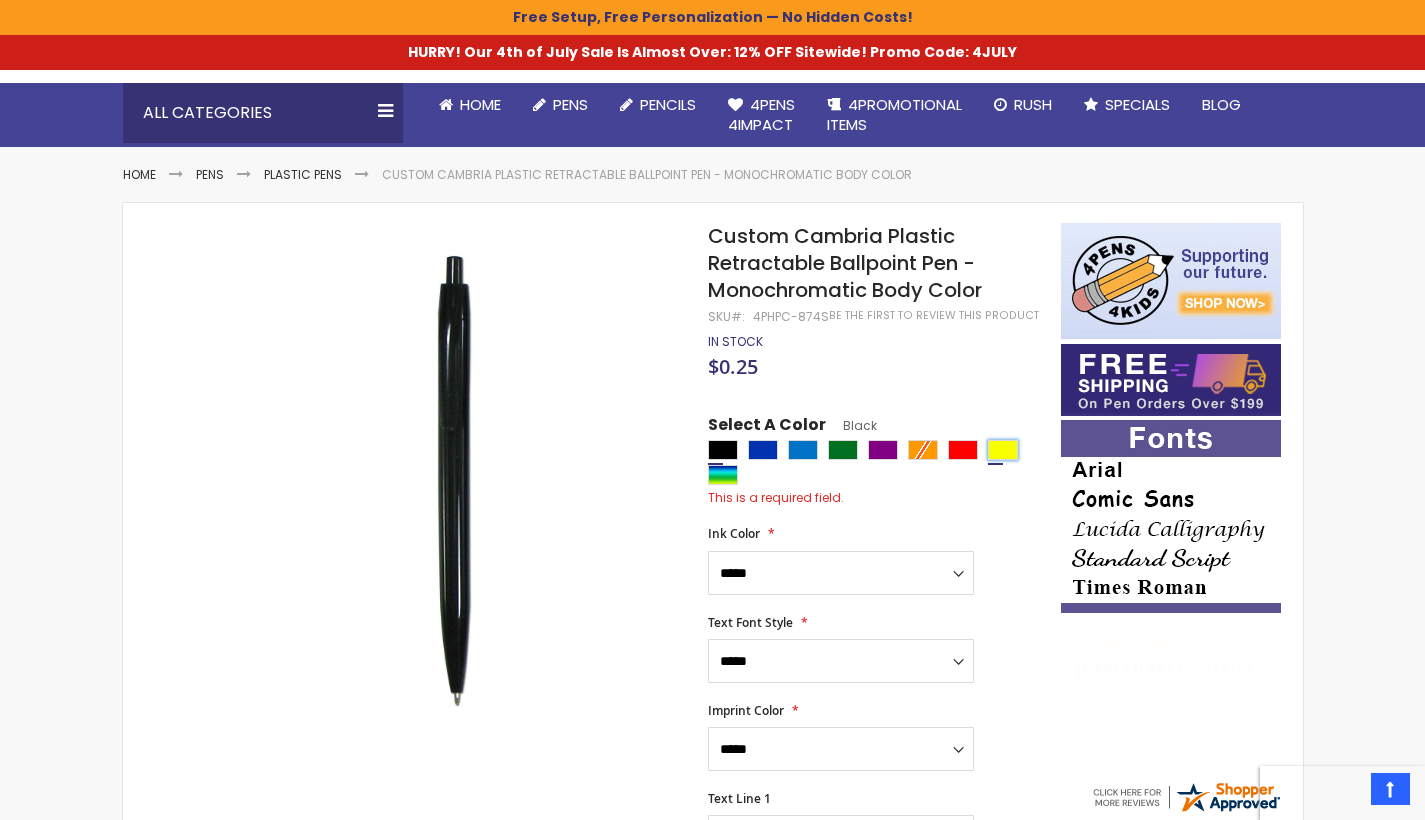 click at bounding box center (1003, 450) 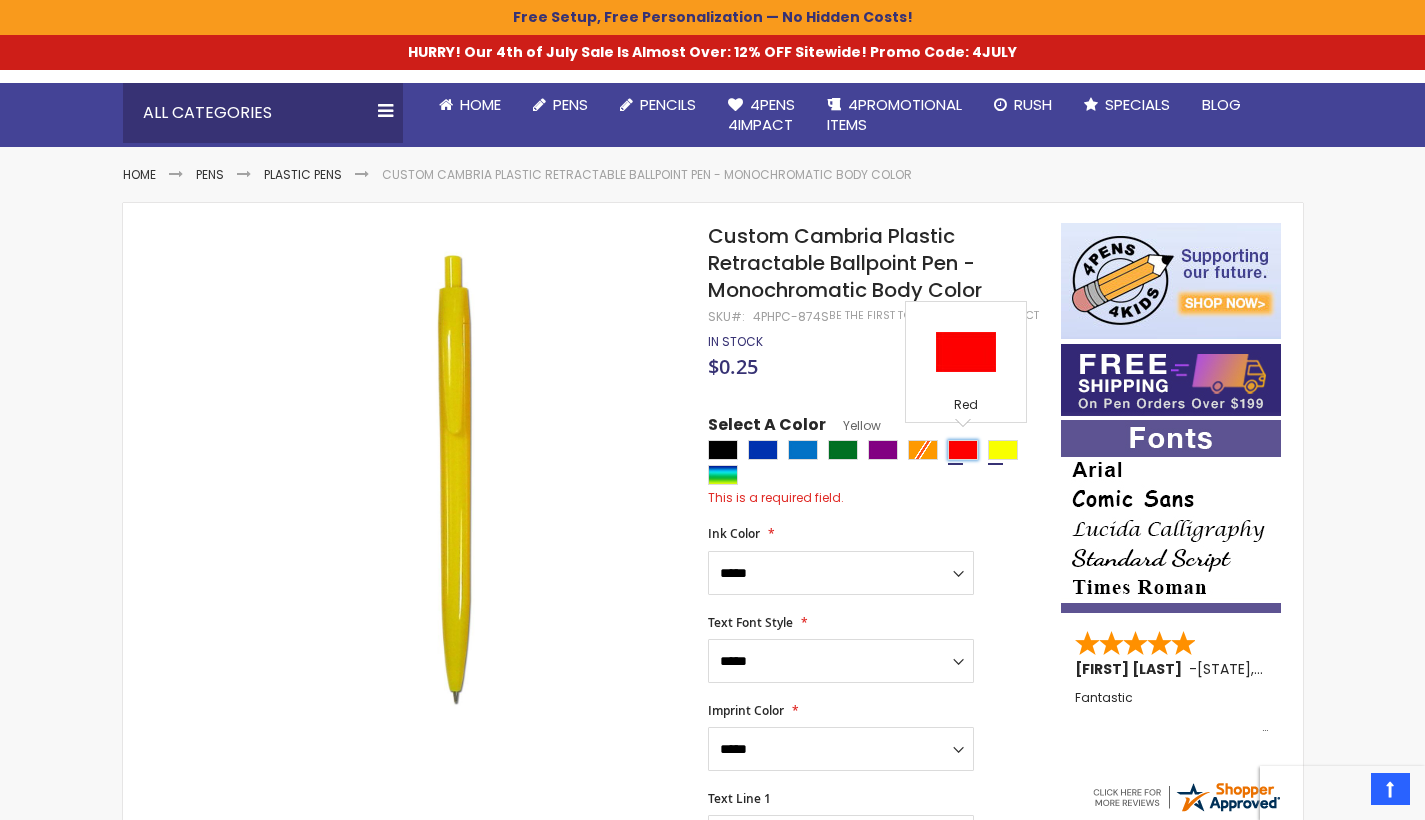click at bounding box center (963, 450) 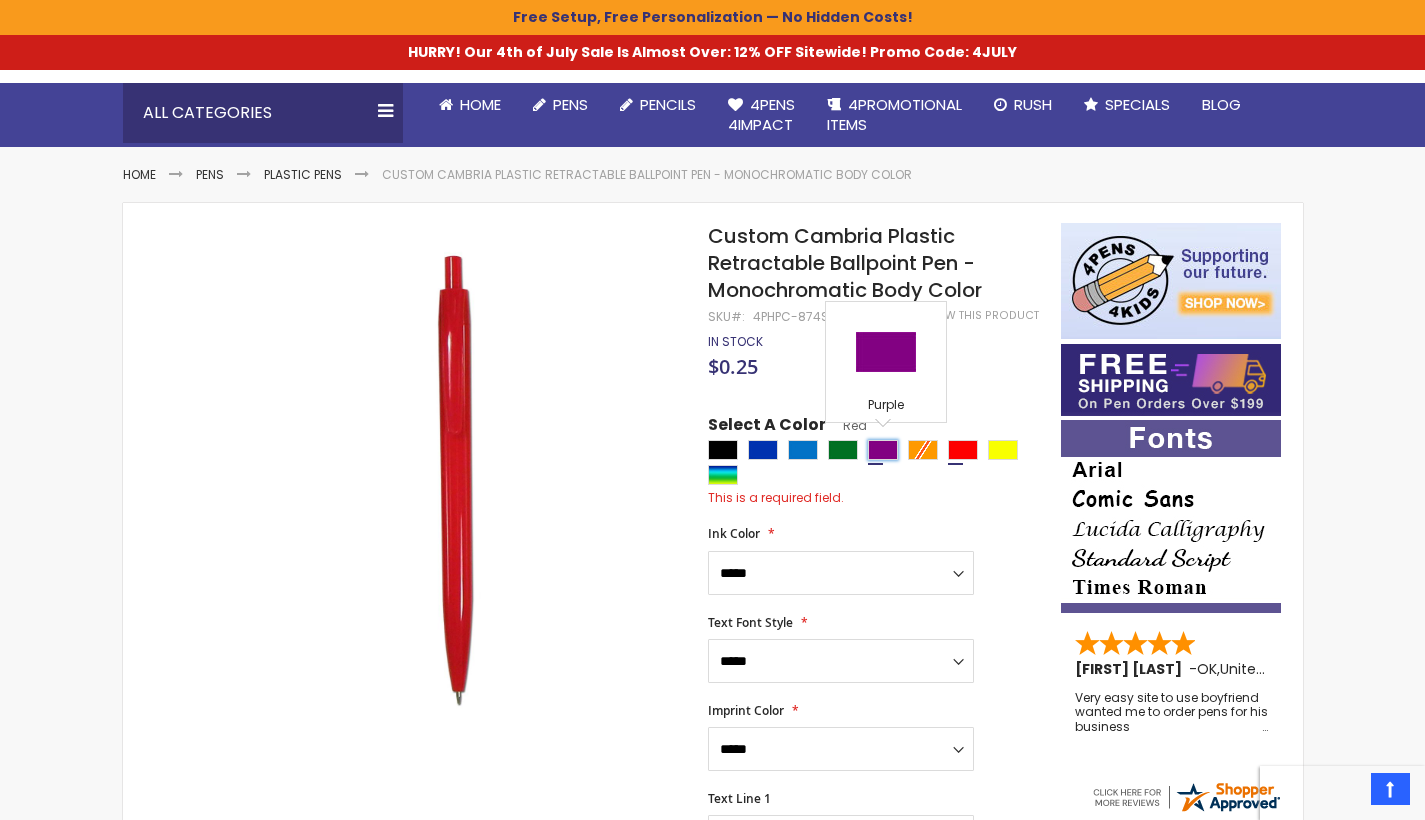 click at bounding box center [883, 450] 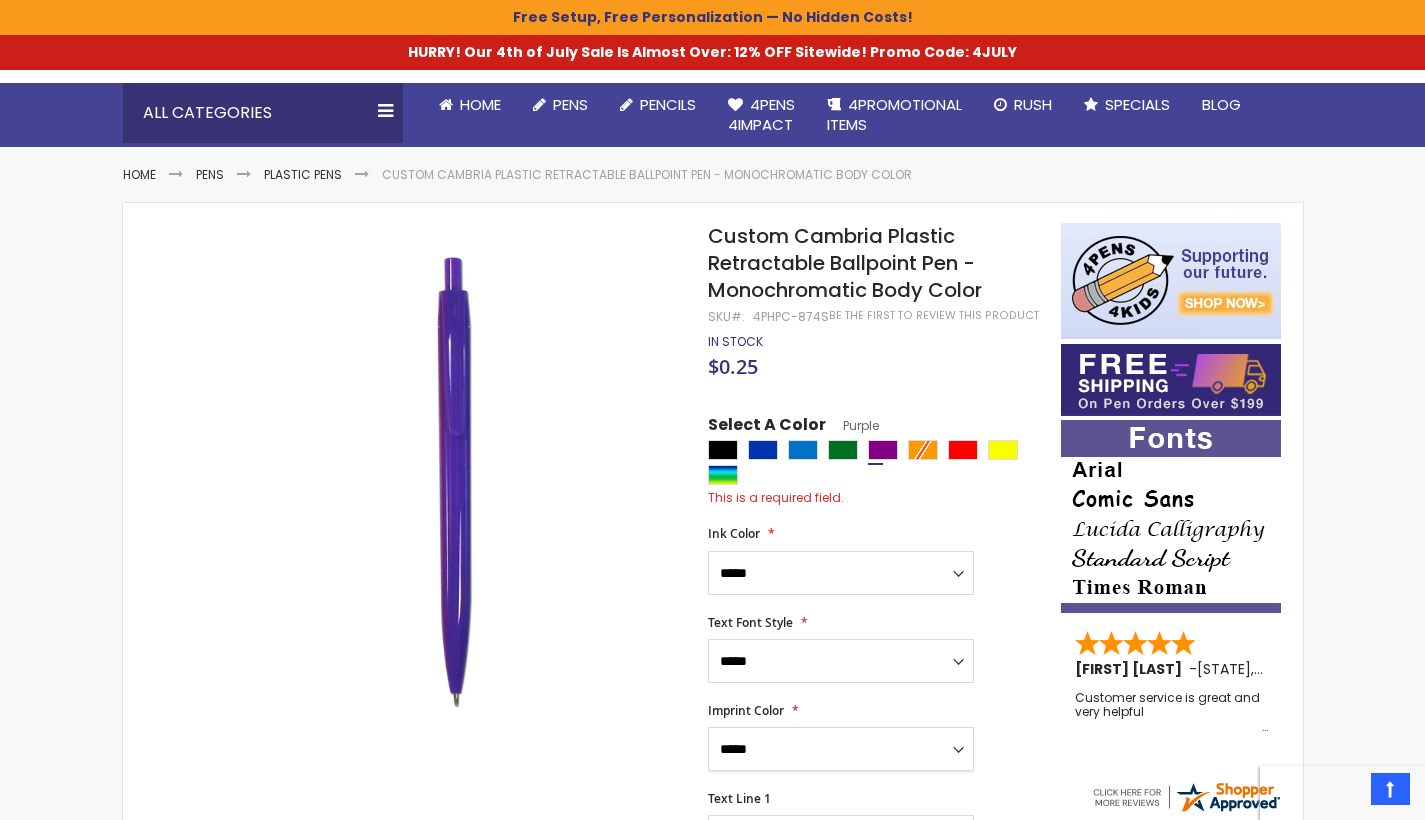 select on "*****" 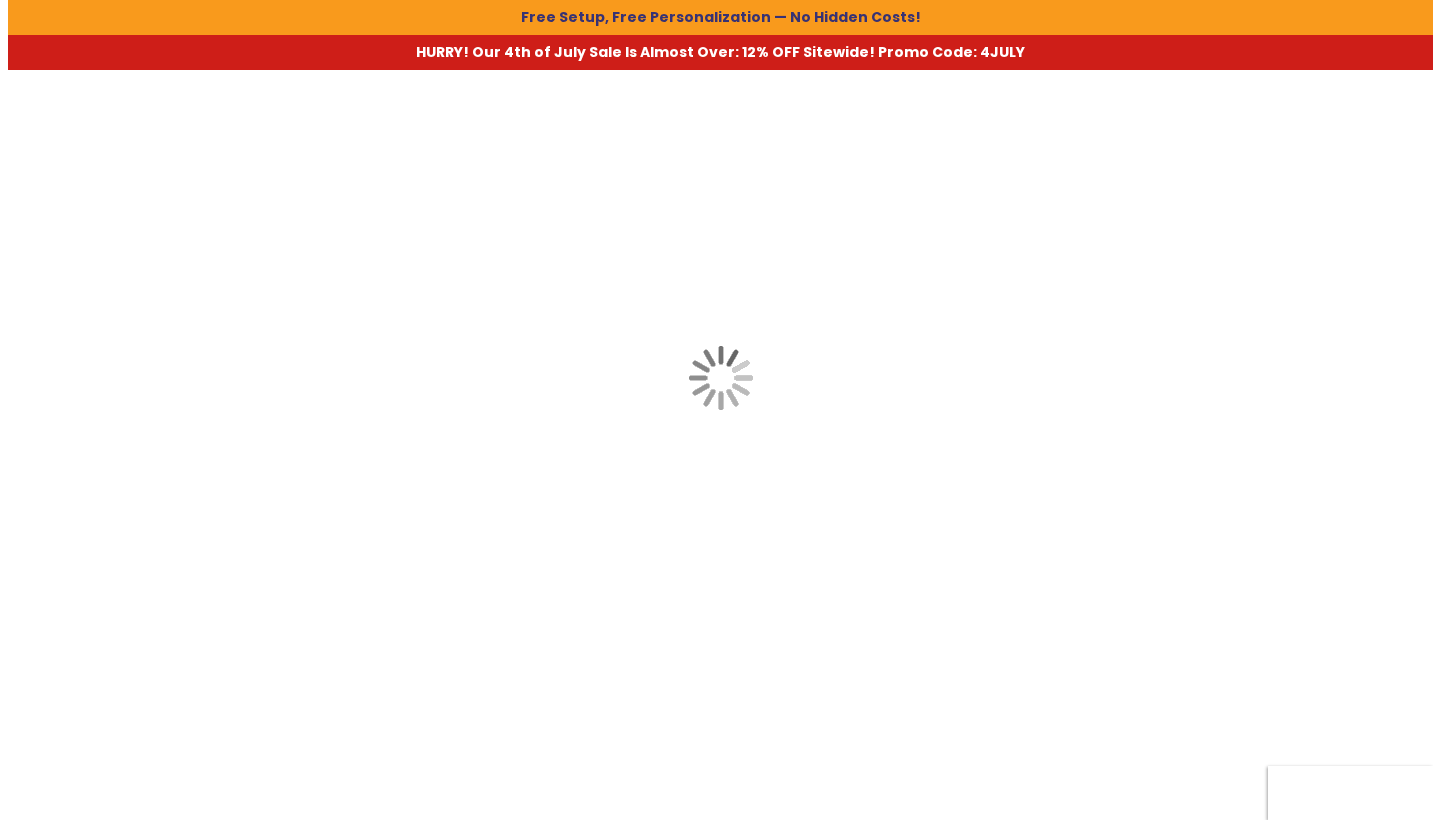 scroll, scrollTop: 0, scrollLeft: 0, axis: both 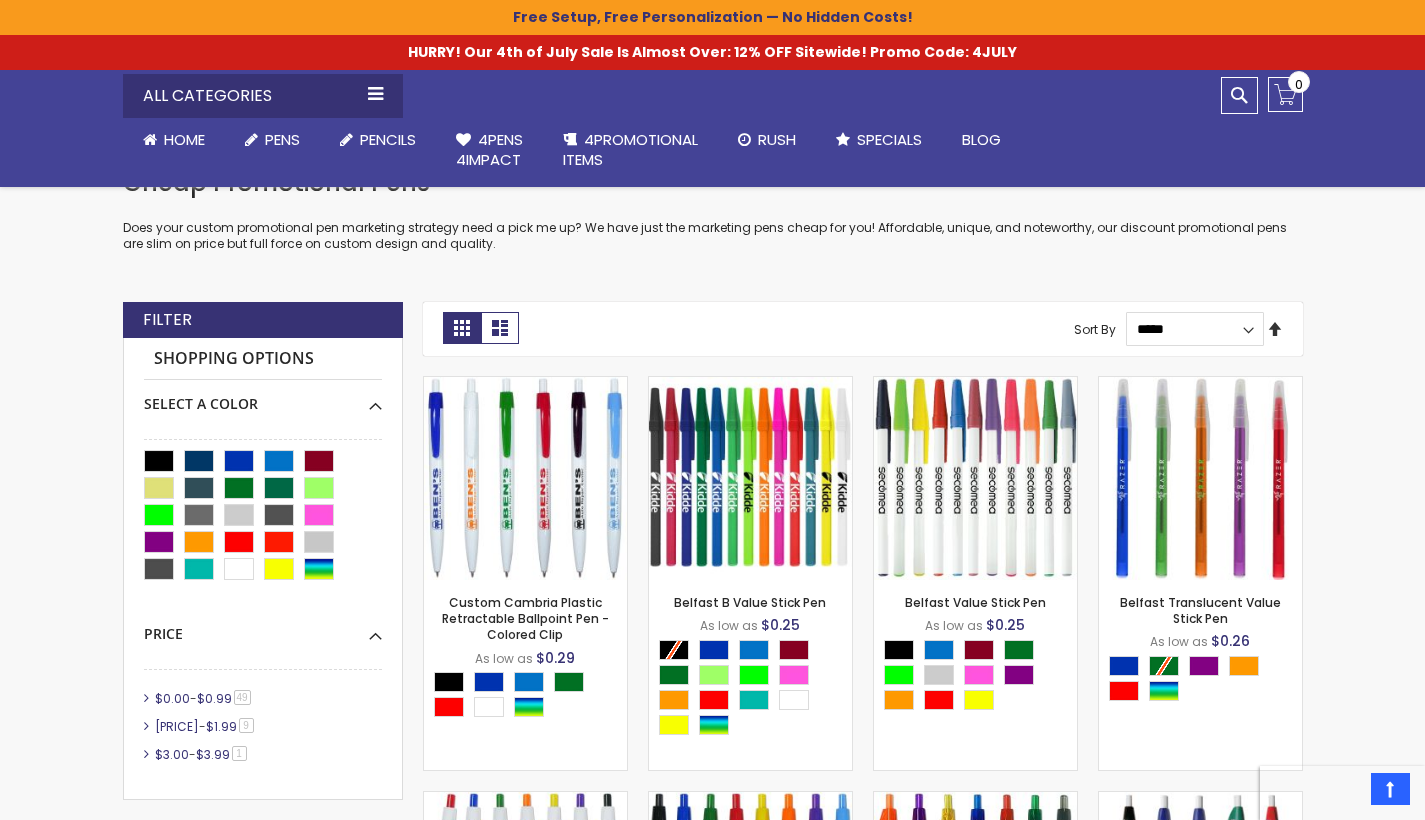 click on "Set Descending Direction" at bounding box center [1275, 330] 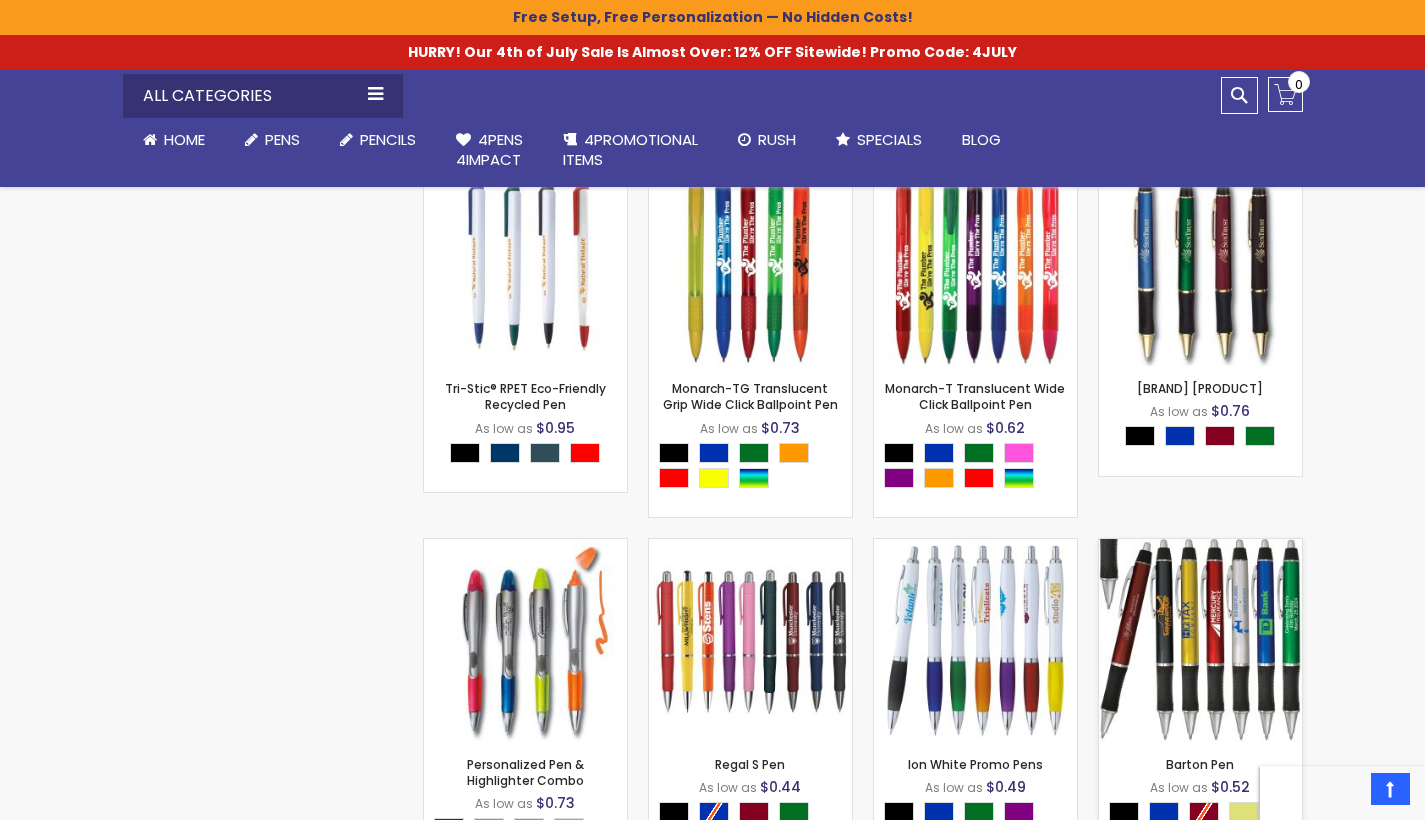 scroll, scrollTop: 70, scrollLeft: 0, axis: vertical 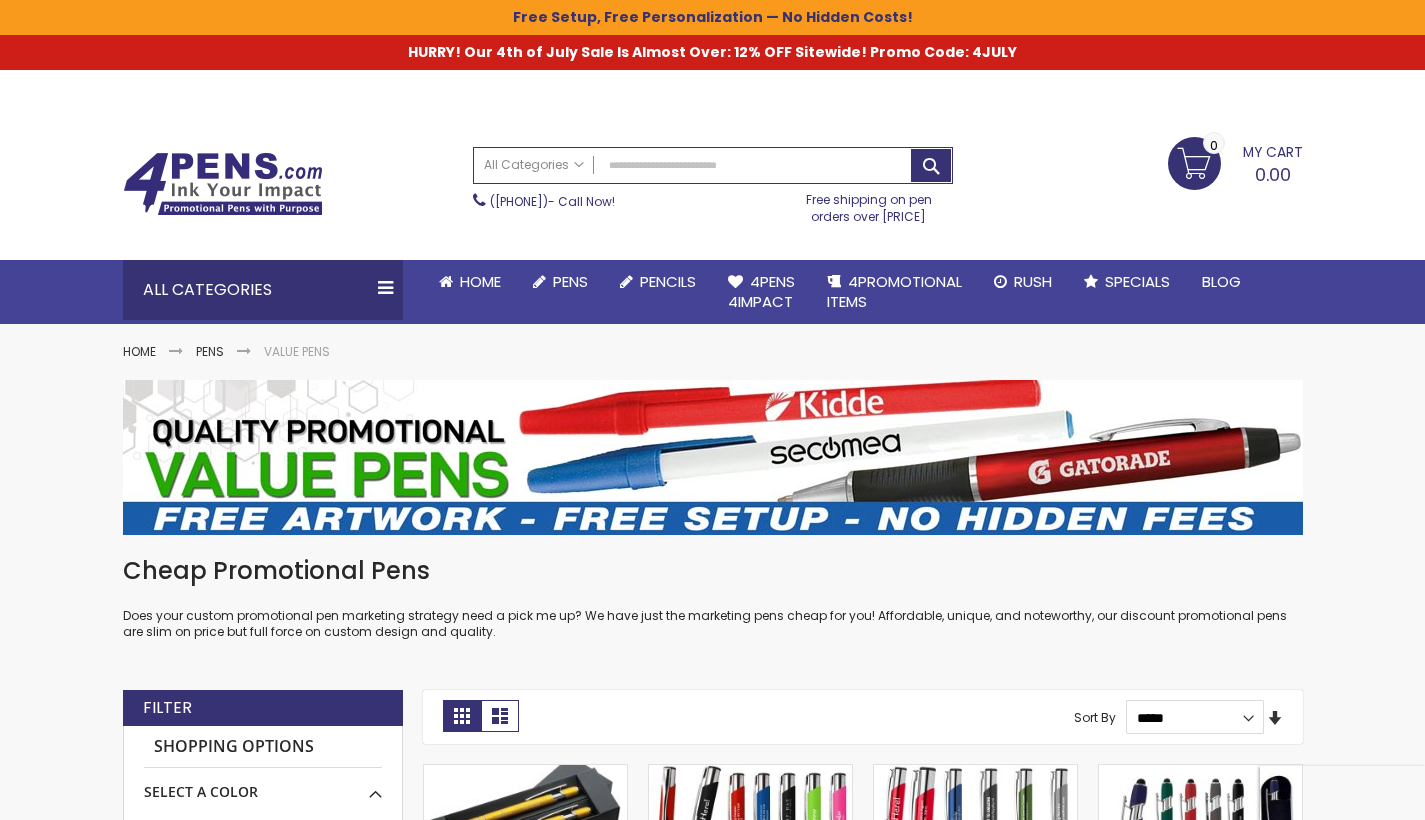 click on "Set Ascending Direction" at bounding box center [1275, 719] 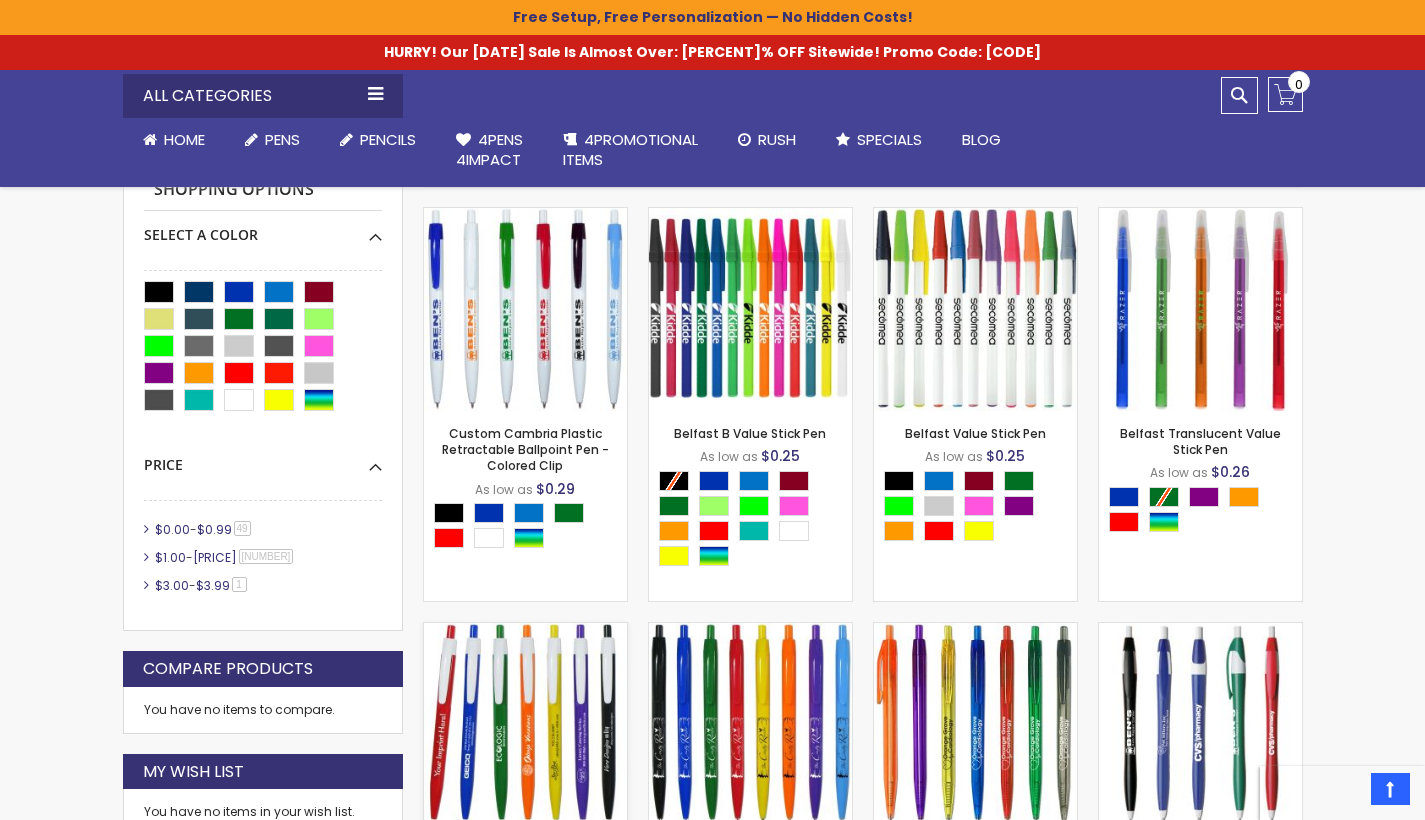 scroll, scrollTop: 712, scrollLeft: 0, axis: vertical 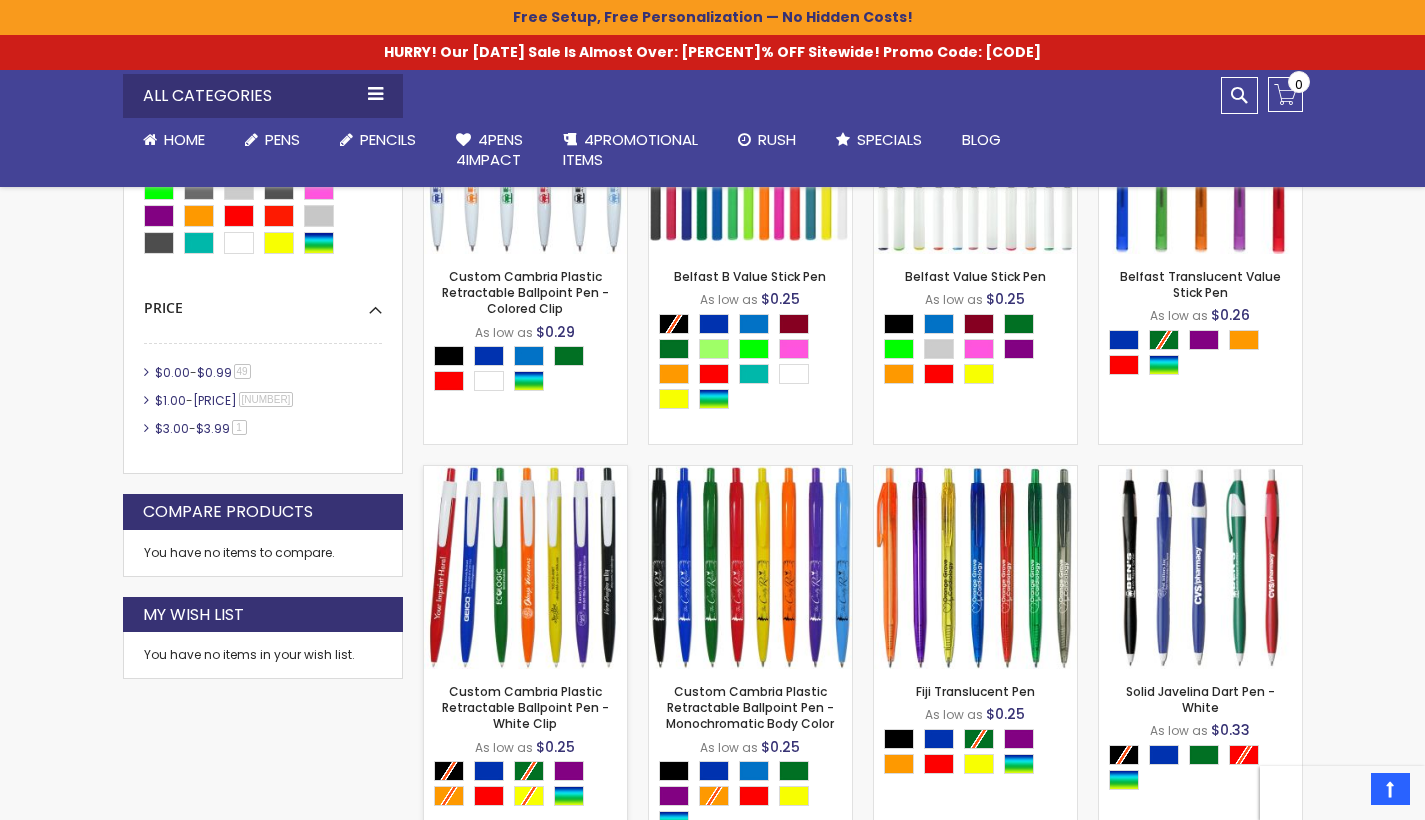 click on "-
***
+
Add to Cart" at bounding box center (525, 221) 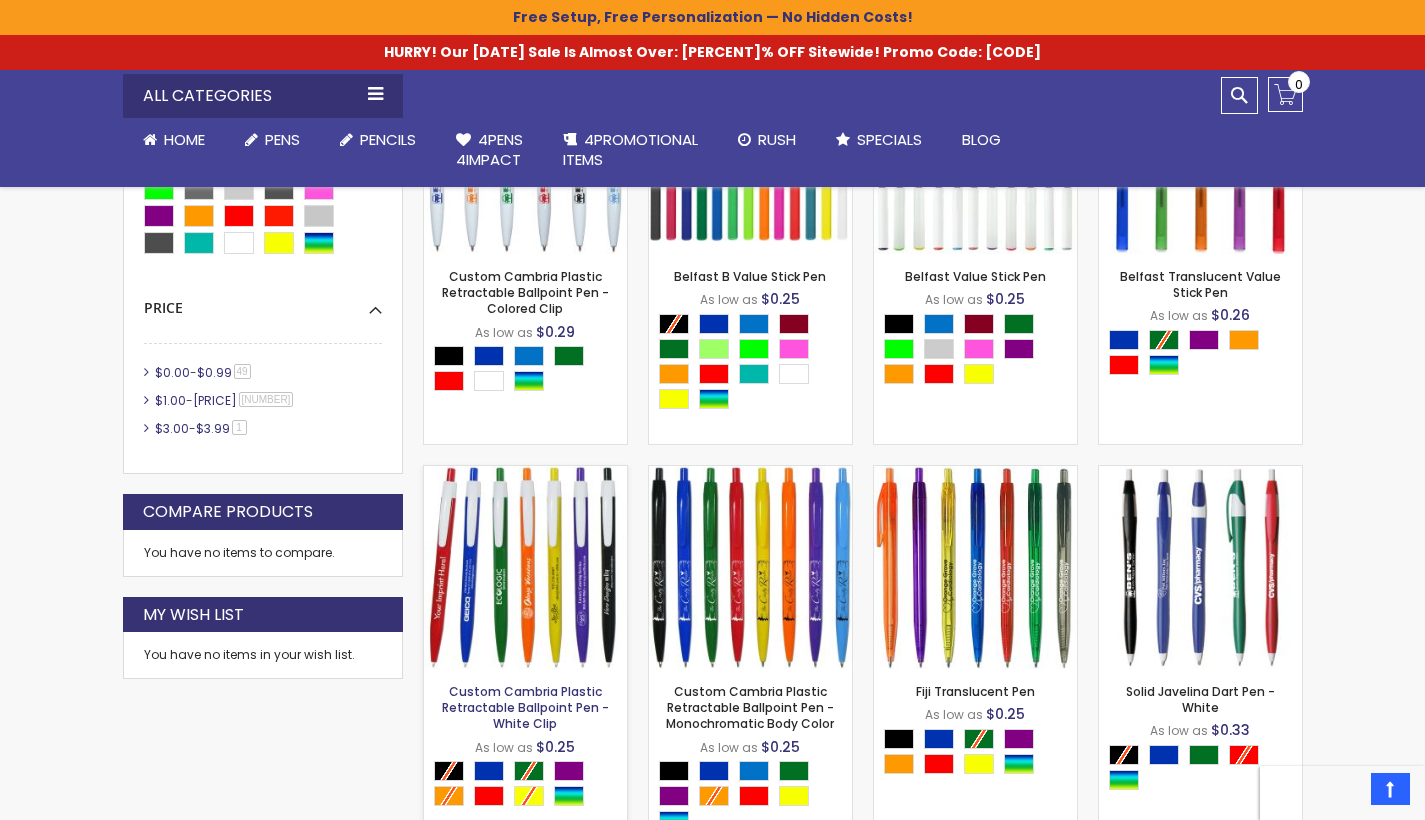 click on "[PRODUCT] Custom Cambria Plastic Retractable Ballpoint Pen - White Clip" at bounding box center [525, 707] 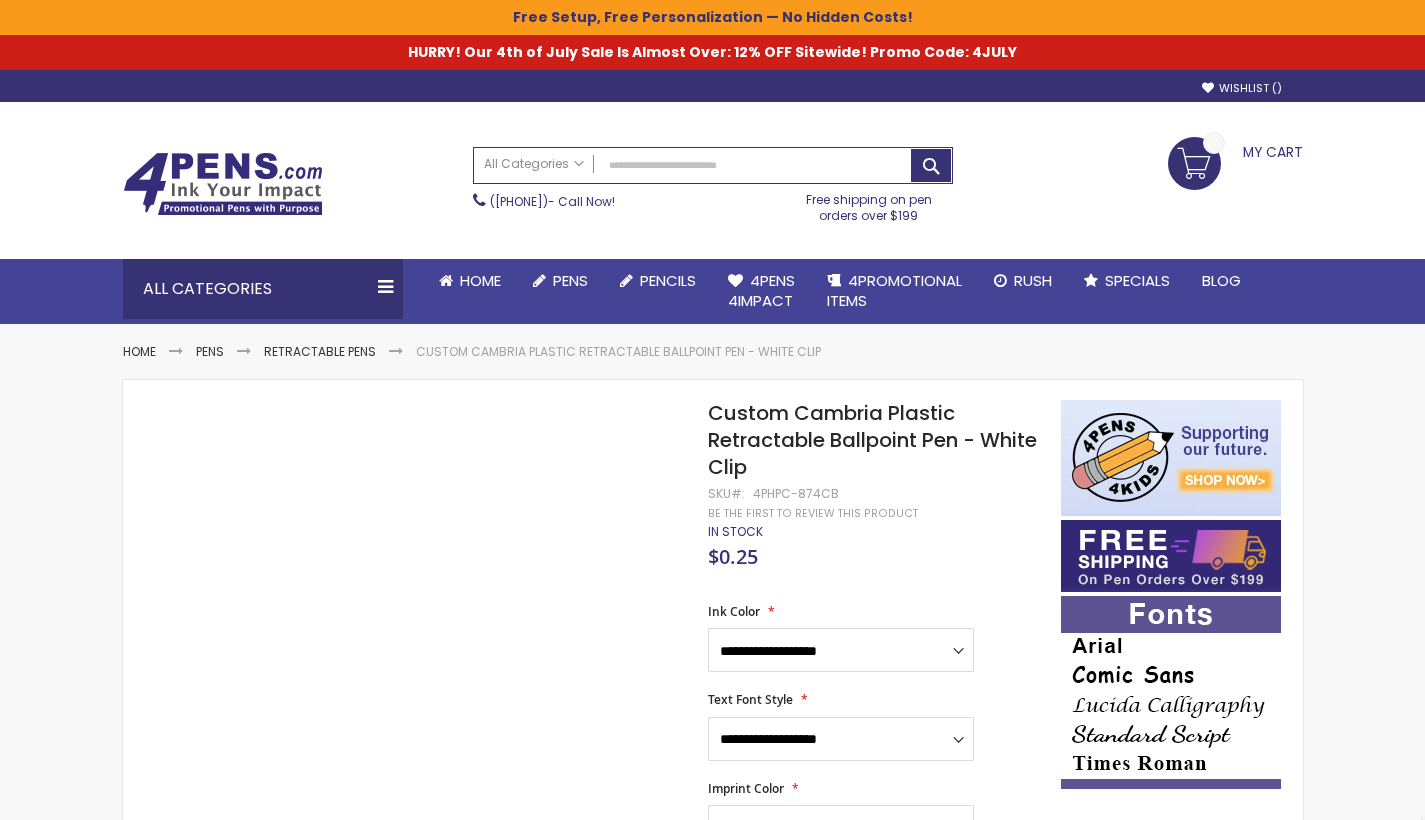scroll, scrollTop: 0, scrollLeft: 0, axis: both 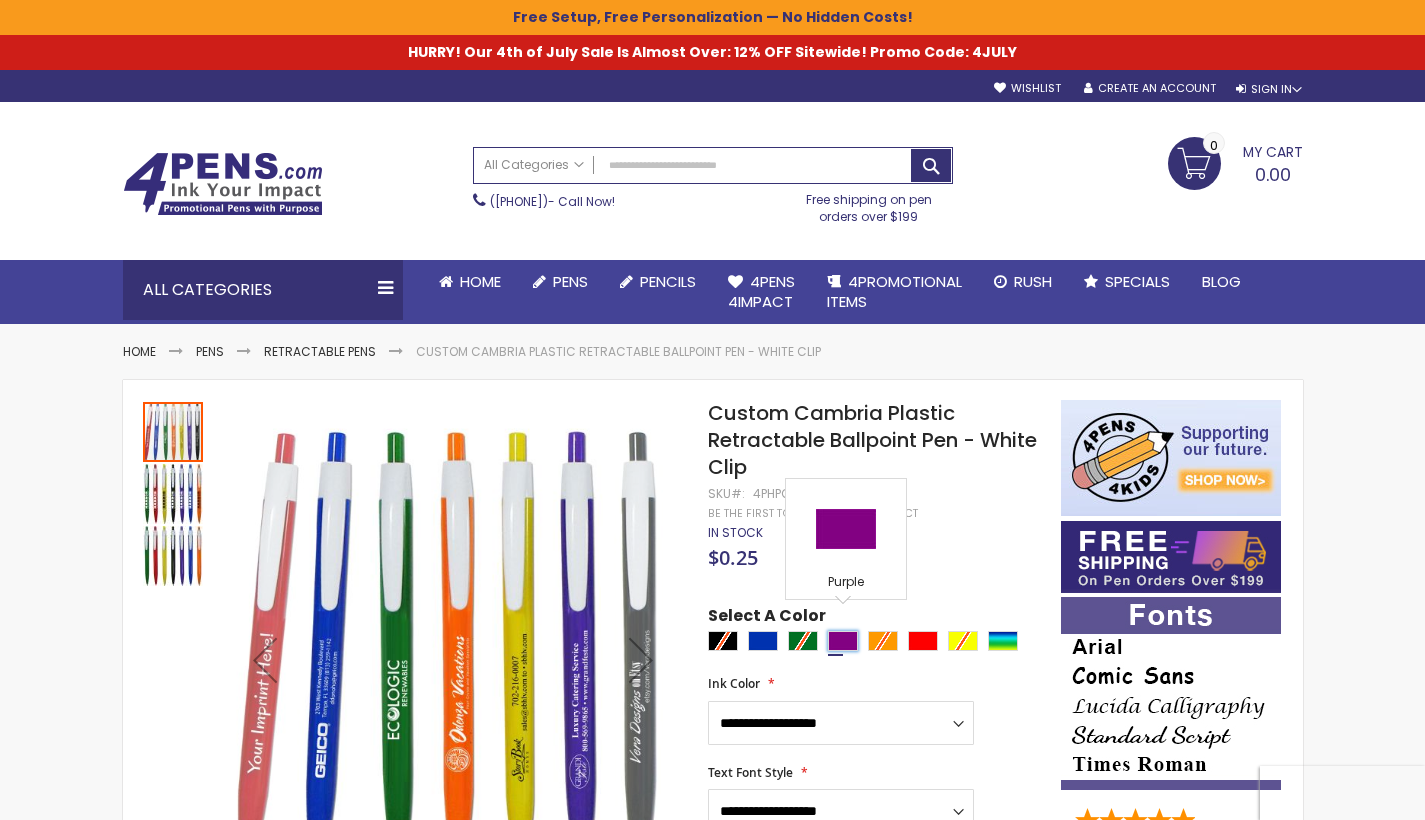 click at bounding box center [843, 641] 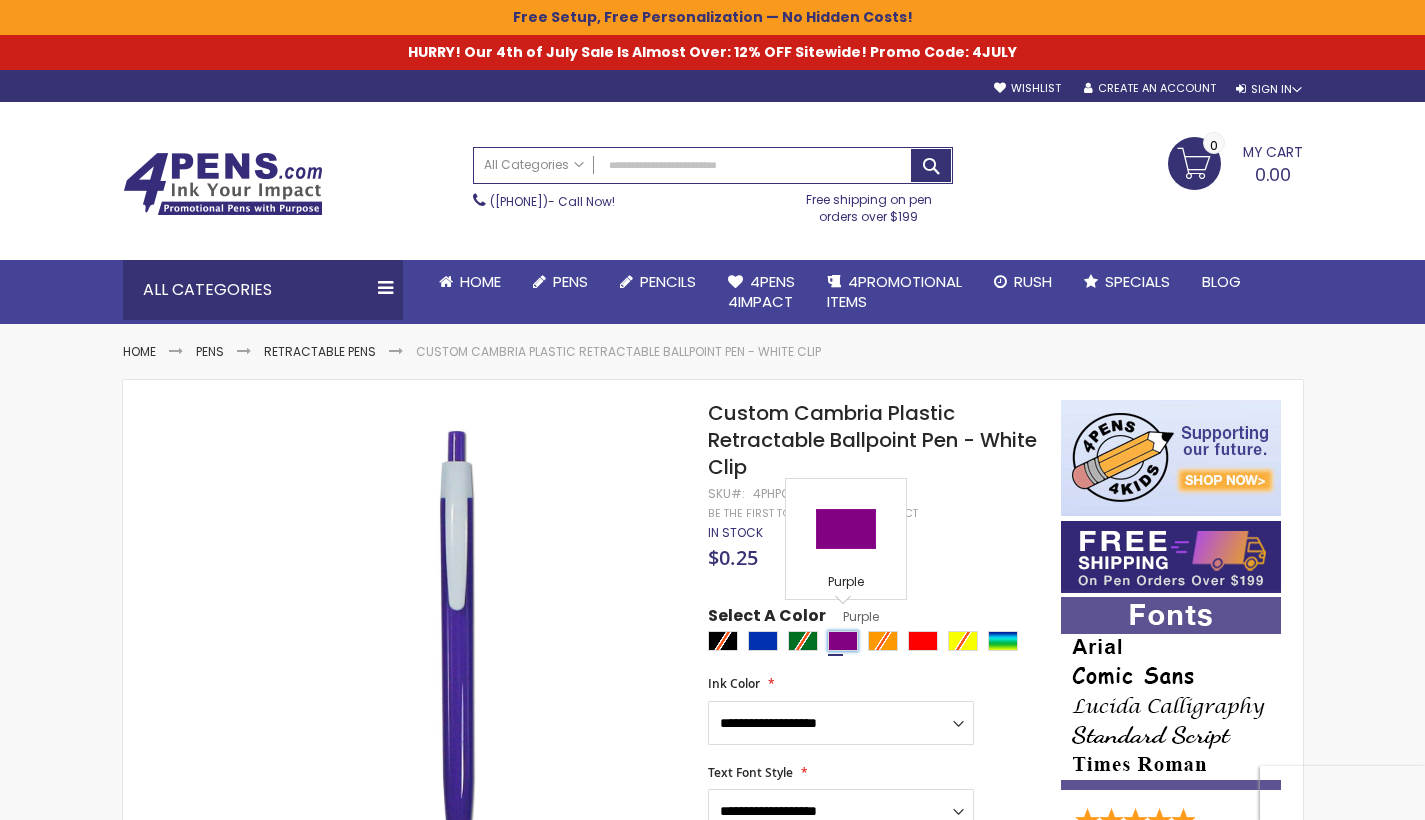 scroll, scrollTop: 111, scrollLeft: 0, axis: vertical 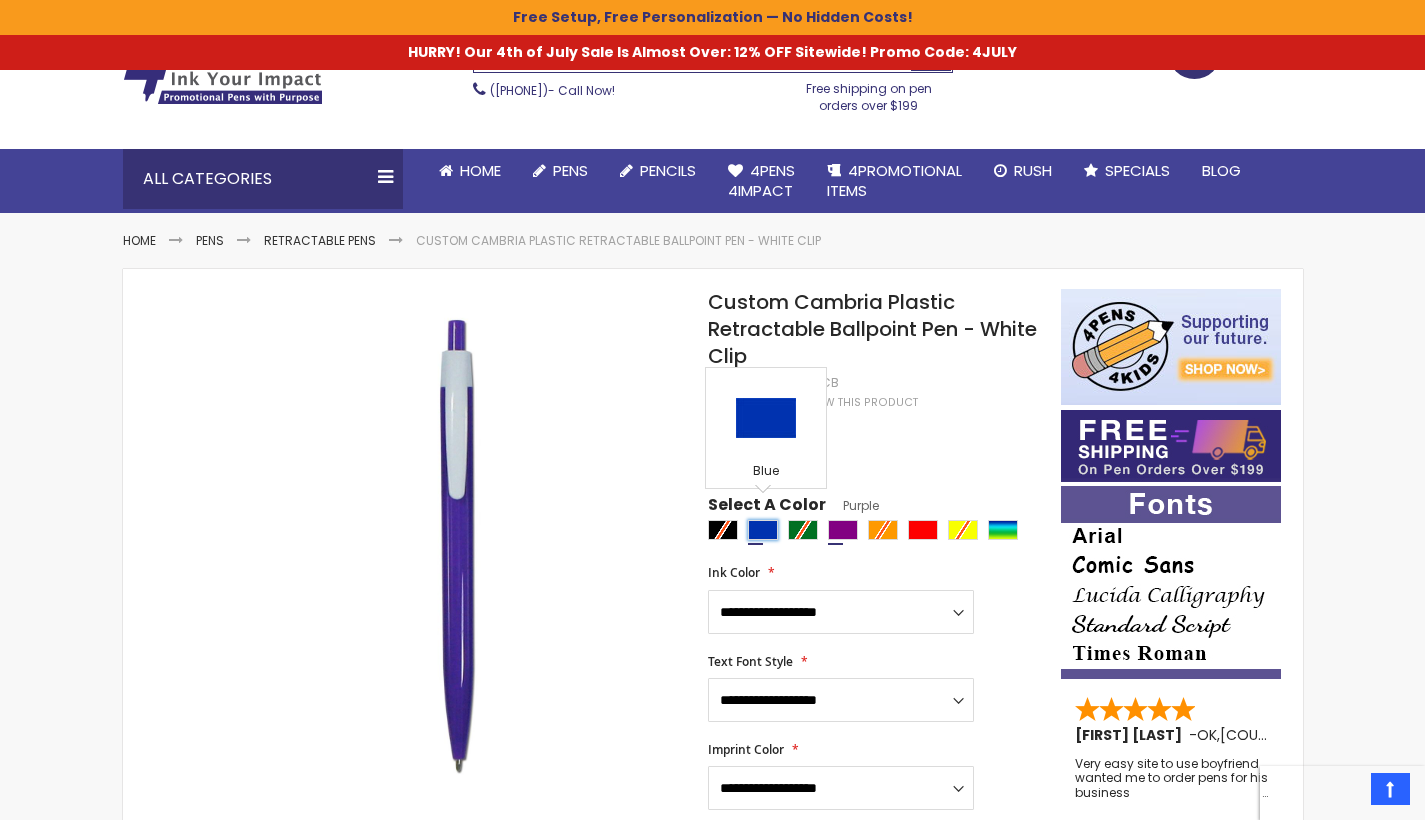 click at bounding box center (763, 530) 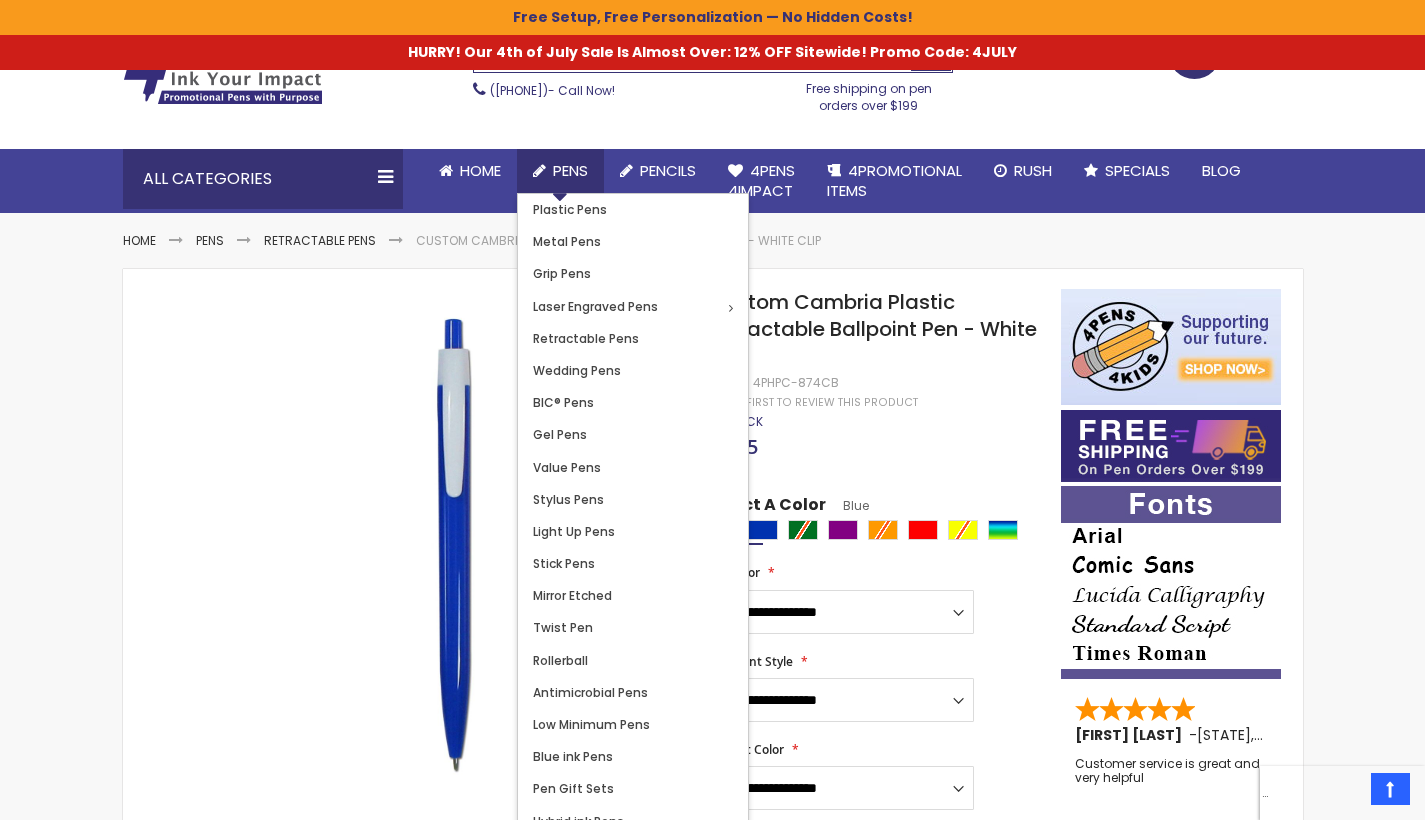 click on "Pens" at bounding box center [560, 171] 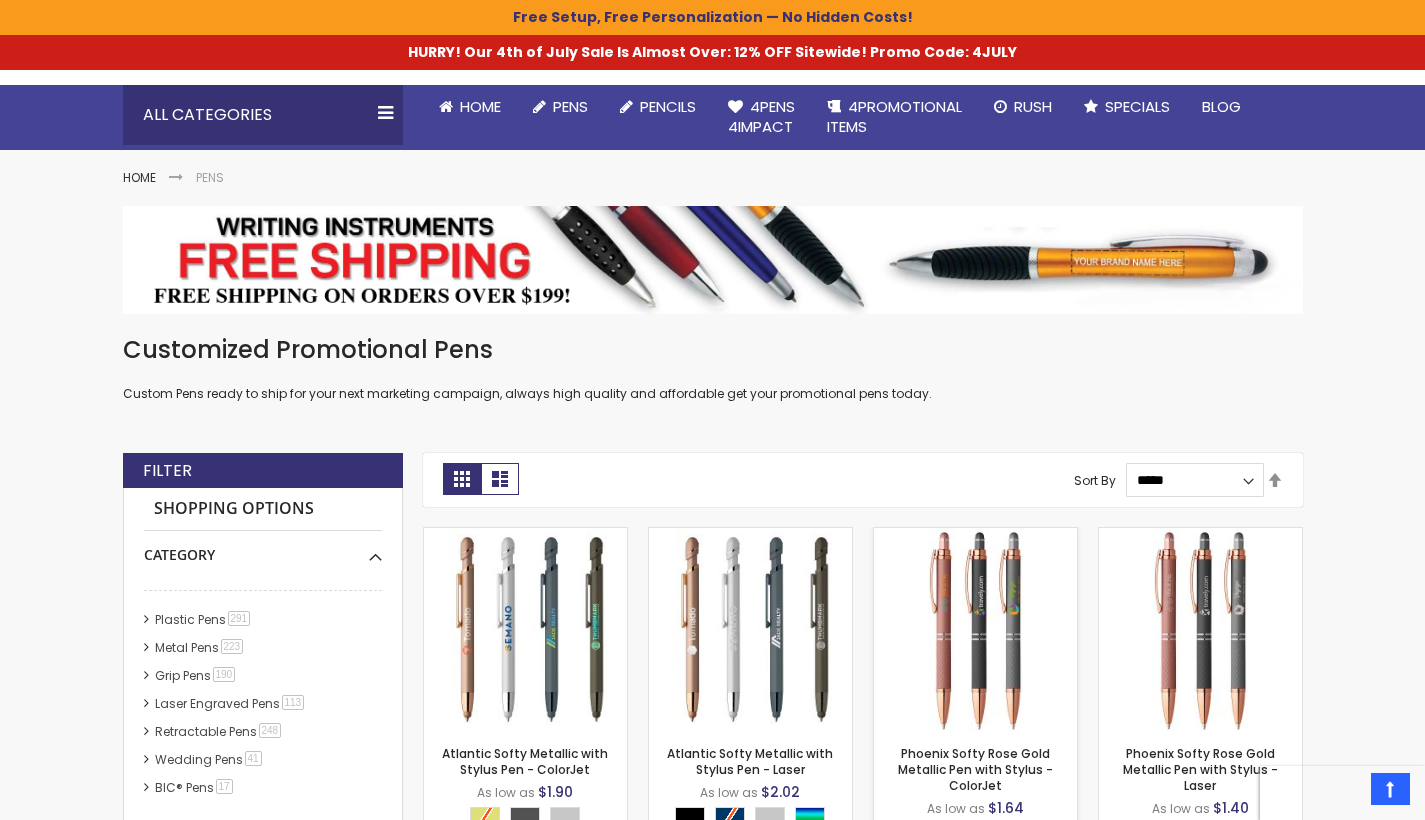scroll, scrollTop: 344, scrollLeft: 0, axis: vertical 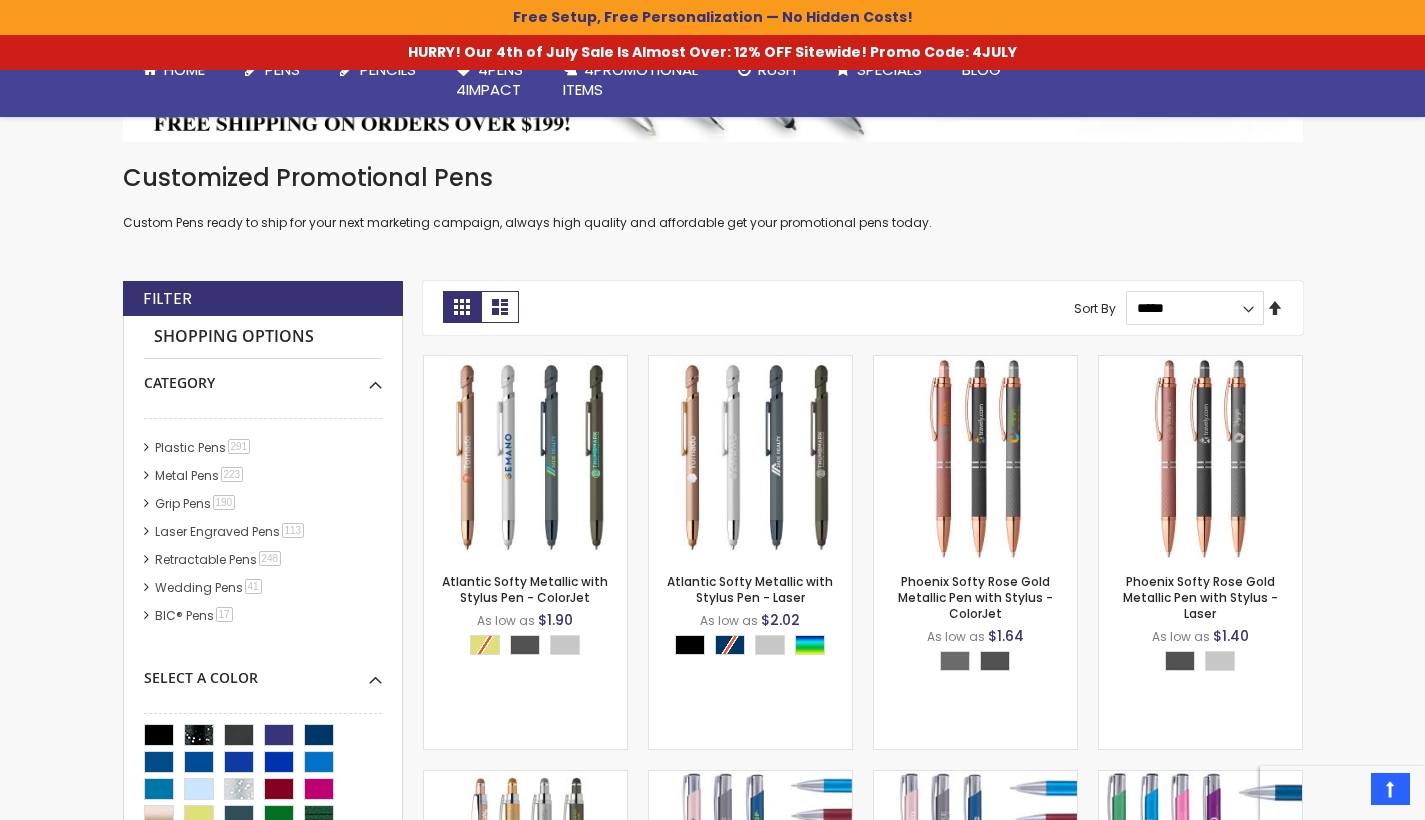click on "Set Descending Direction" at bounding box center [1275, 309] 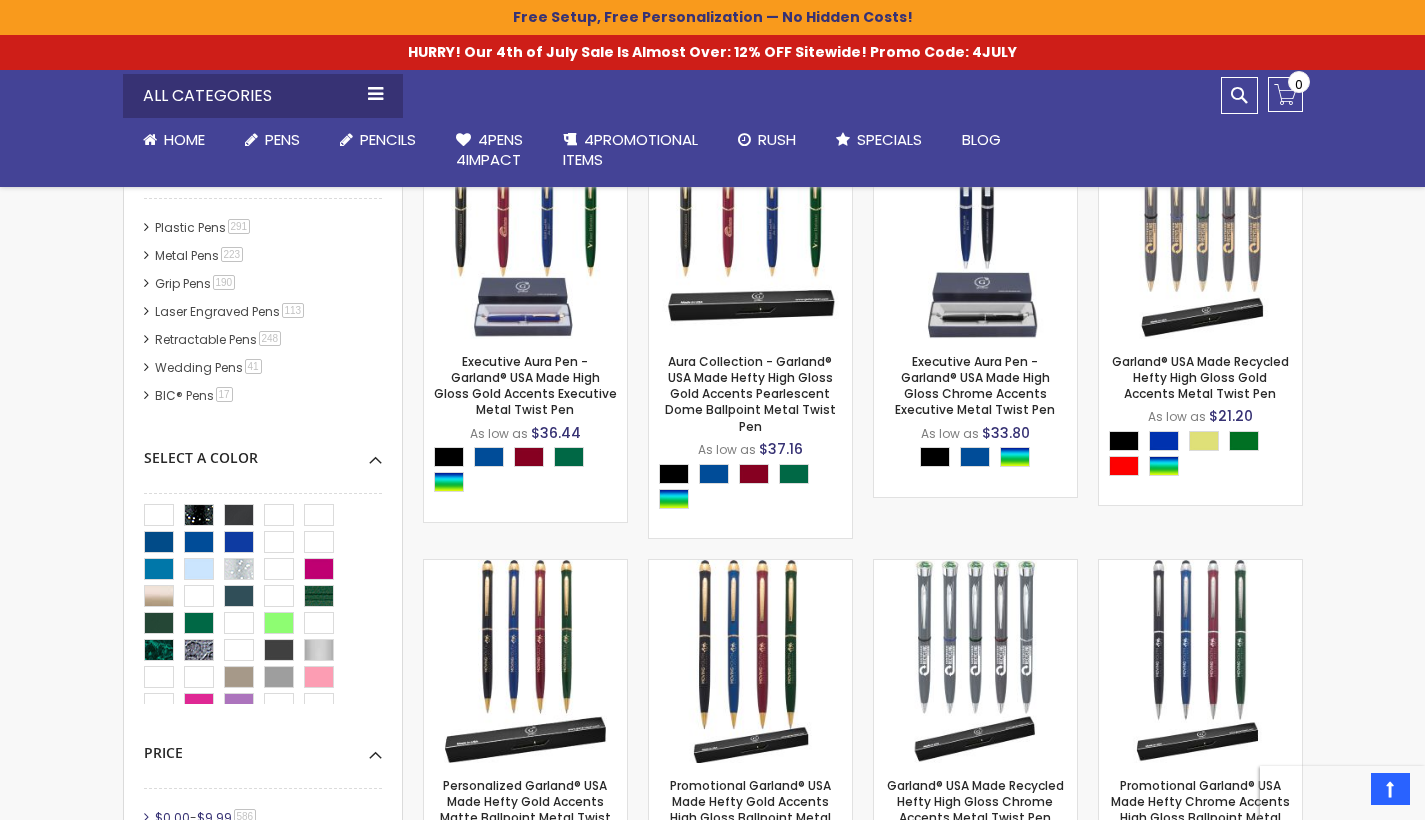 scroll, scrollTop: 383, scrollLeft: 0, axis: vertical 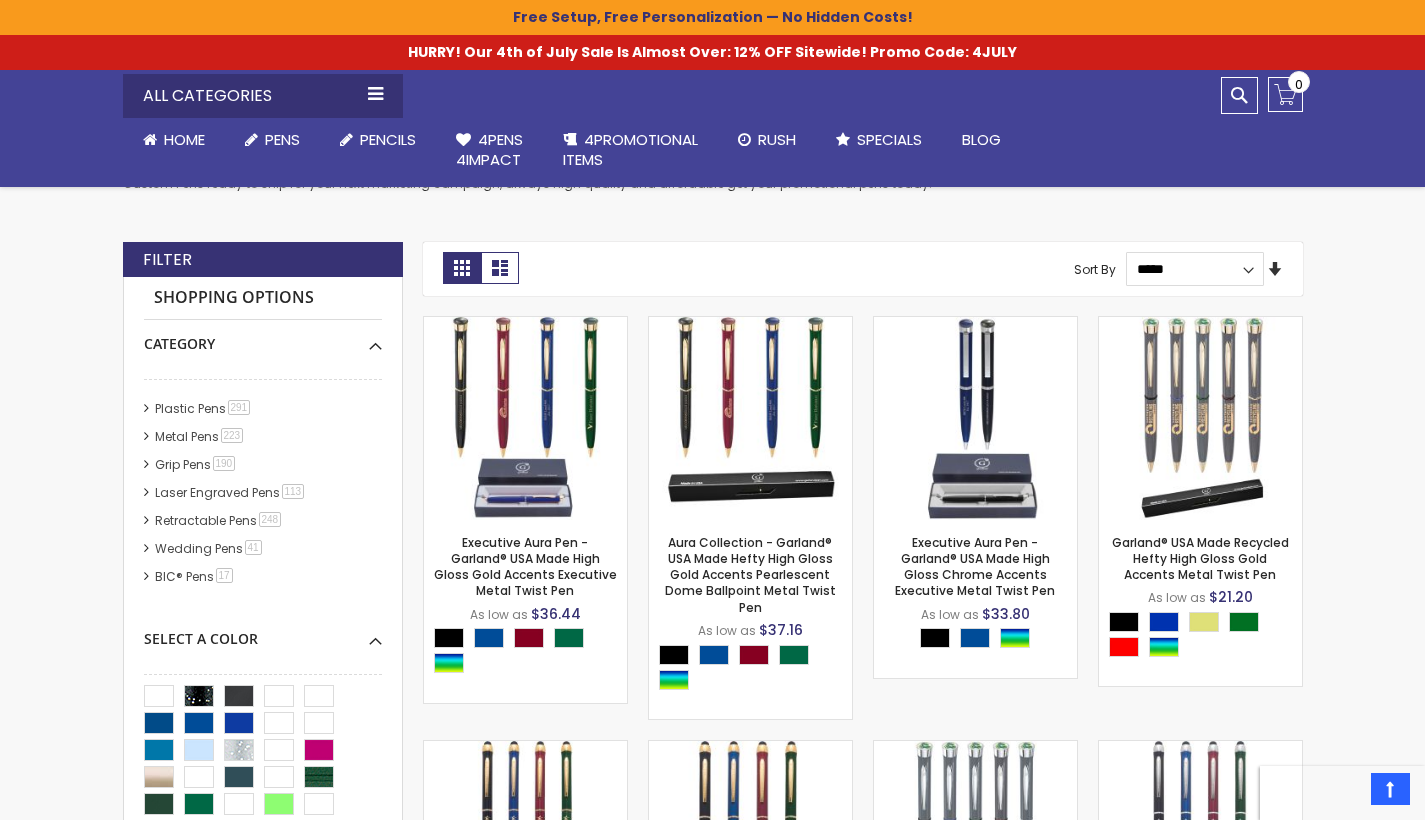 click on "Set Ascending Direction" at bounding box center [1275, 270] 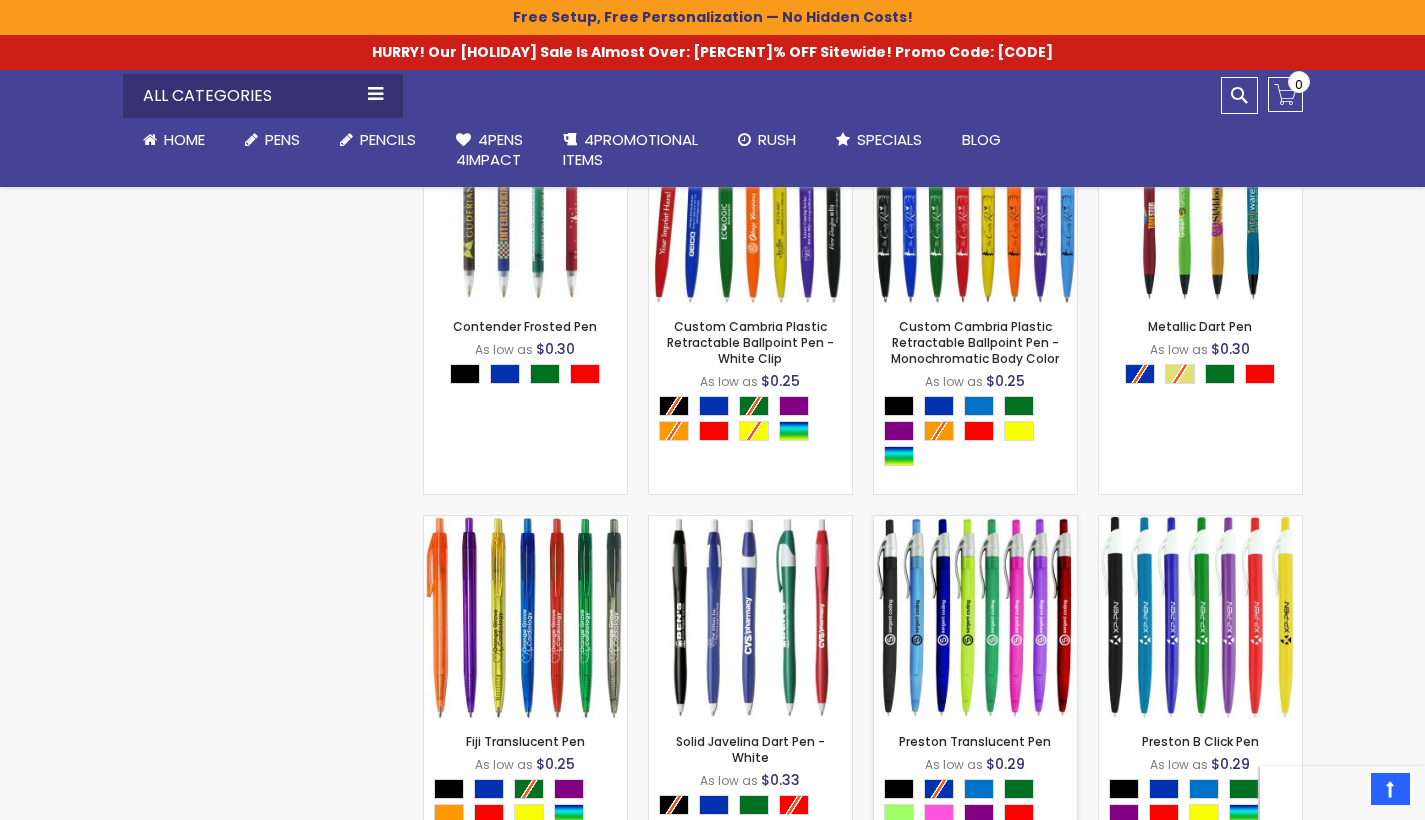scroll, scrollTop: 2234, scrollLeft: 0, axis: vertical 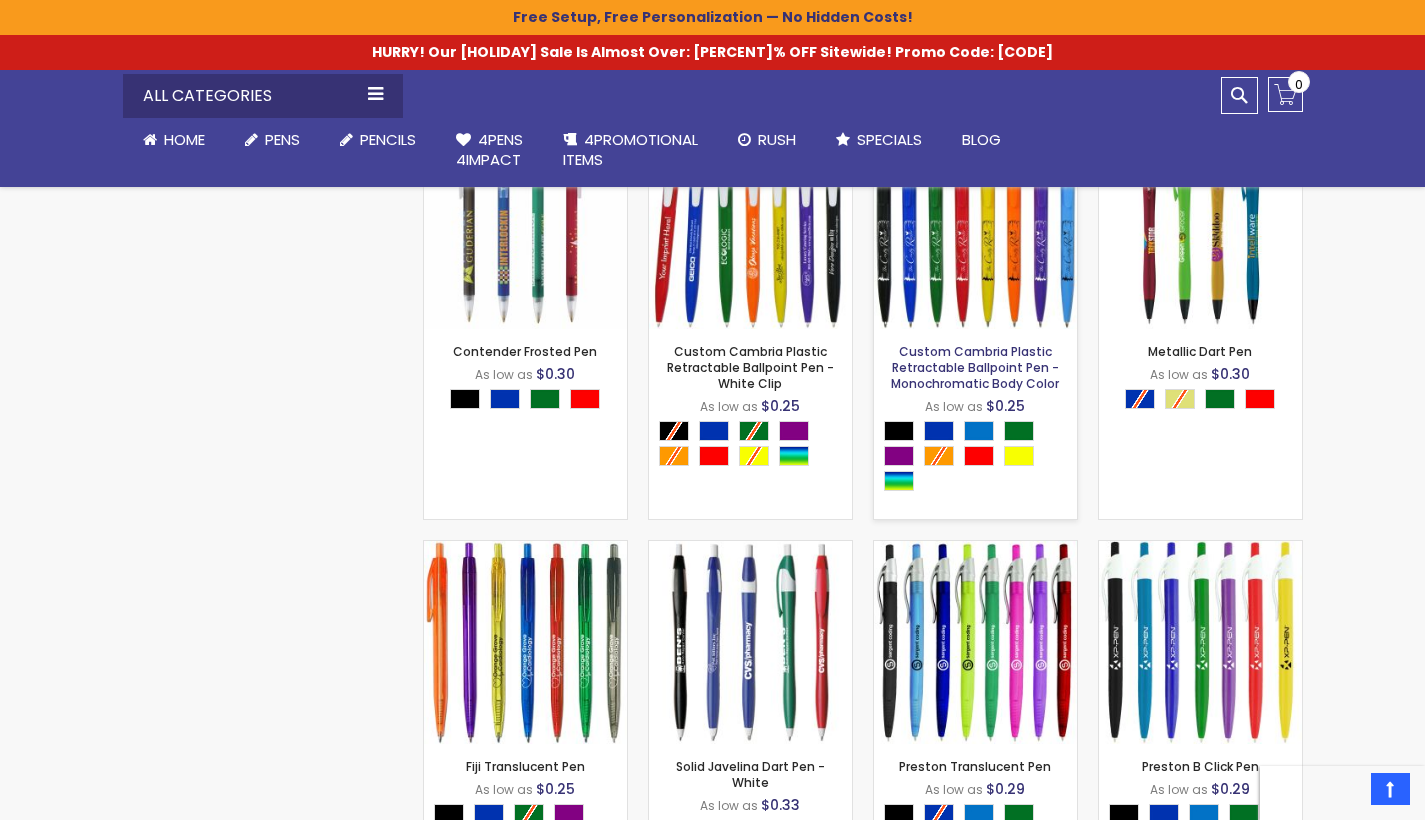 click on "Custom Cambria Plastic Retractable Ballpoint Pen - Monochromatic Body Color" at bounding box center [975, 367] 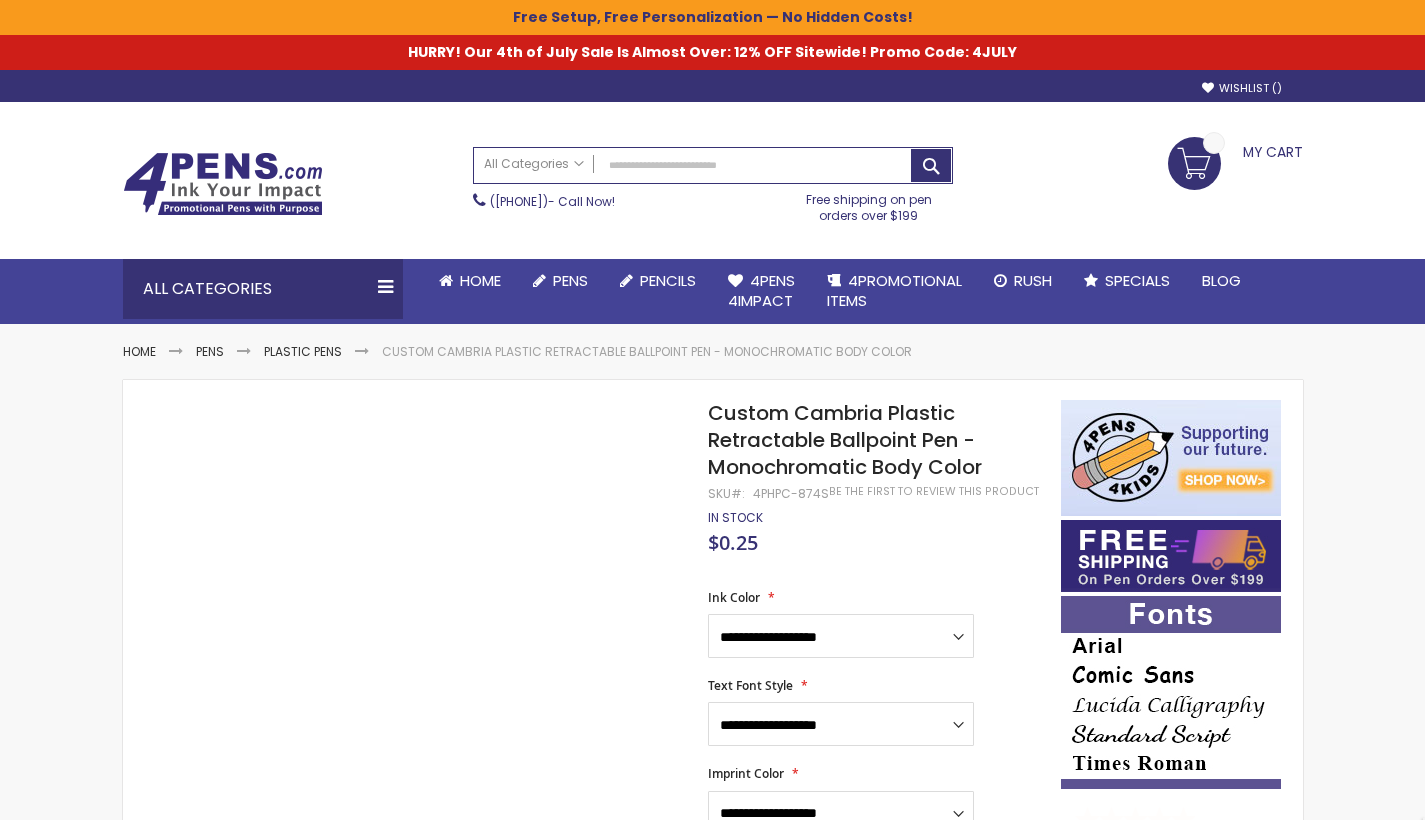 scroll, scrollTop: 0, scrollLeft: 0, axis: both 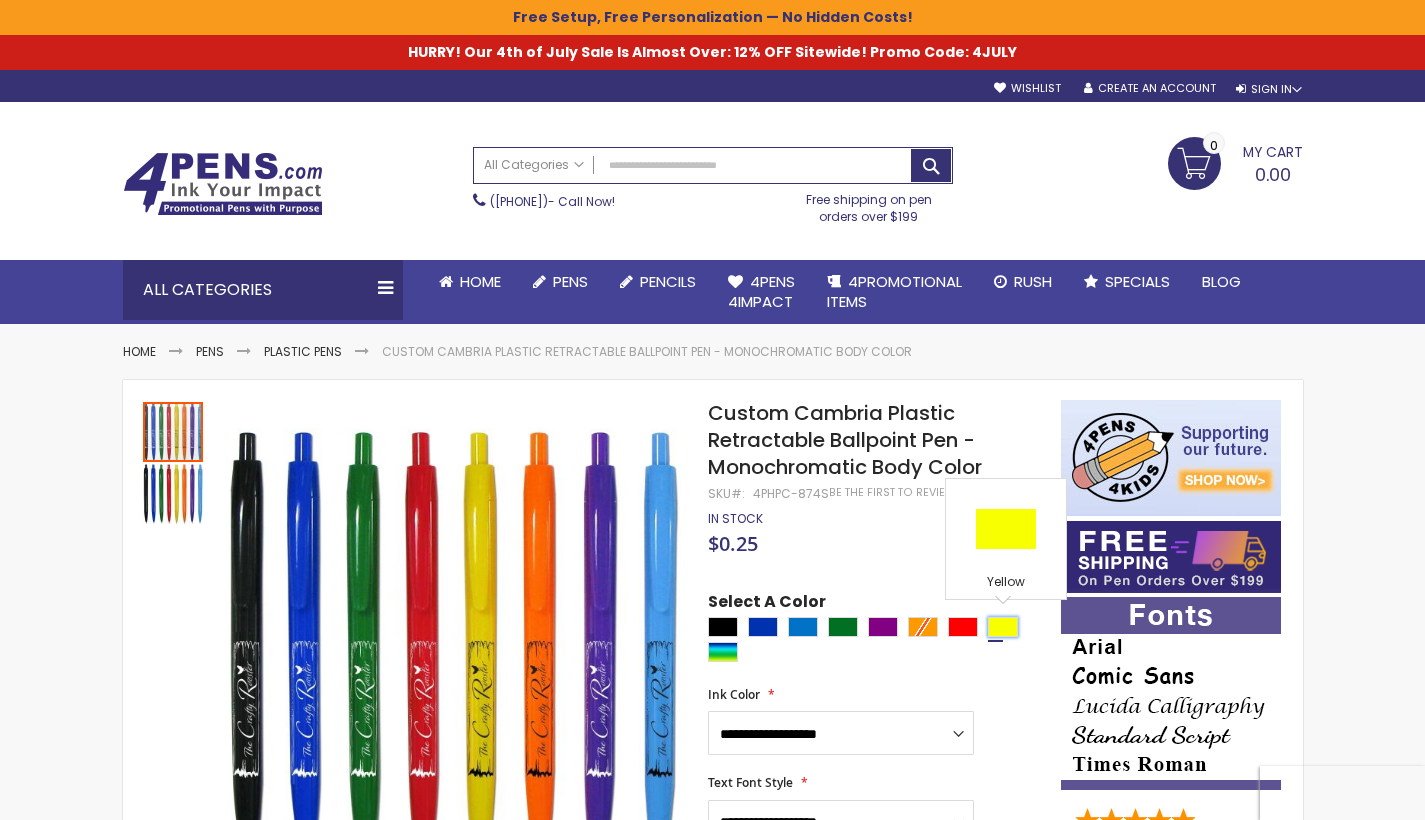 click at bounding box center [1003, 627] 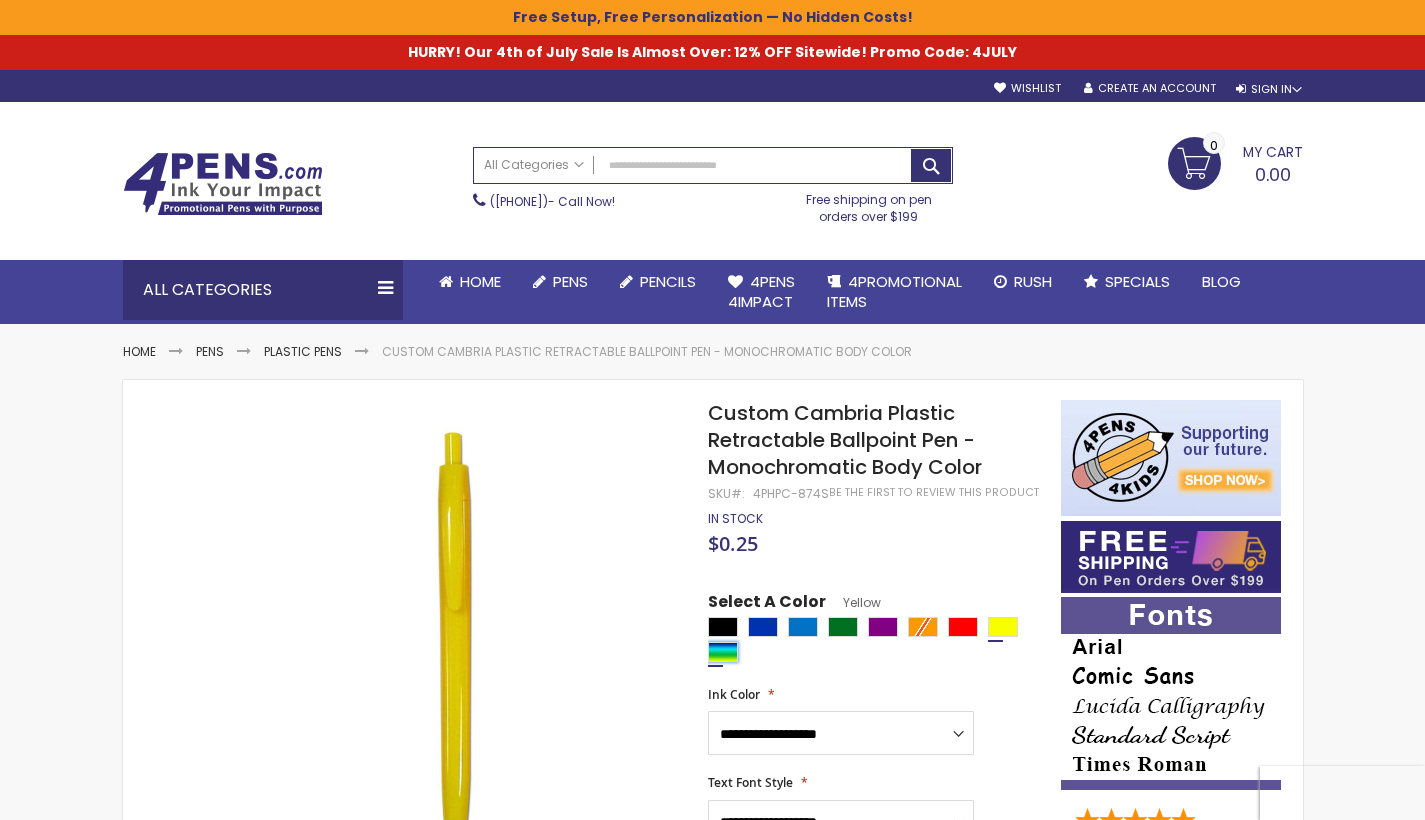 click at bounding box center [723, 652] 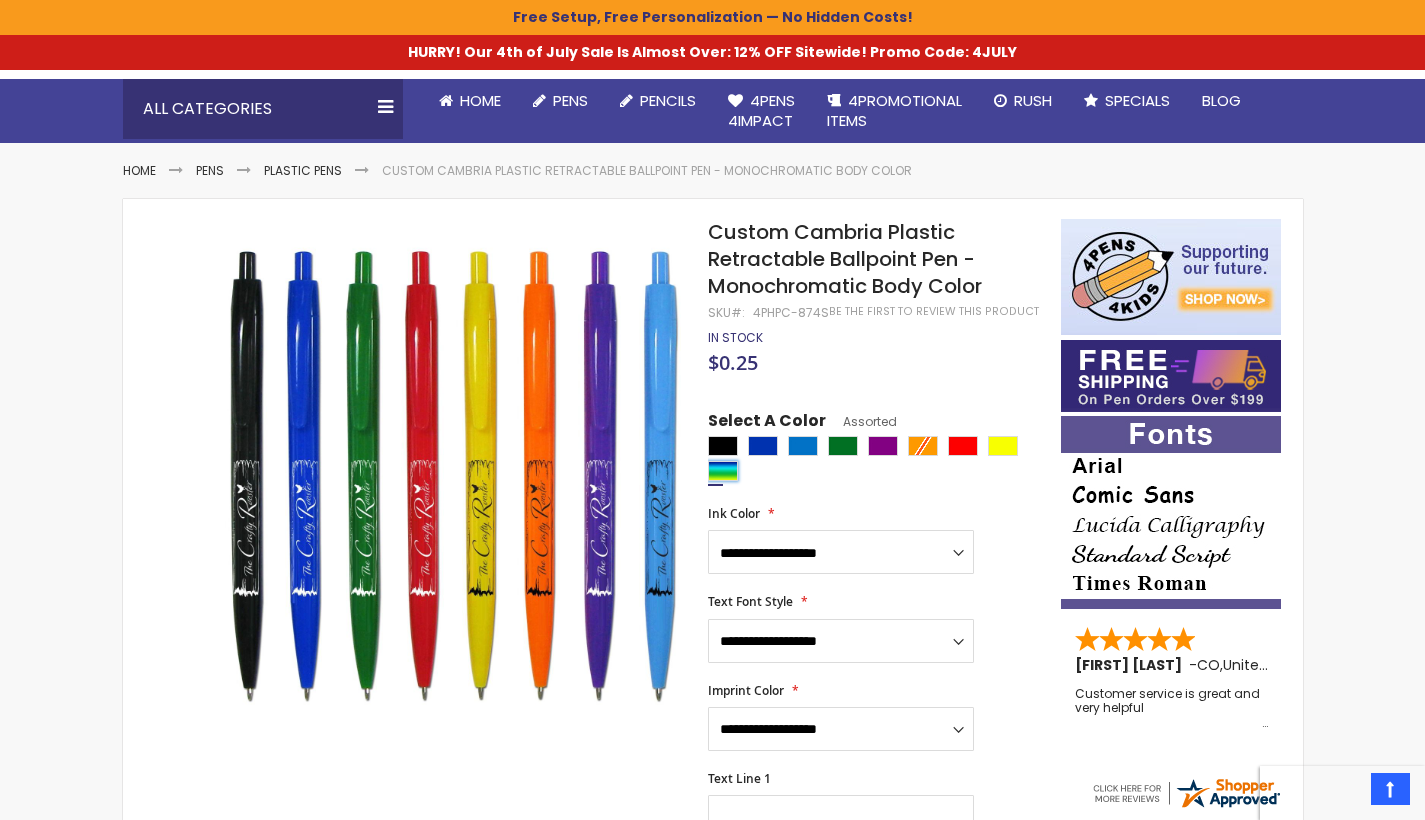 scroll, scrollTop: 277, scrollLeft: 0, axis: vertical 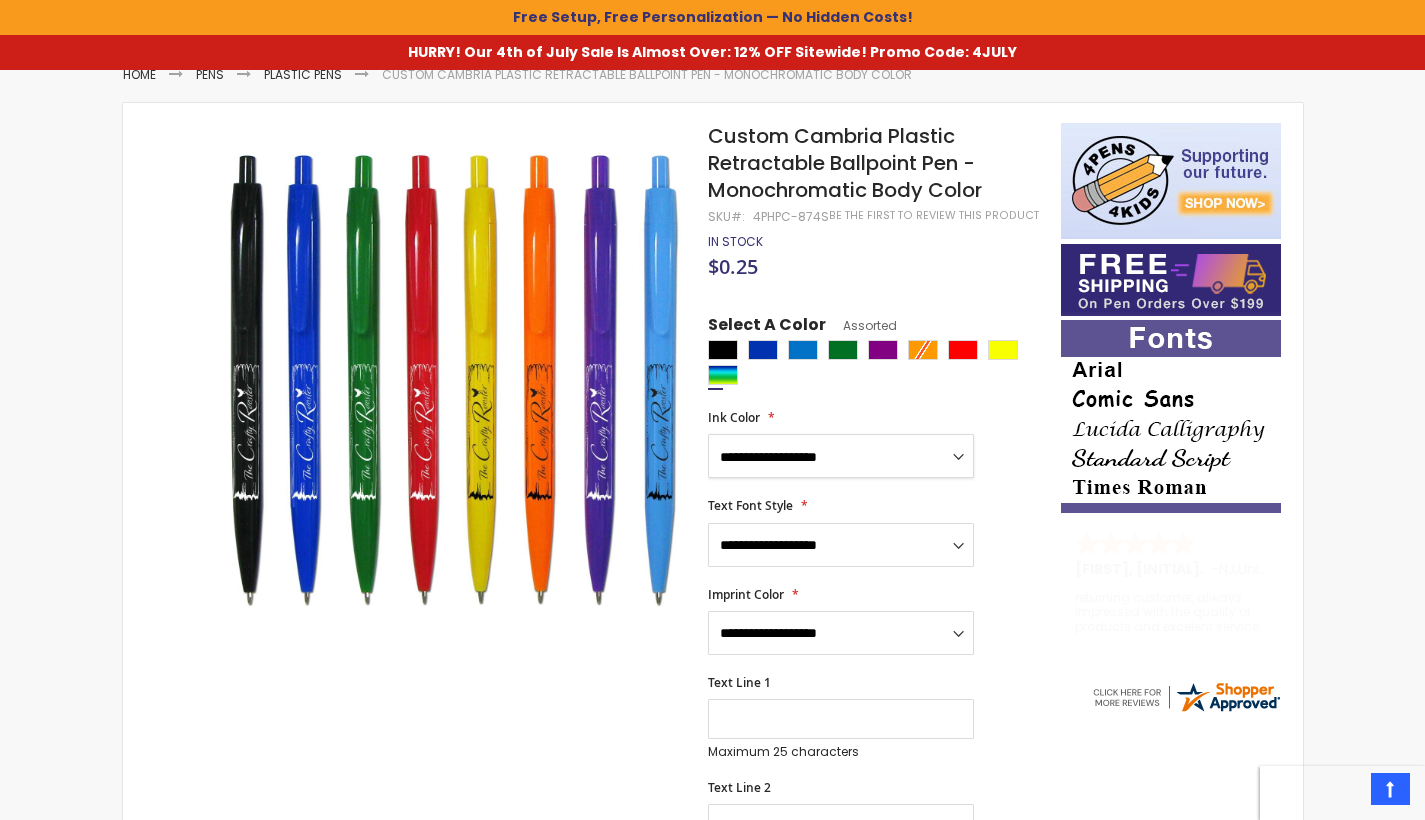 select on "*****" 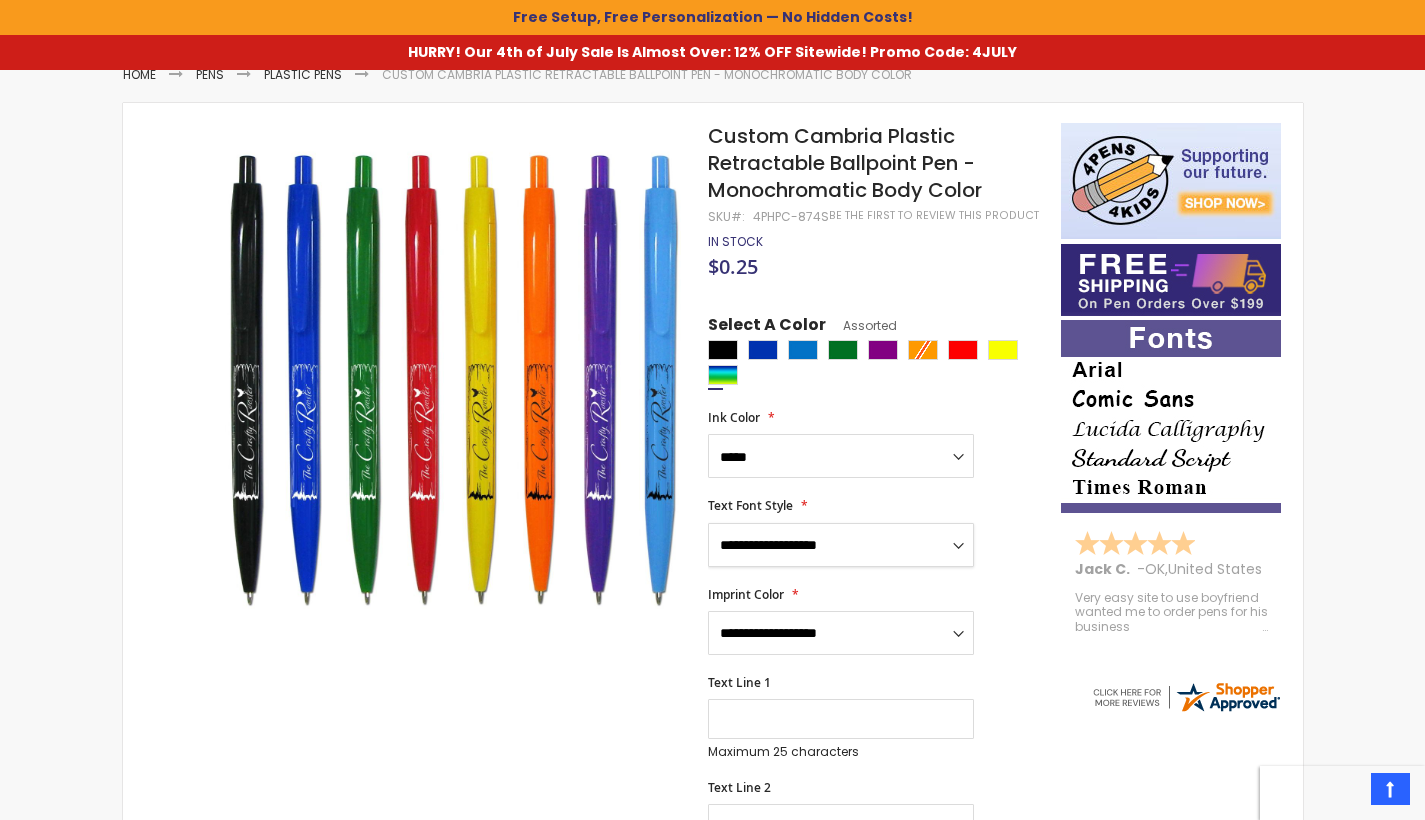 select on "*****" 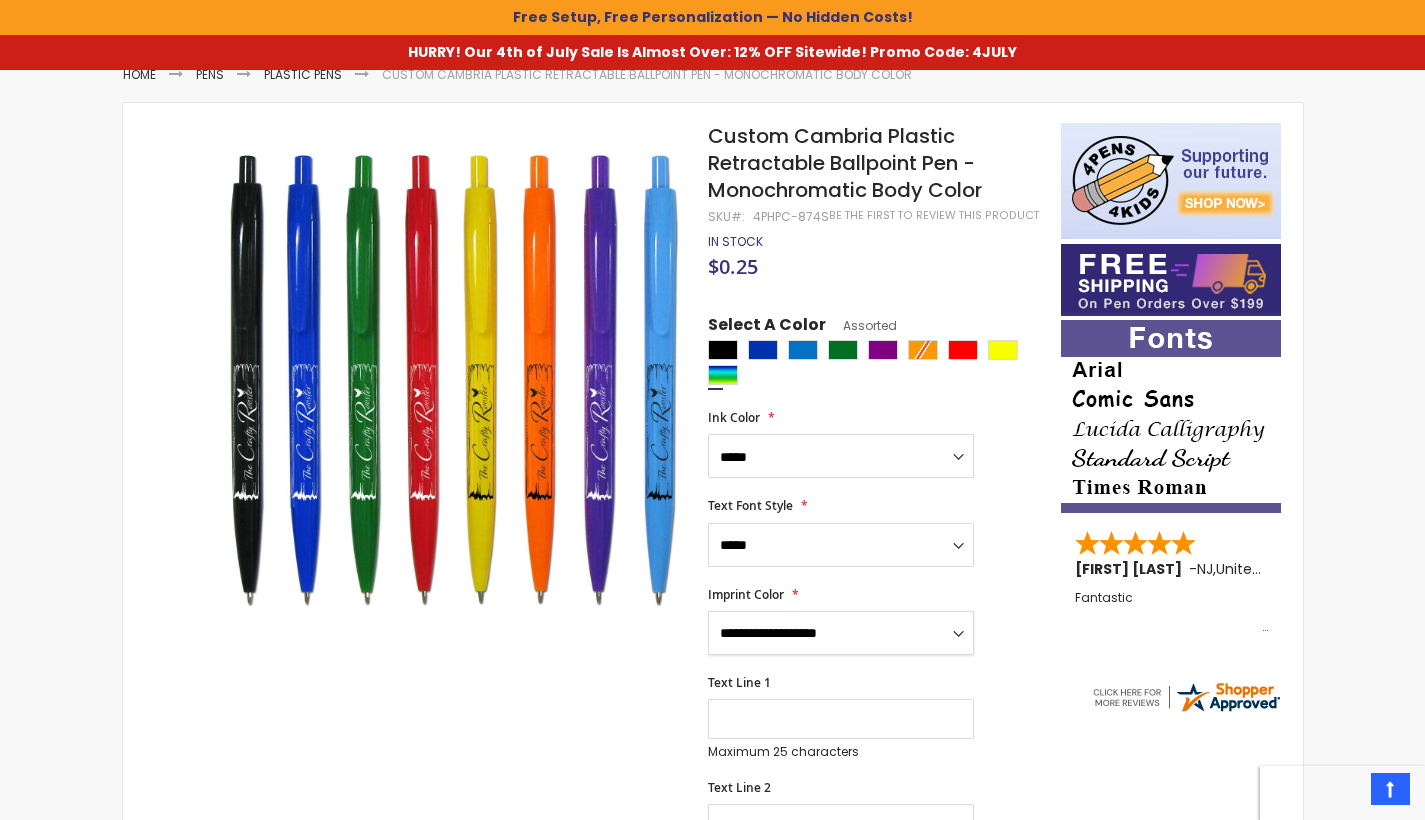 select on "*****" 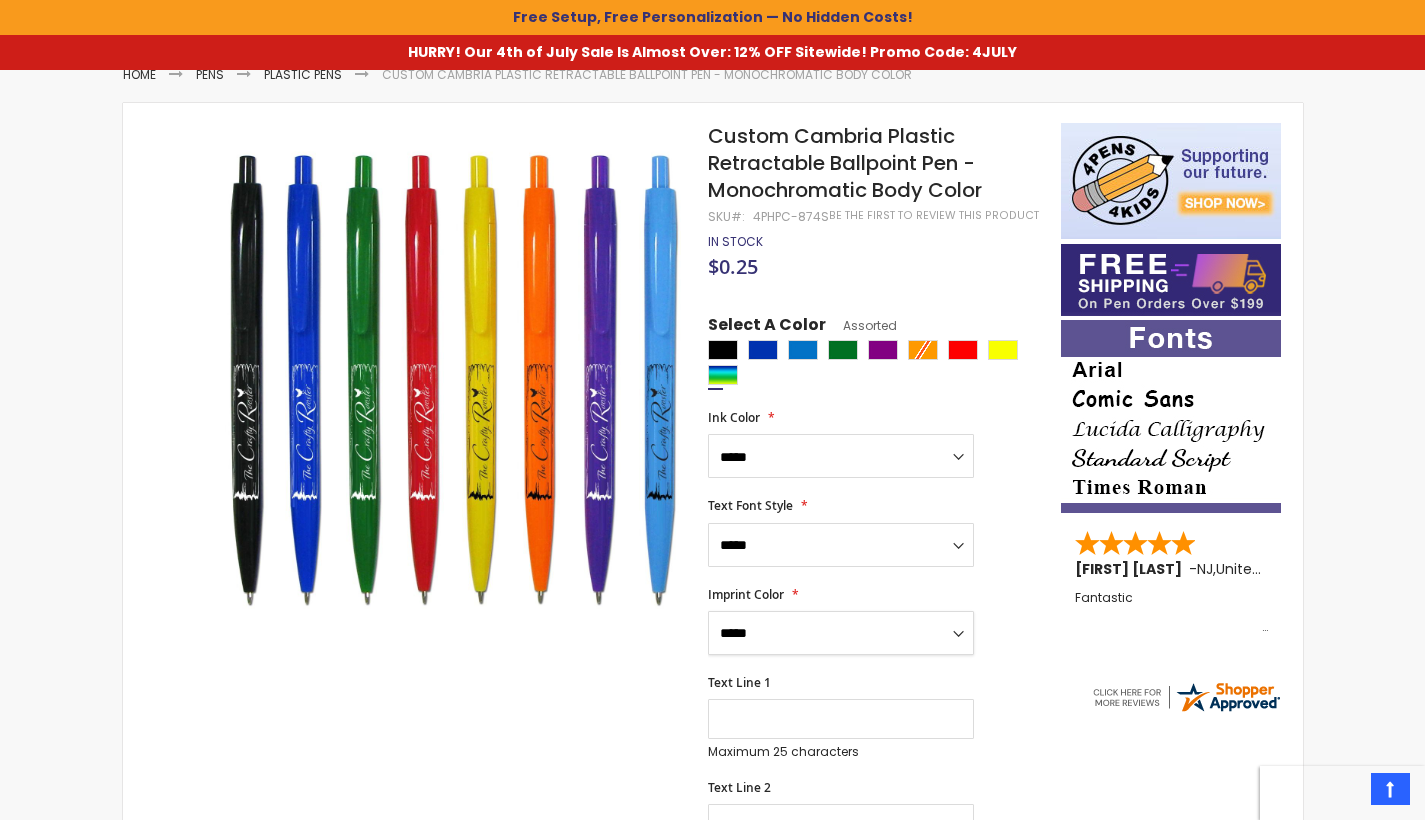 scroll, scrollTop: 313, scrollLeft: 0, axis: vertical 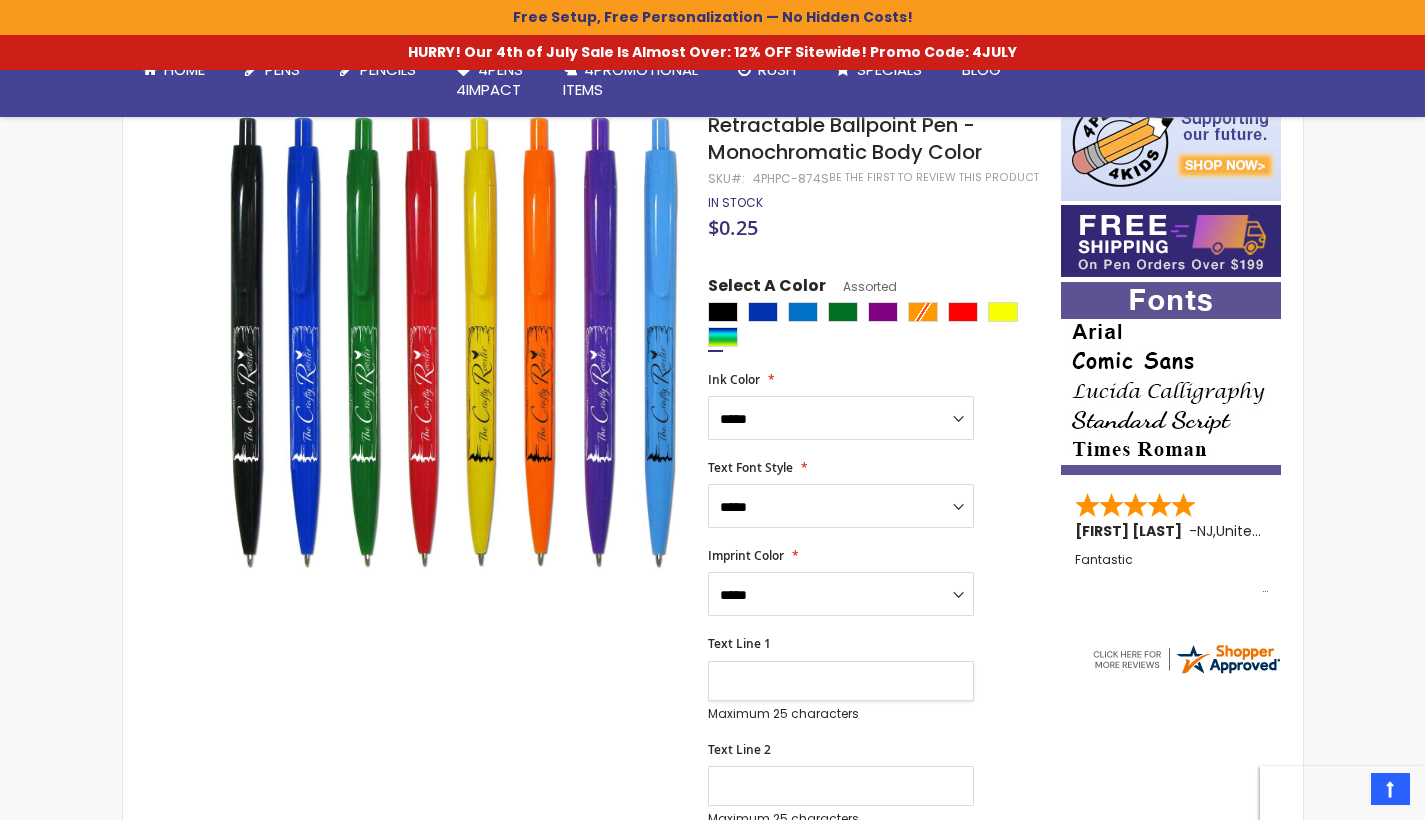 click on "Text Line 1" at bounding box center [841, 681] 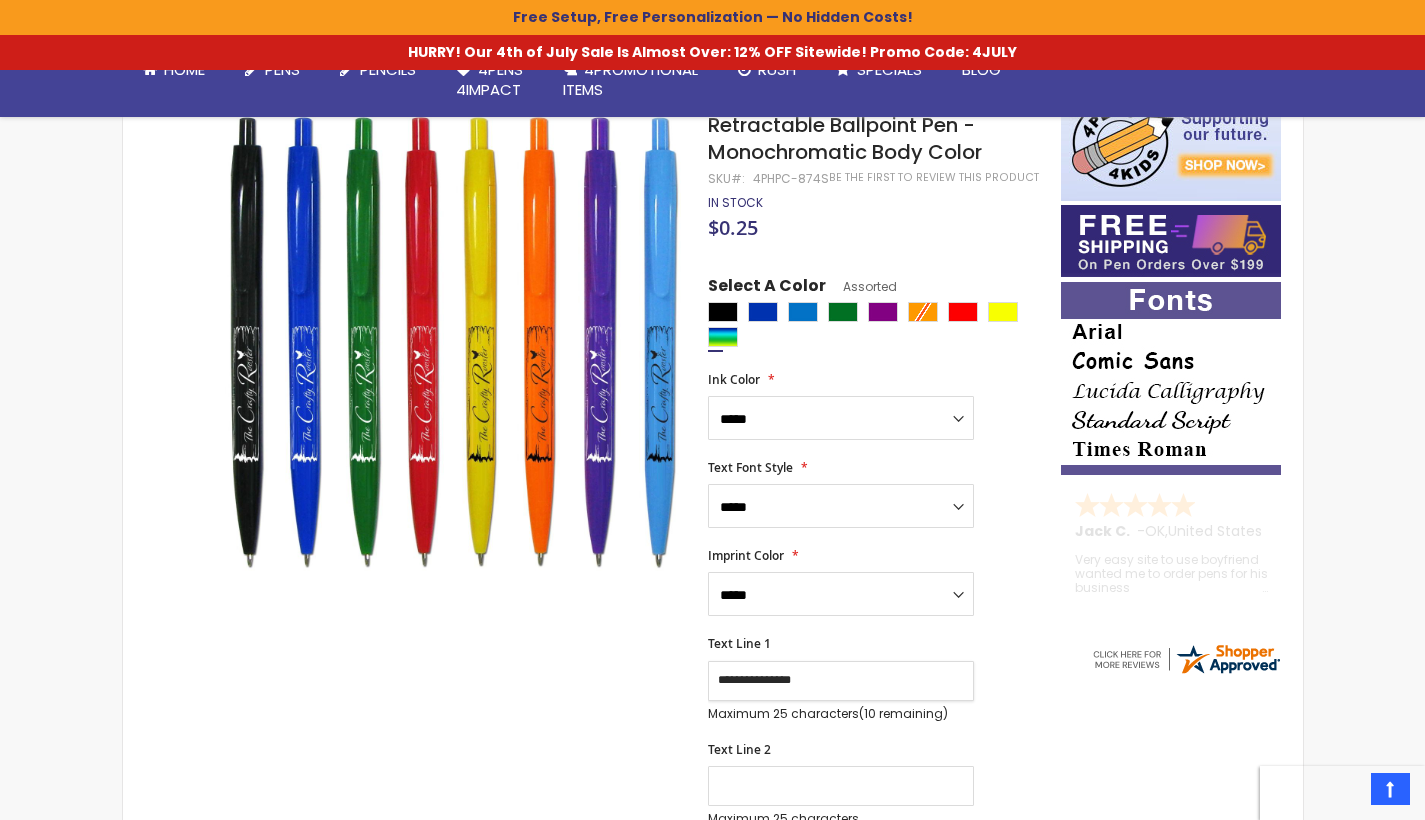 type on "**********" 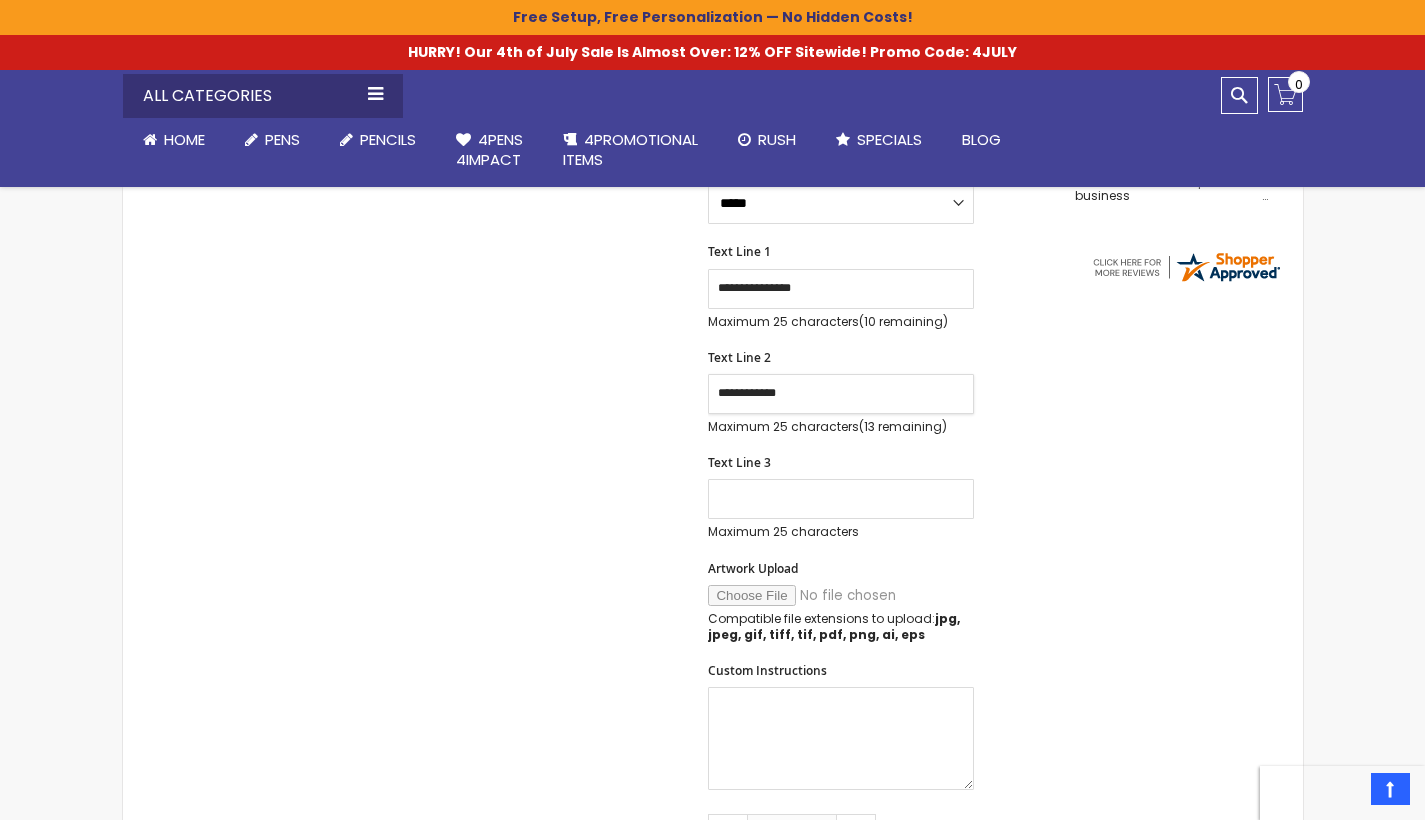 scroll, scrollTop: 884, scrollLeft: 0, axis: vertical 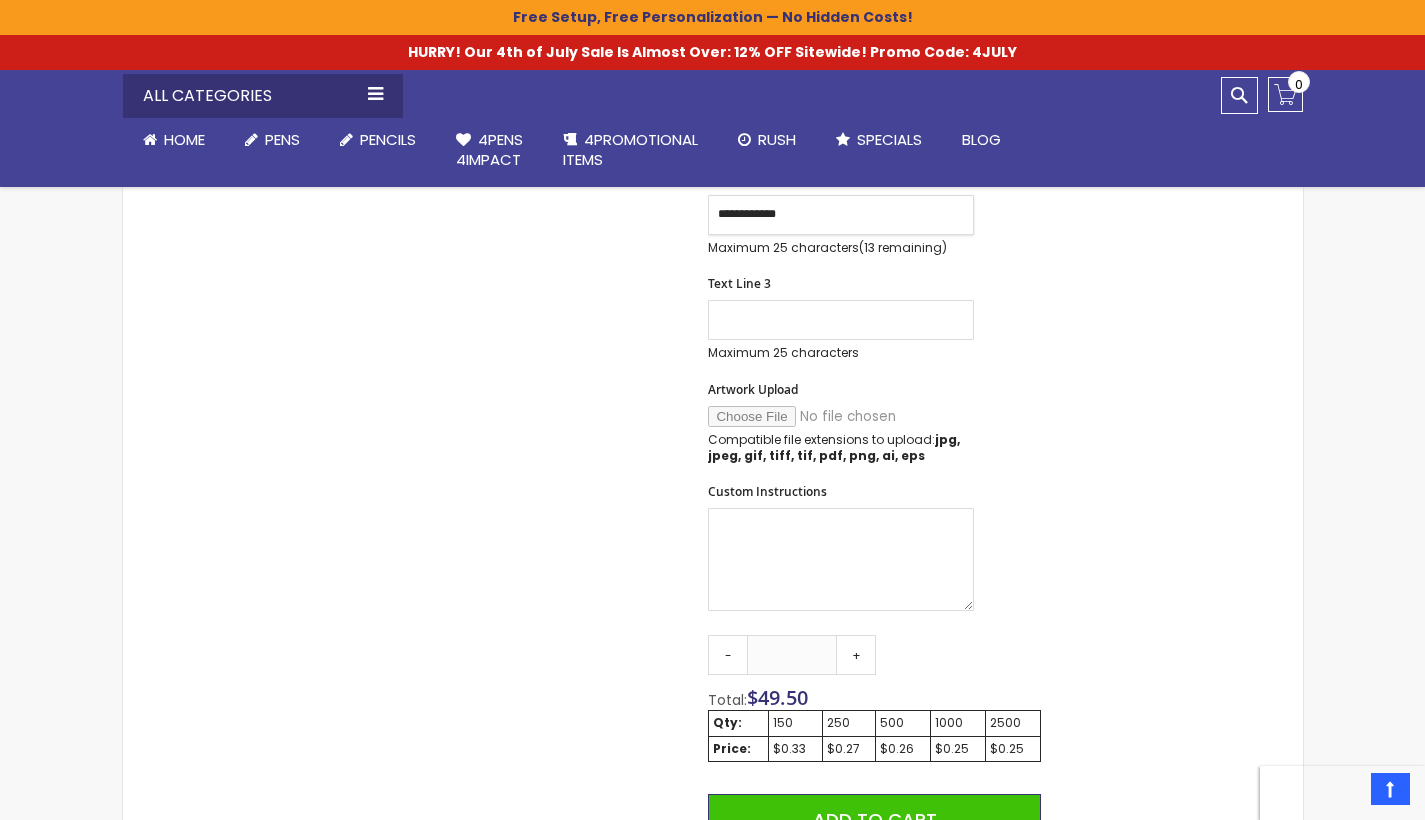 type on "**********" 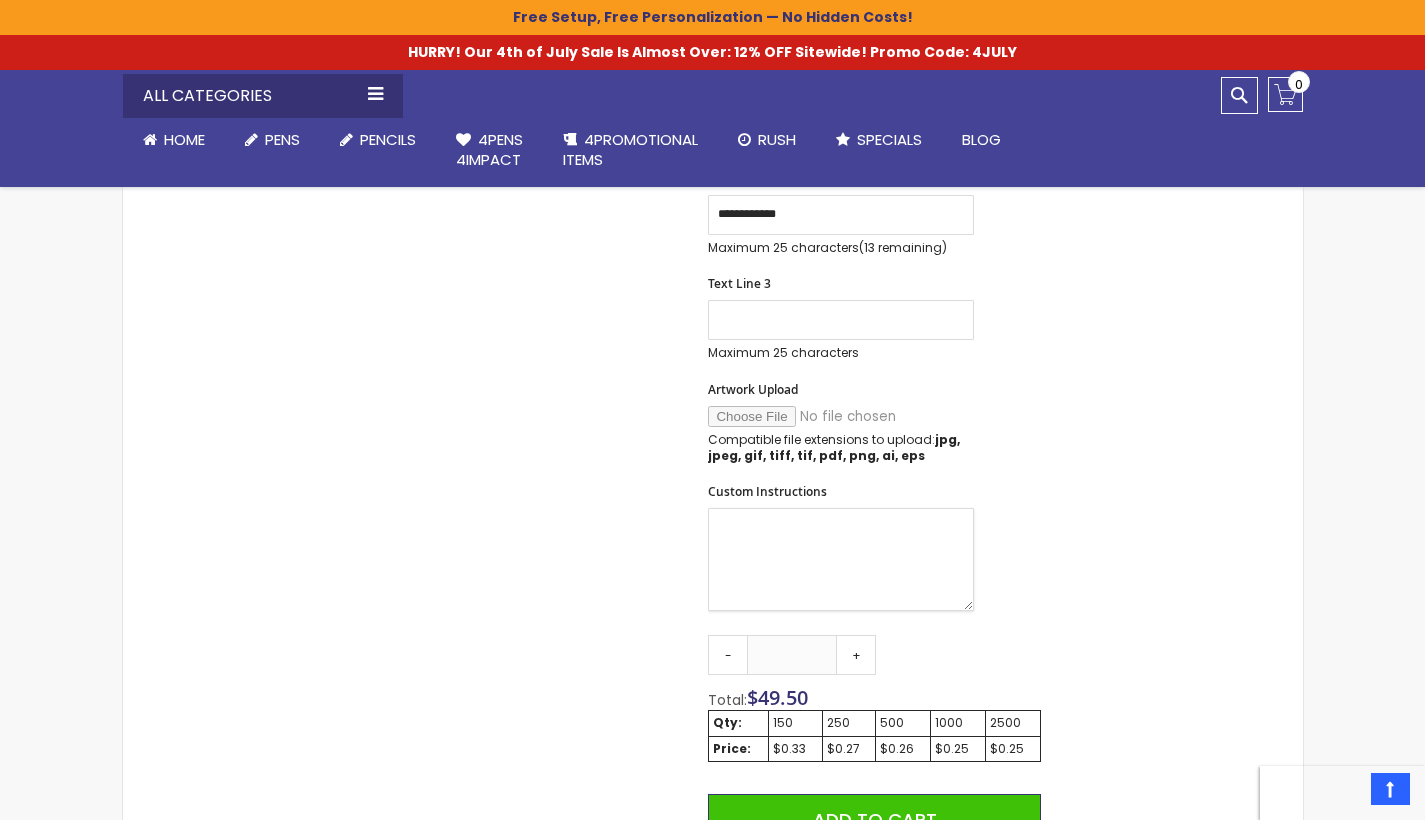 click on "Custom Instructions" at bounding box center (841, 559) 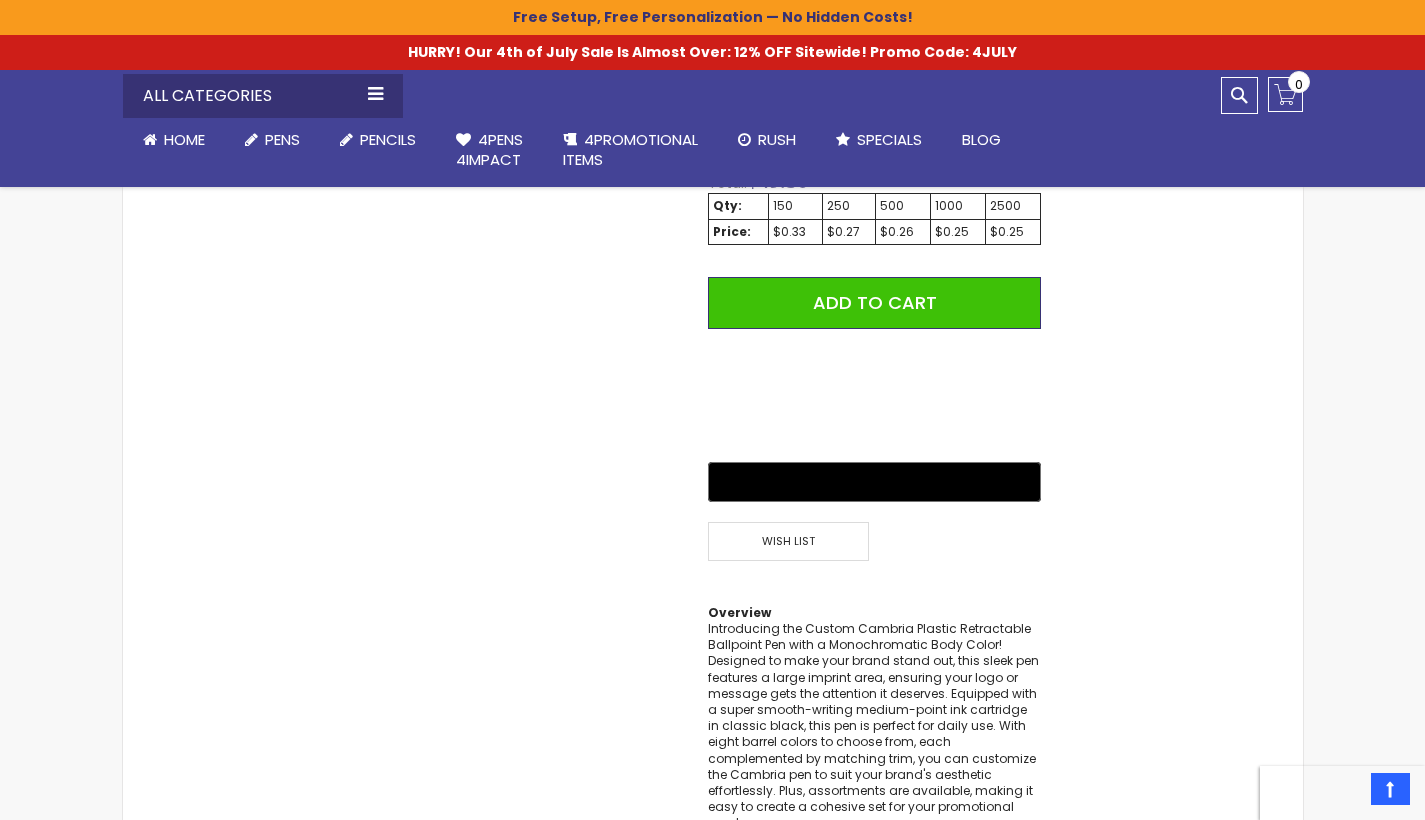 scroll, scrollTop: 1210, scrollLeft: 0, axis: vertical 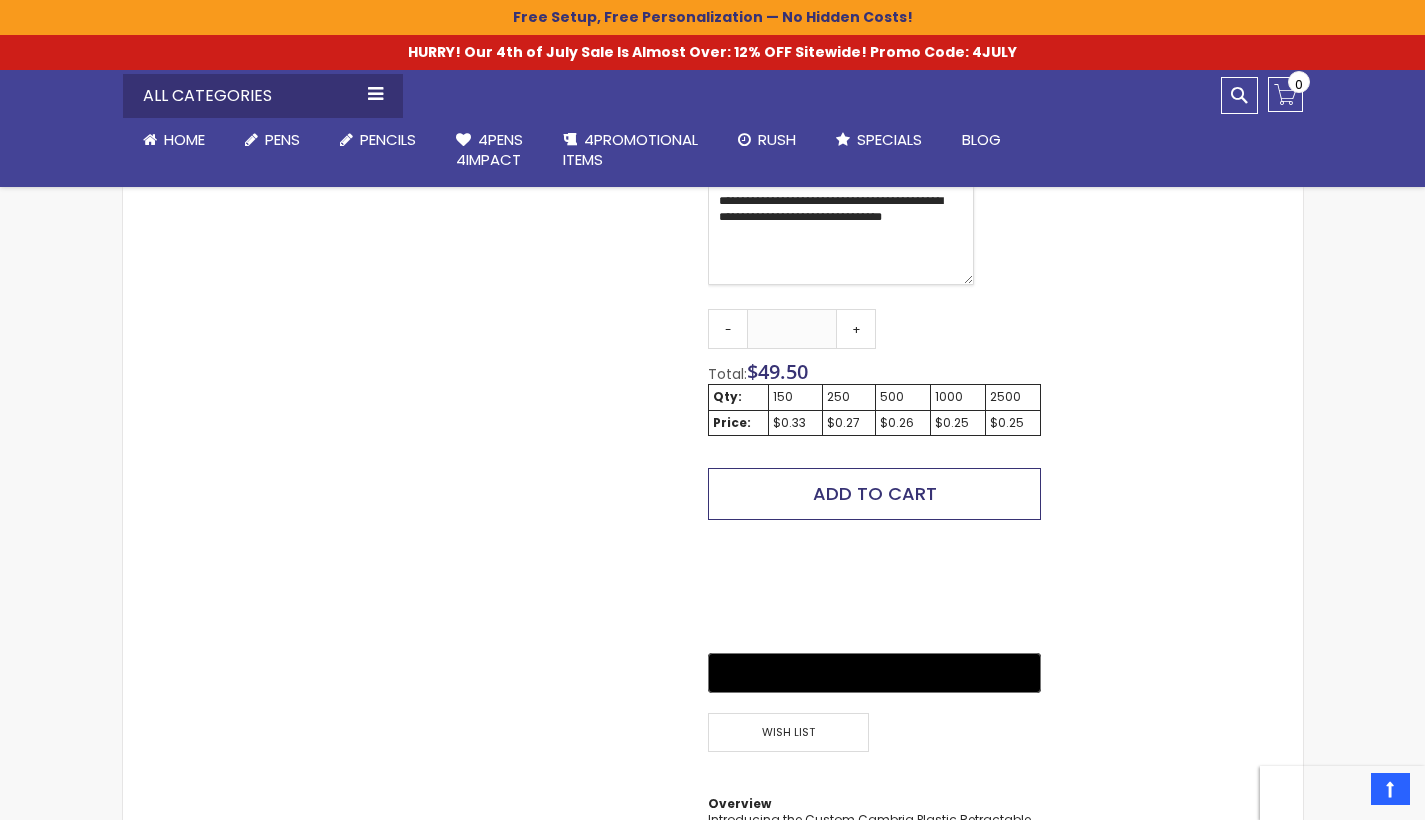 type on "**********" 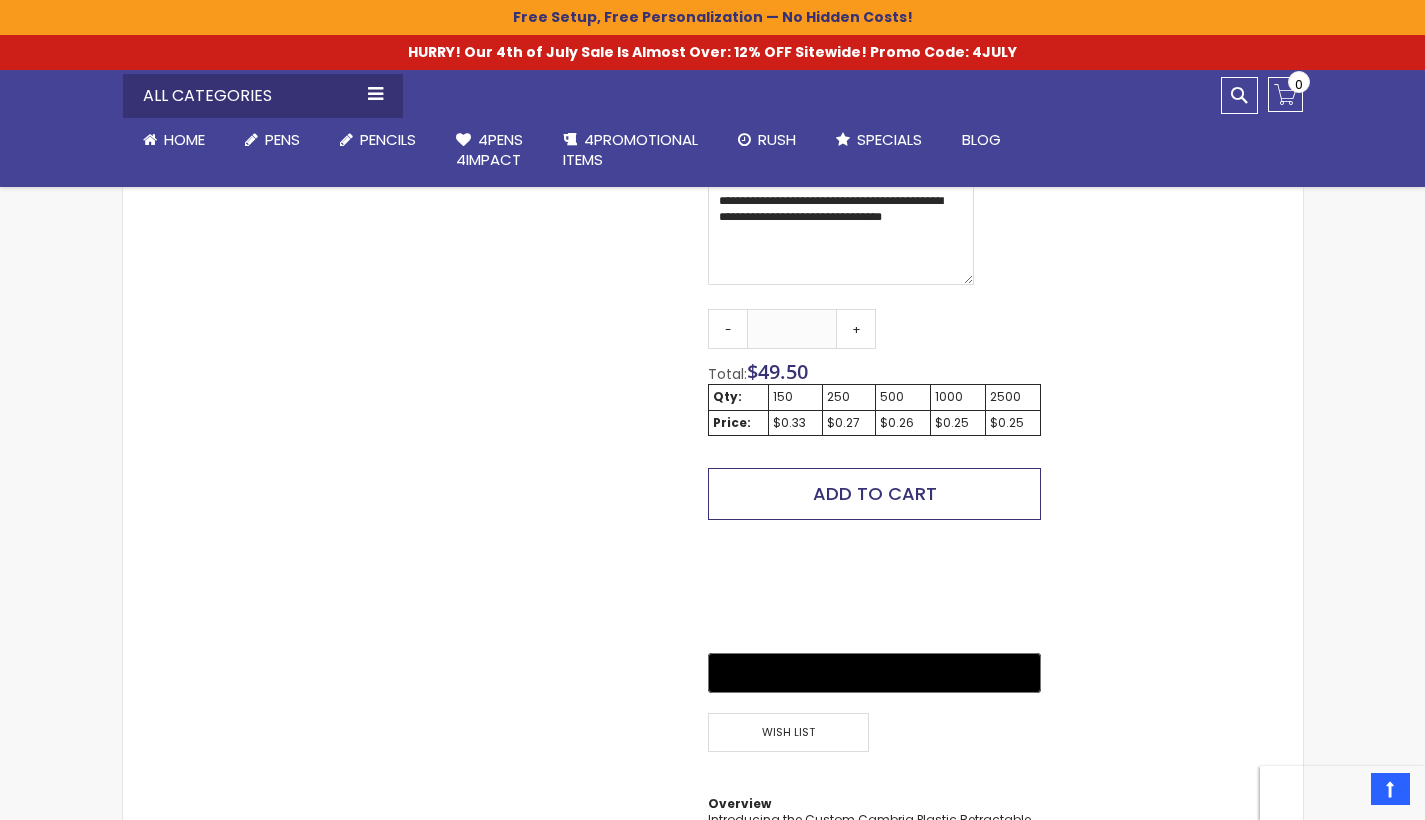 click on "Add to Cart" at bounding box center (875, 493) 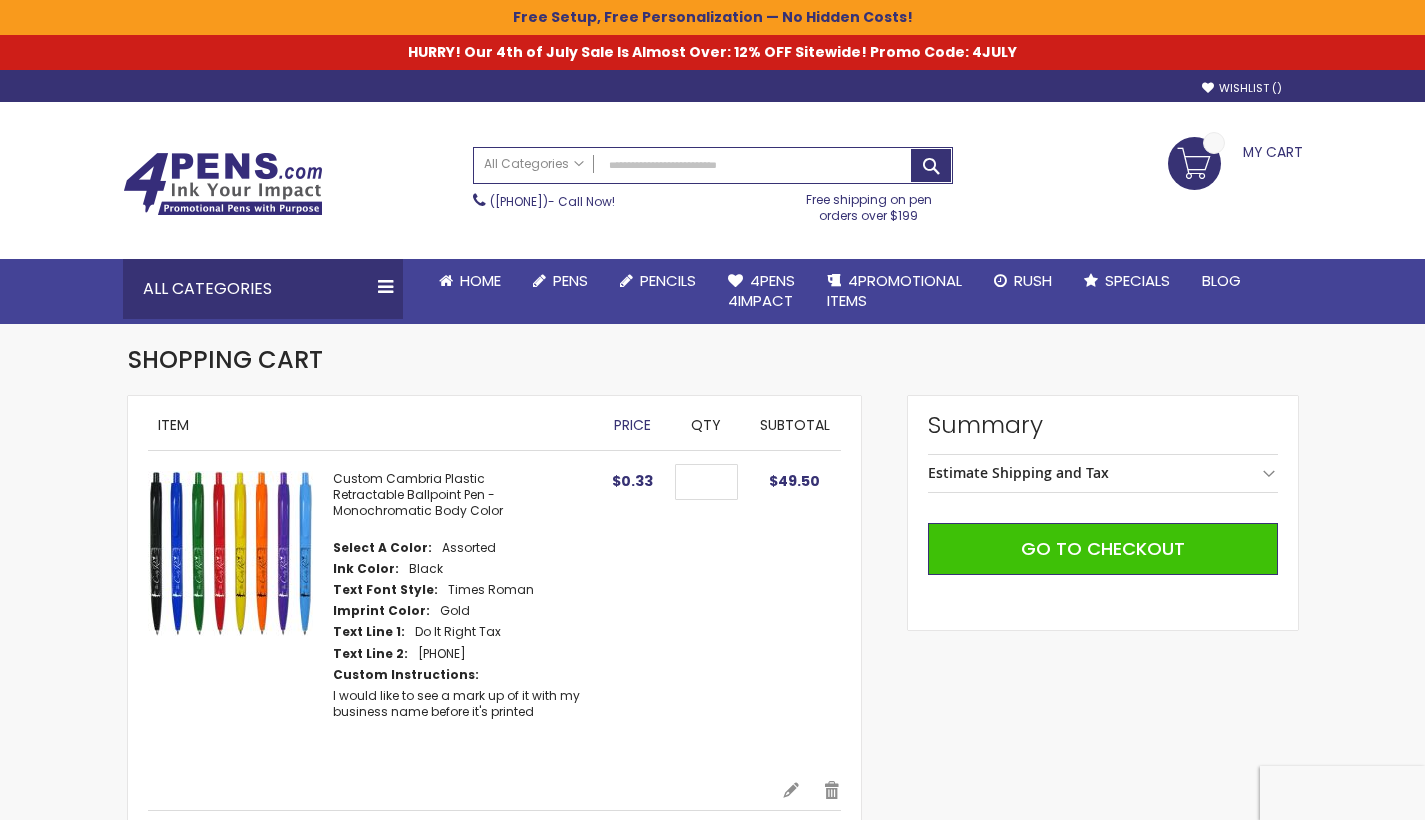 scroll, scrollTop: 0, scrollLeft: 0, axis: both 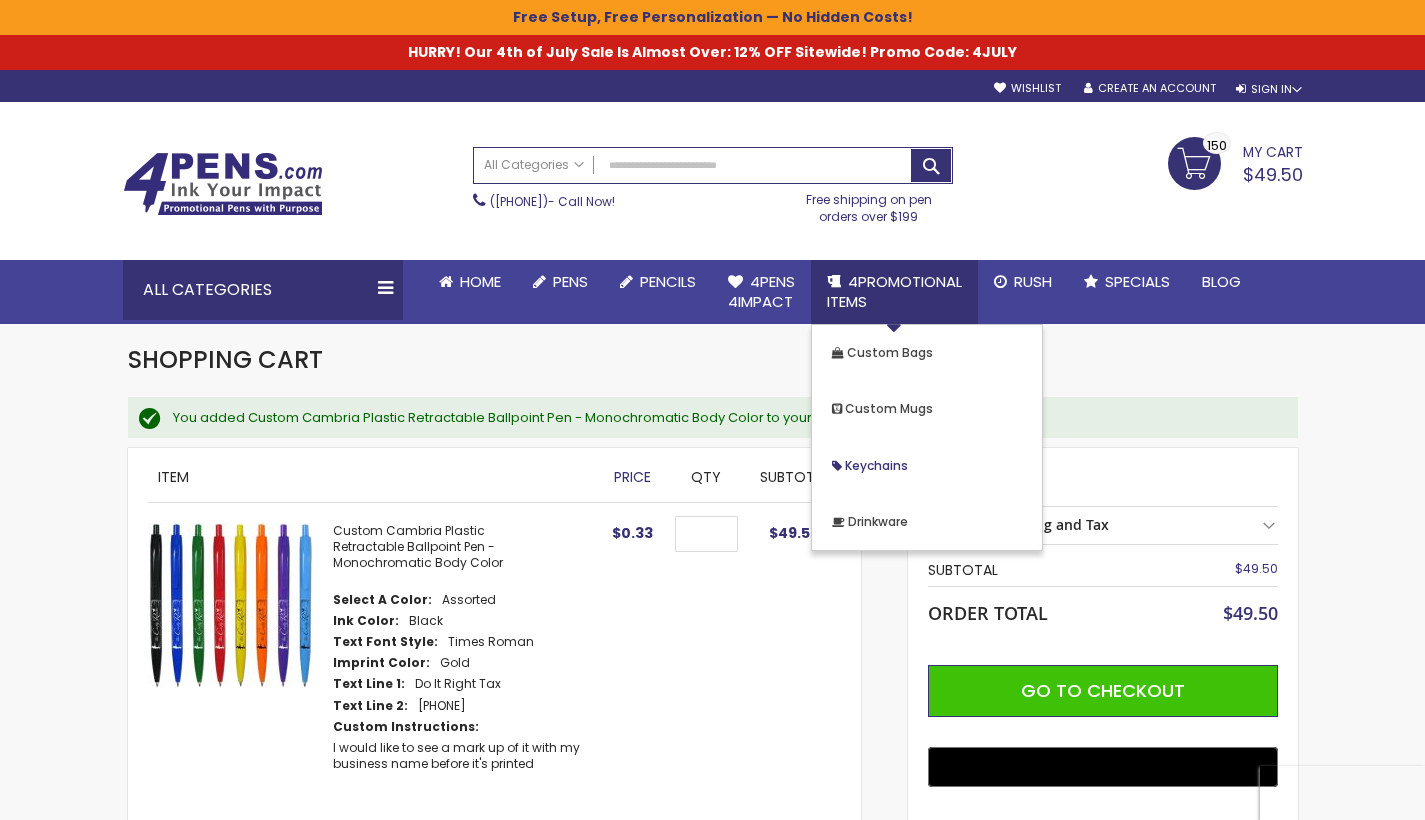 click on "Keychains" at bounding box center (876, 465) 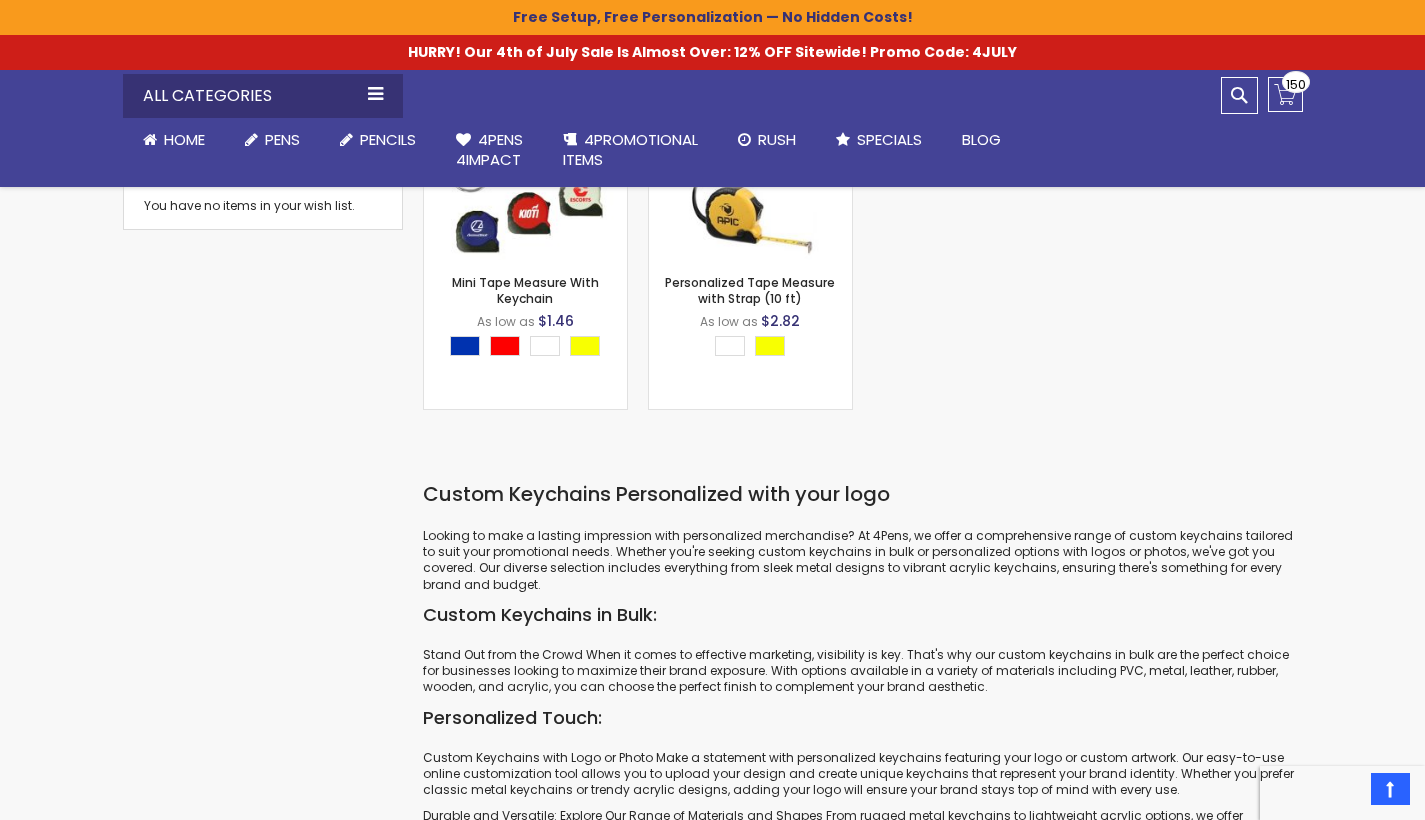 scroll, scrollTop: 273, scrollLeft: 0, axis: vertical 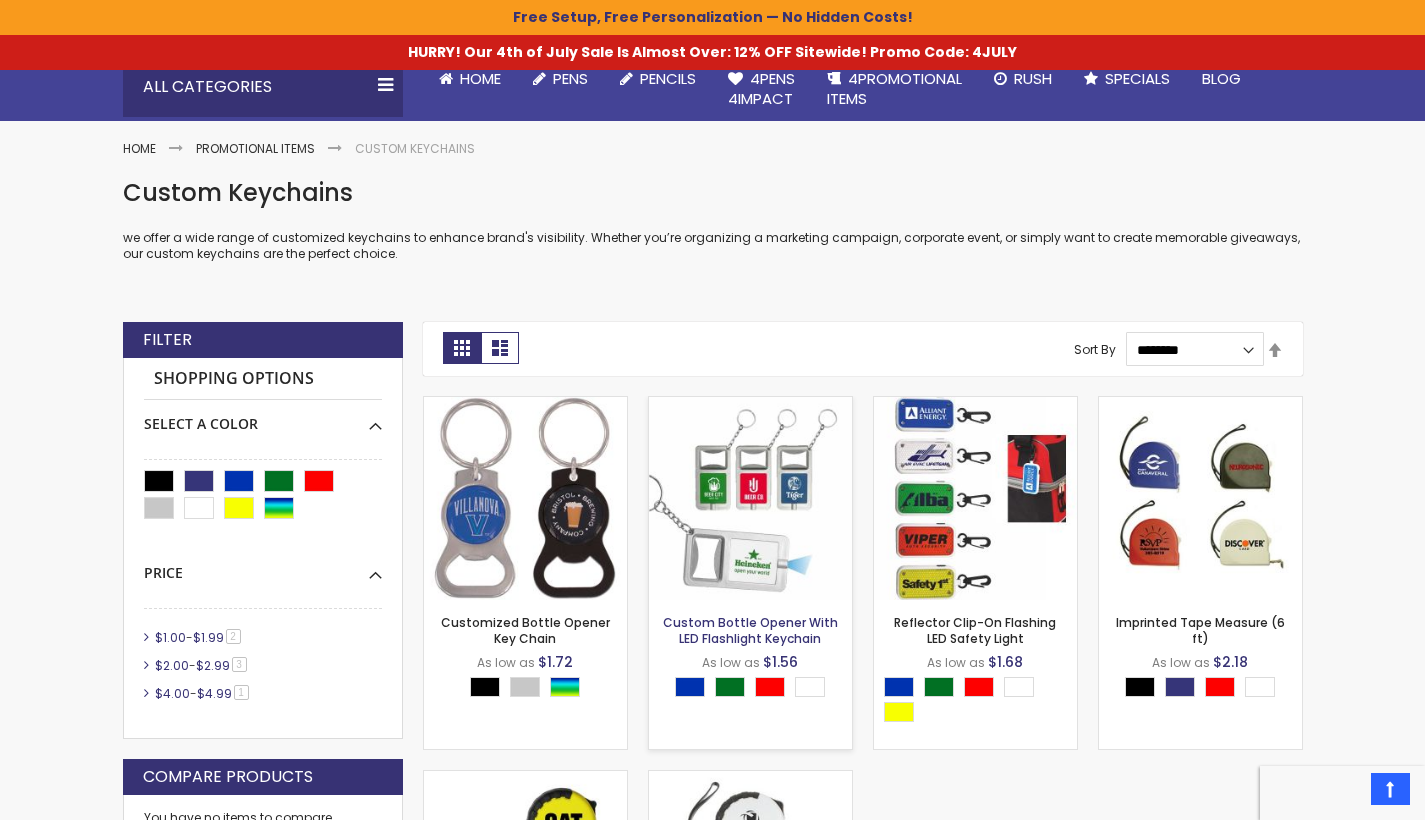 click on "Custom Bottle Opener With LED Flashlight Keychain" at bounding box center [750, 630] 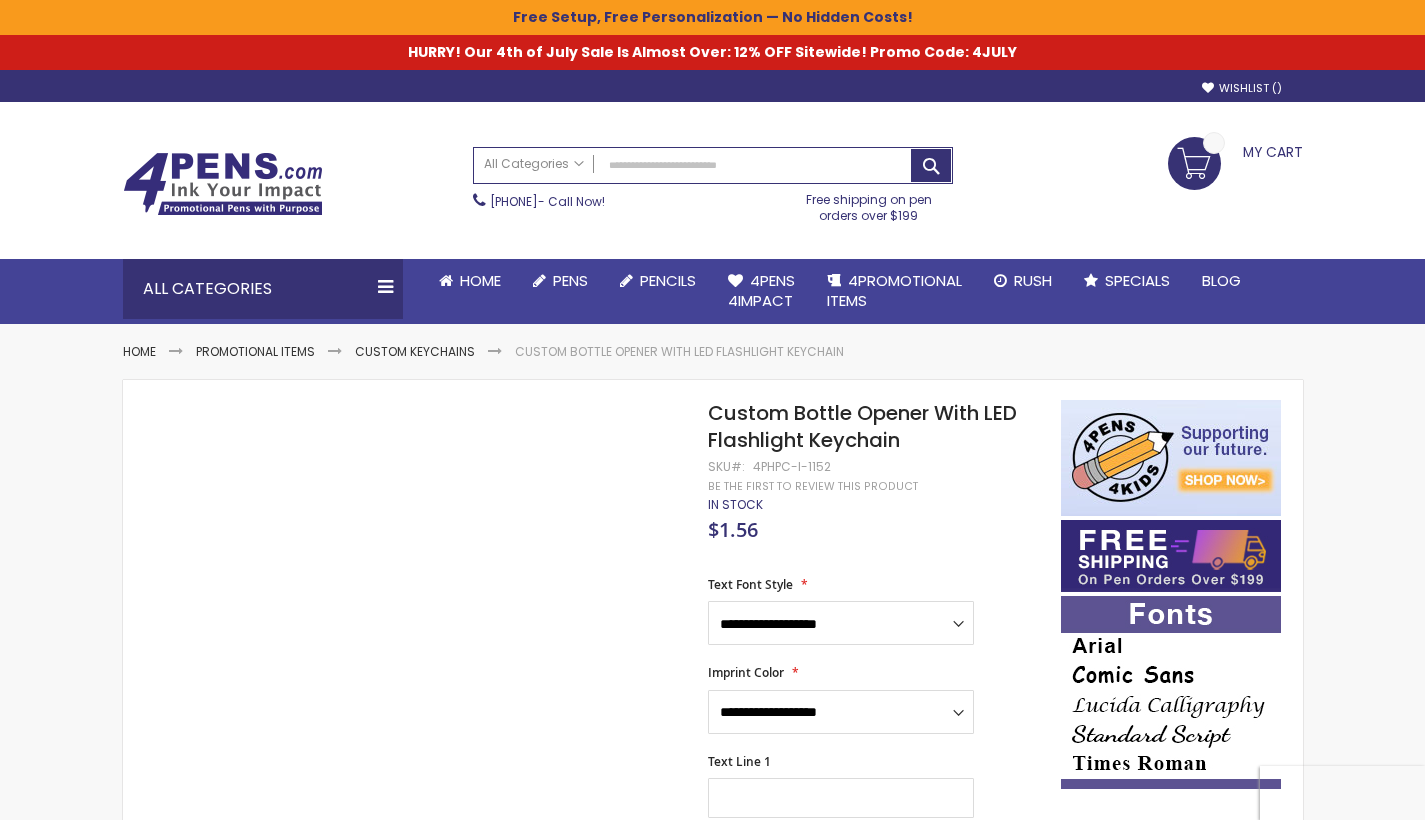 scroll, scrollTop: 0, scrollLeft: 0, axis: both 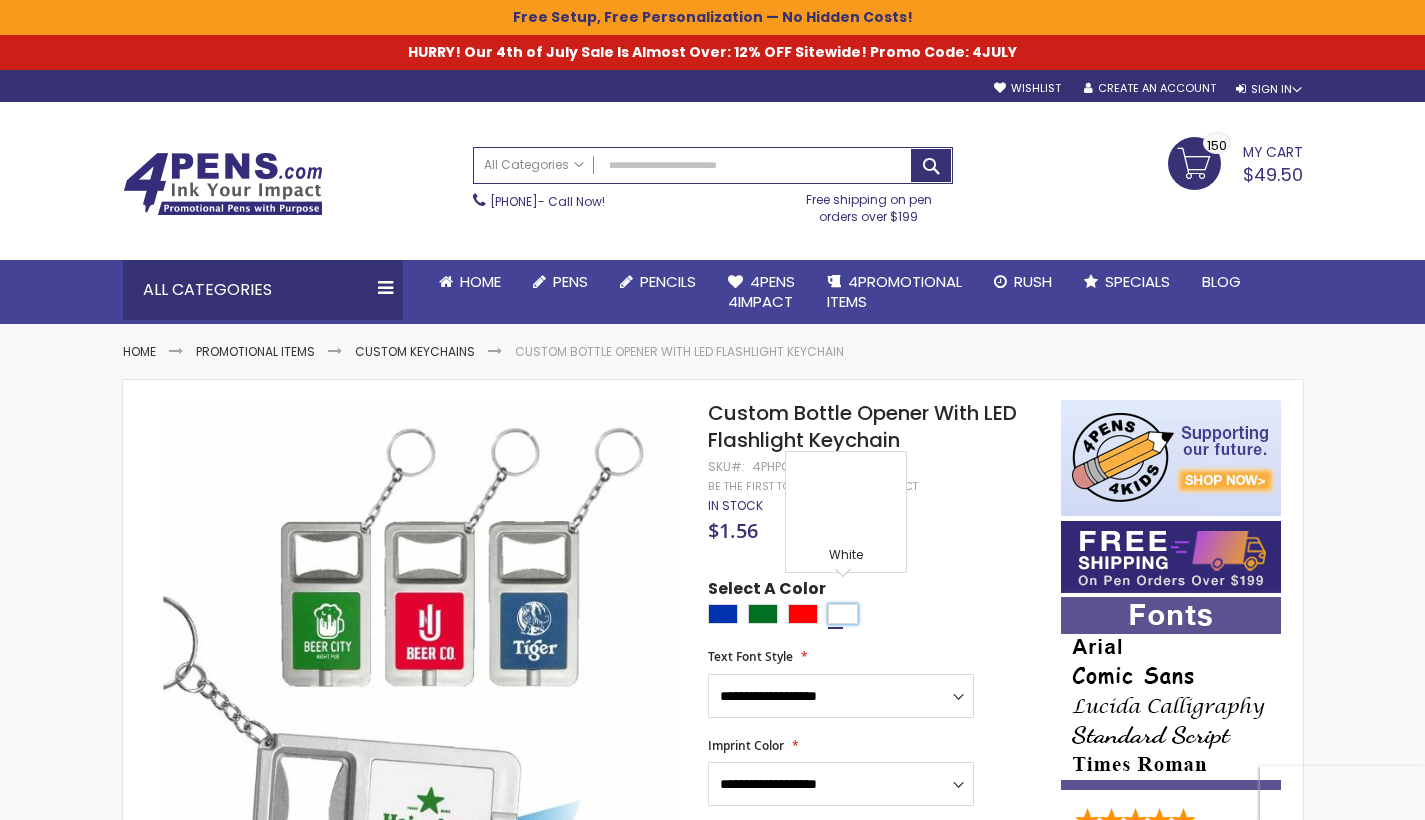 click at bounding box center [843, 614] 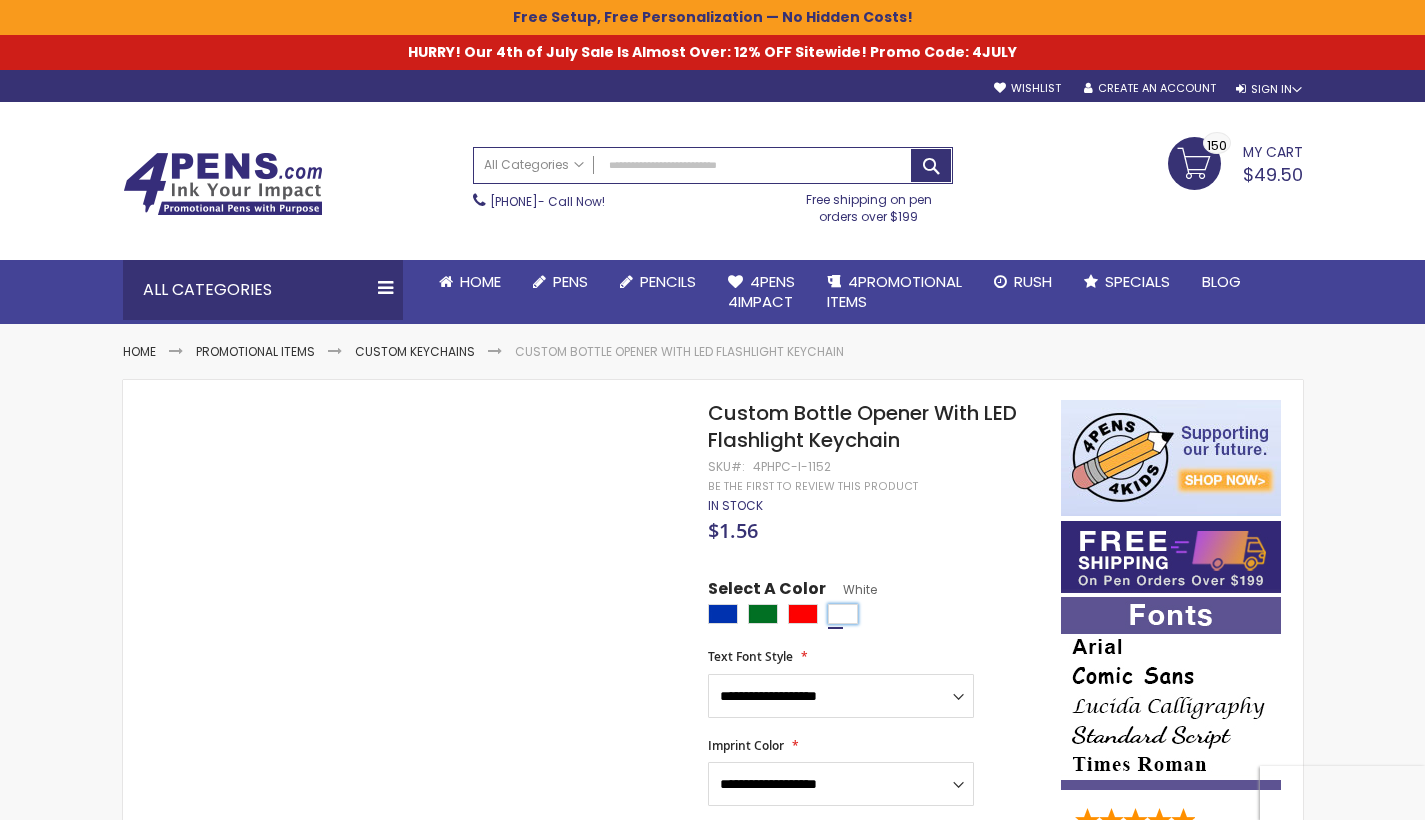 scroll, scrollTop: 33, scrollLeft: 0, axis: vertical 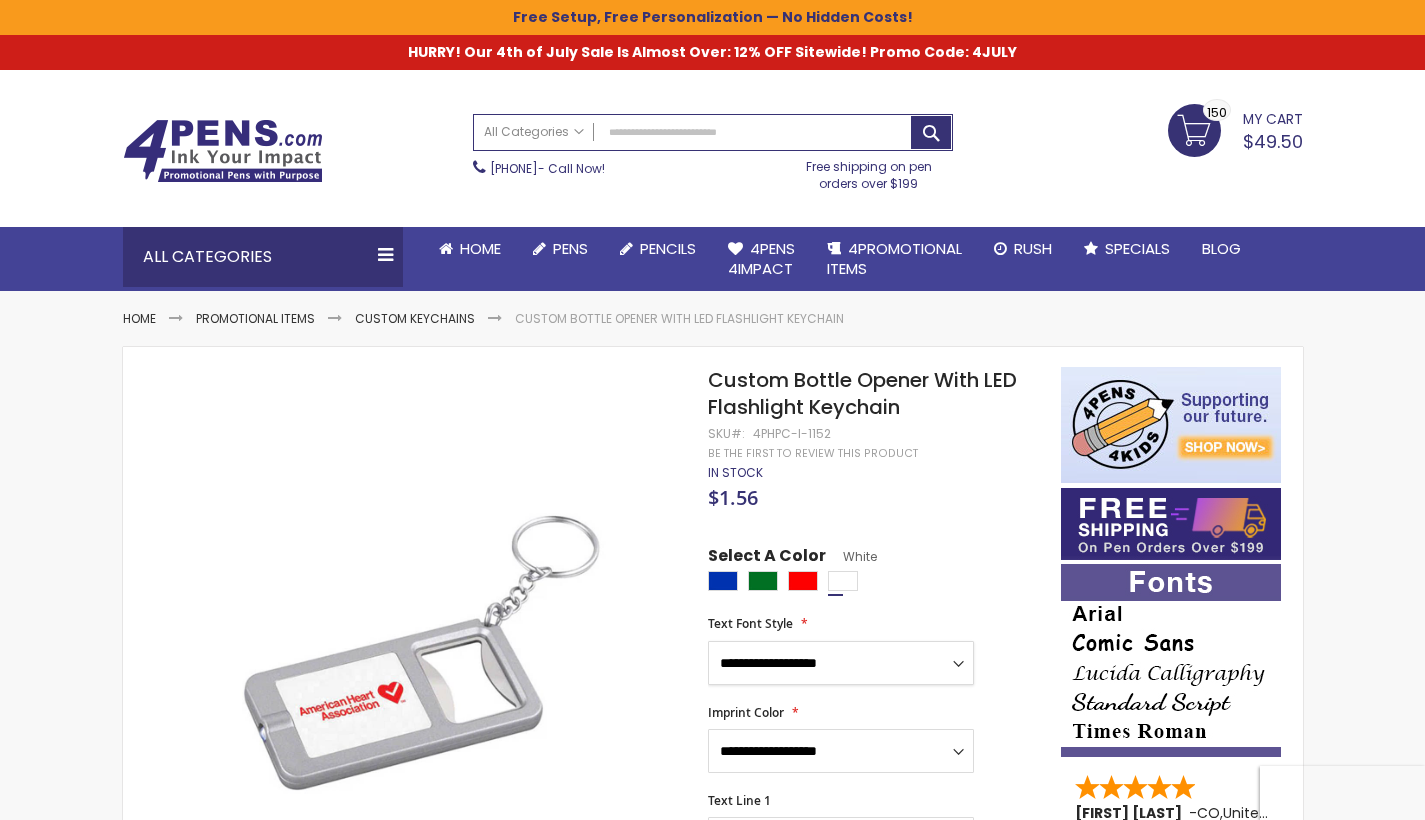 select on "*****" 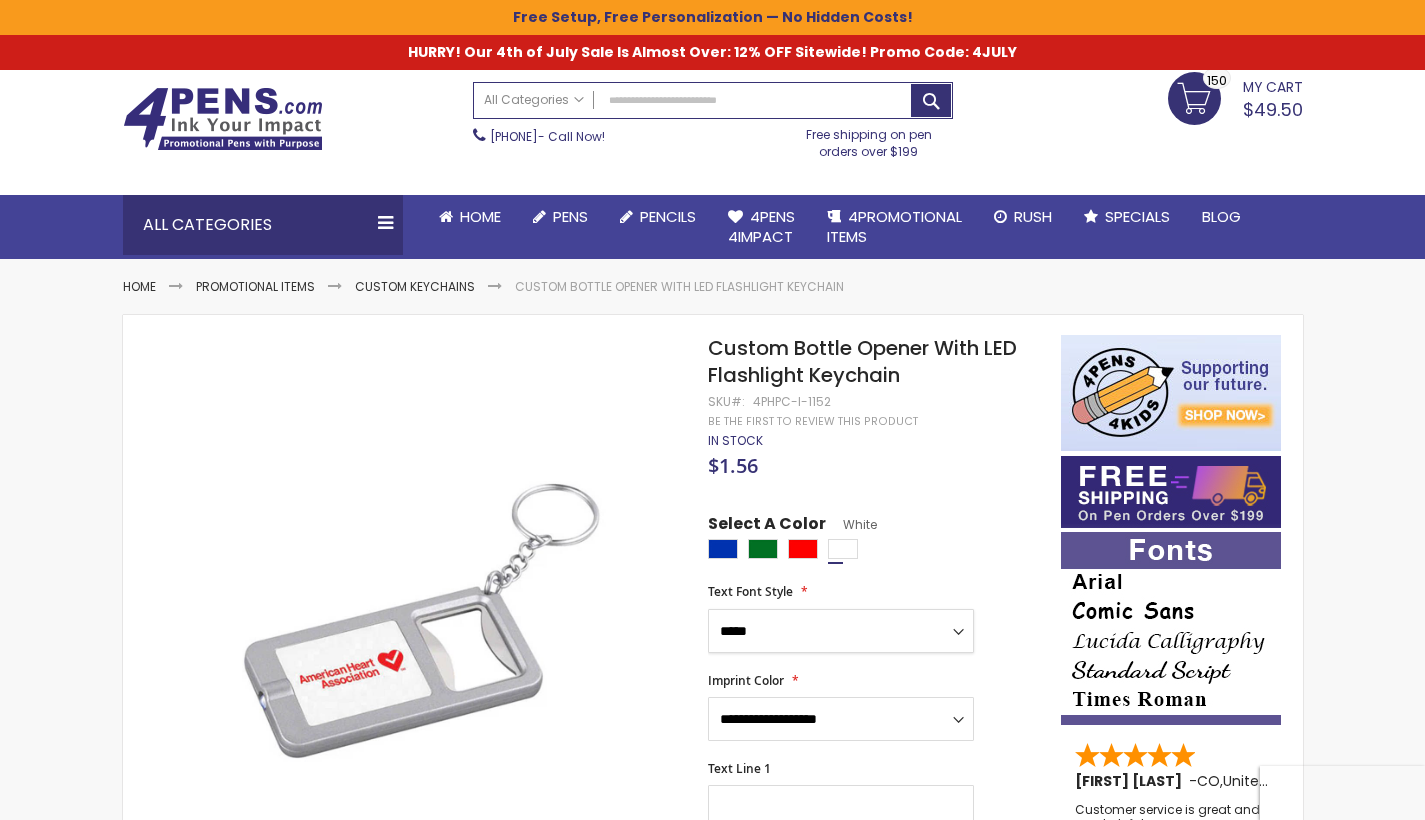 scroll, scrollTop: 226, scrollLeft: 0, axis: vertical 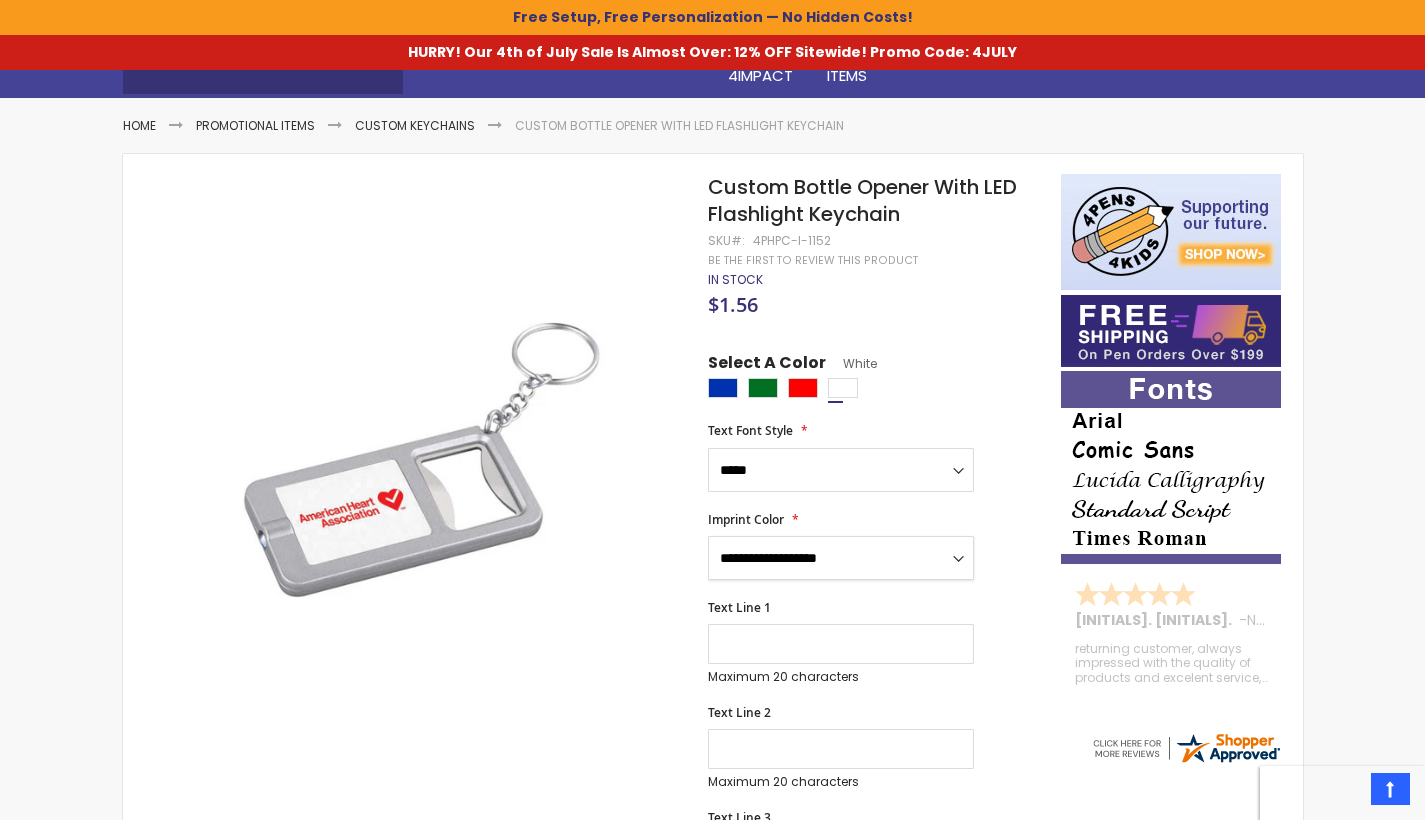 select on "*****" 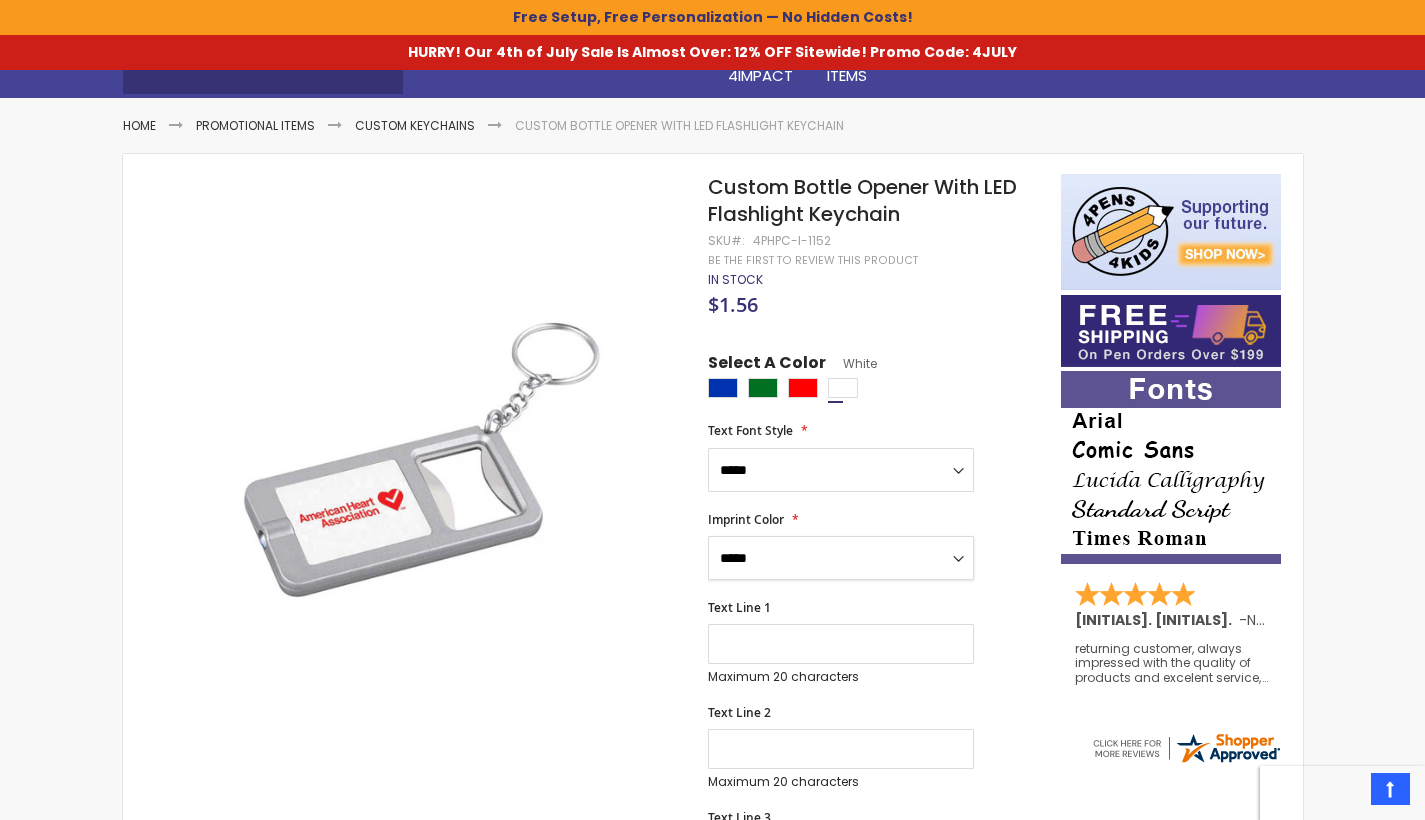 scroll, scrollTop: 230, scrollLeft: 0, axis: vertical 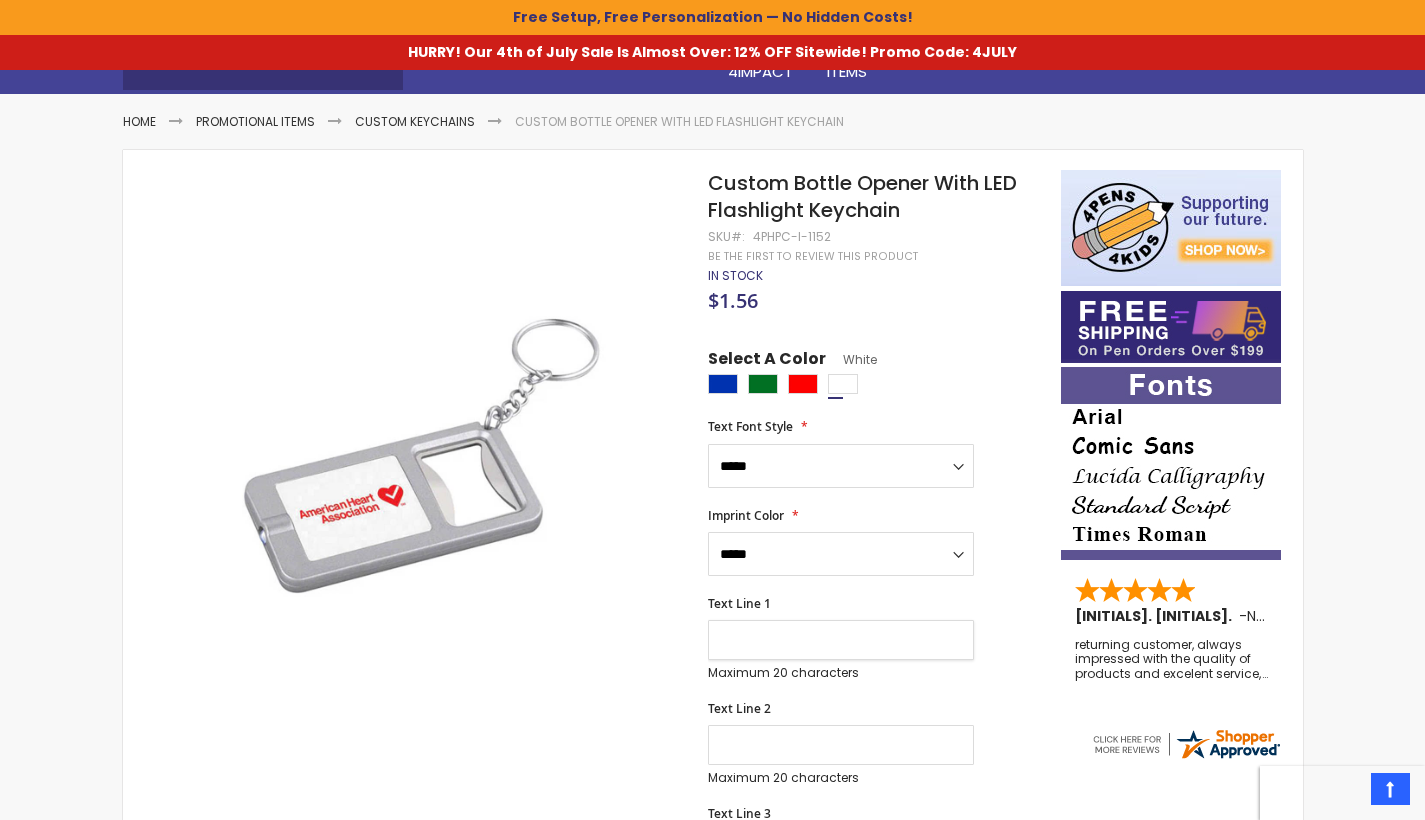 click on "Text Line 1" at bounding box center [841, 640] 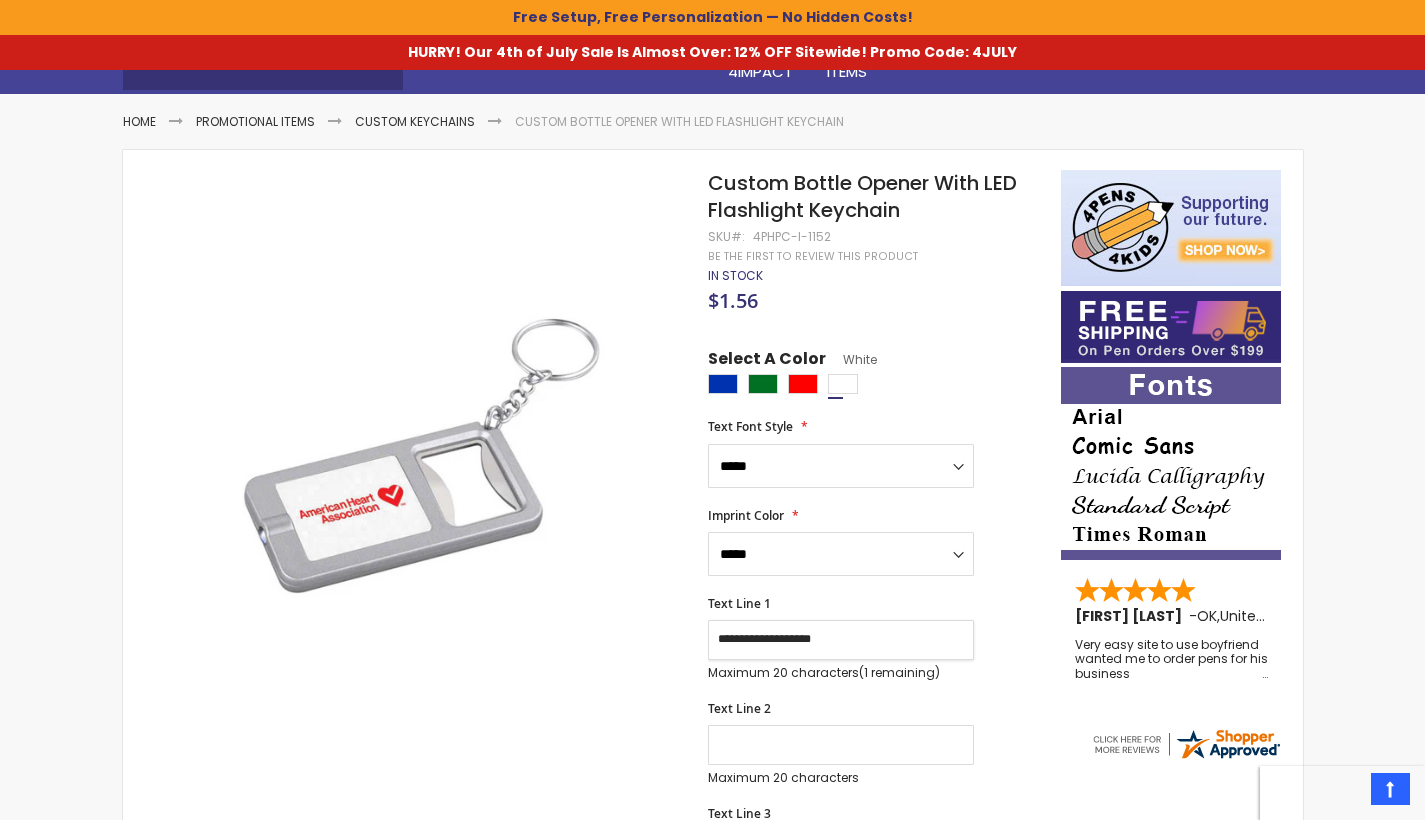 scroll, scrollTop: 417, scrollLeft: 0, axis: vertical 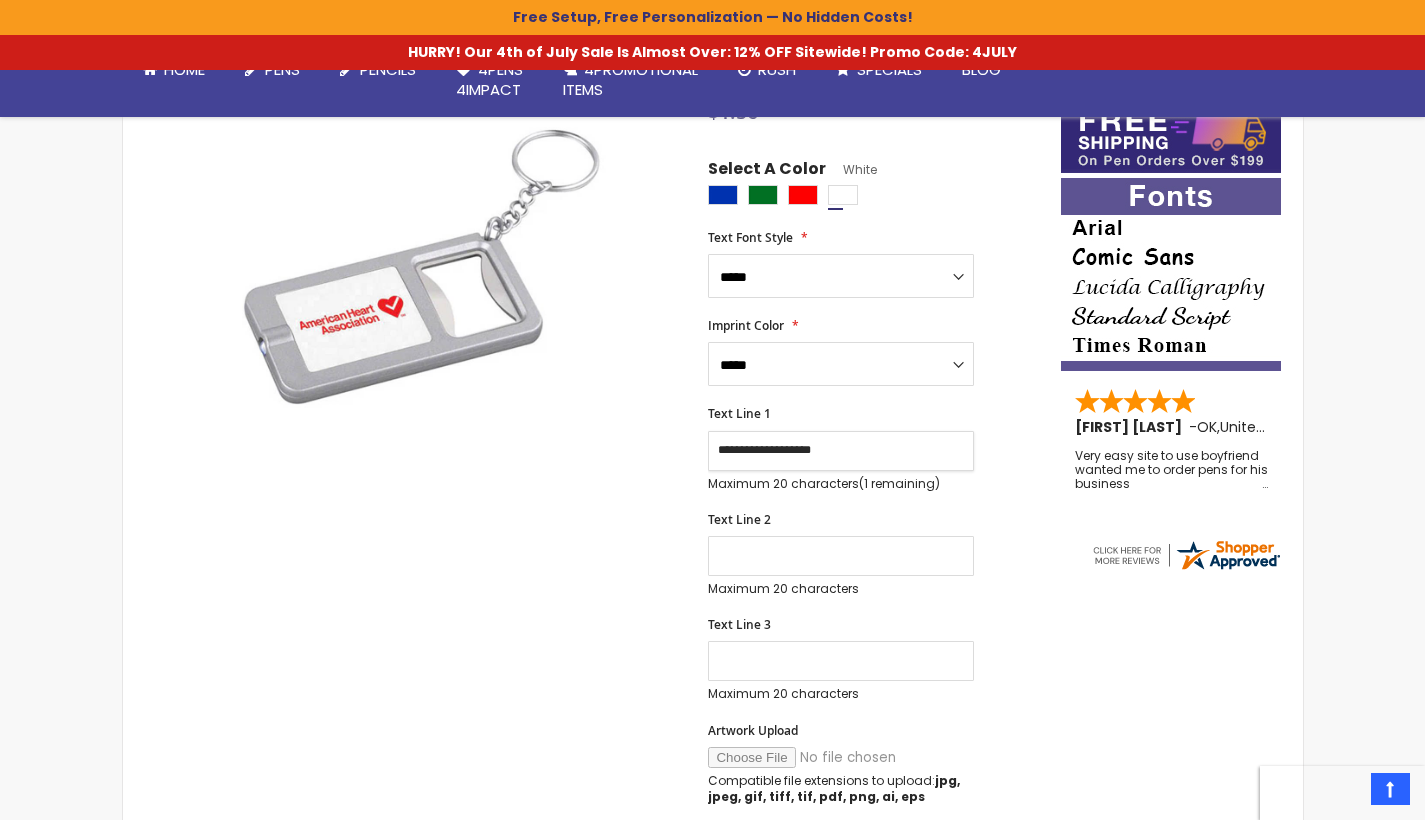 type on "**********" 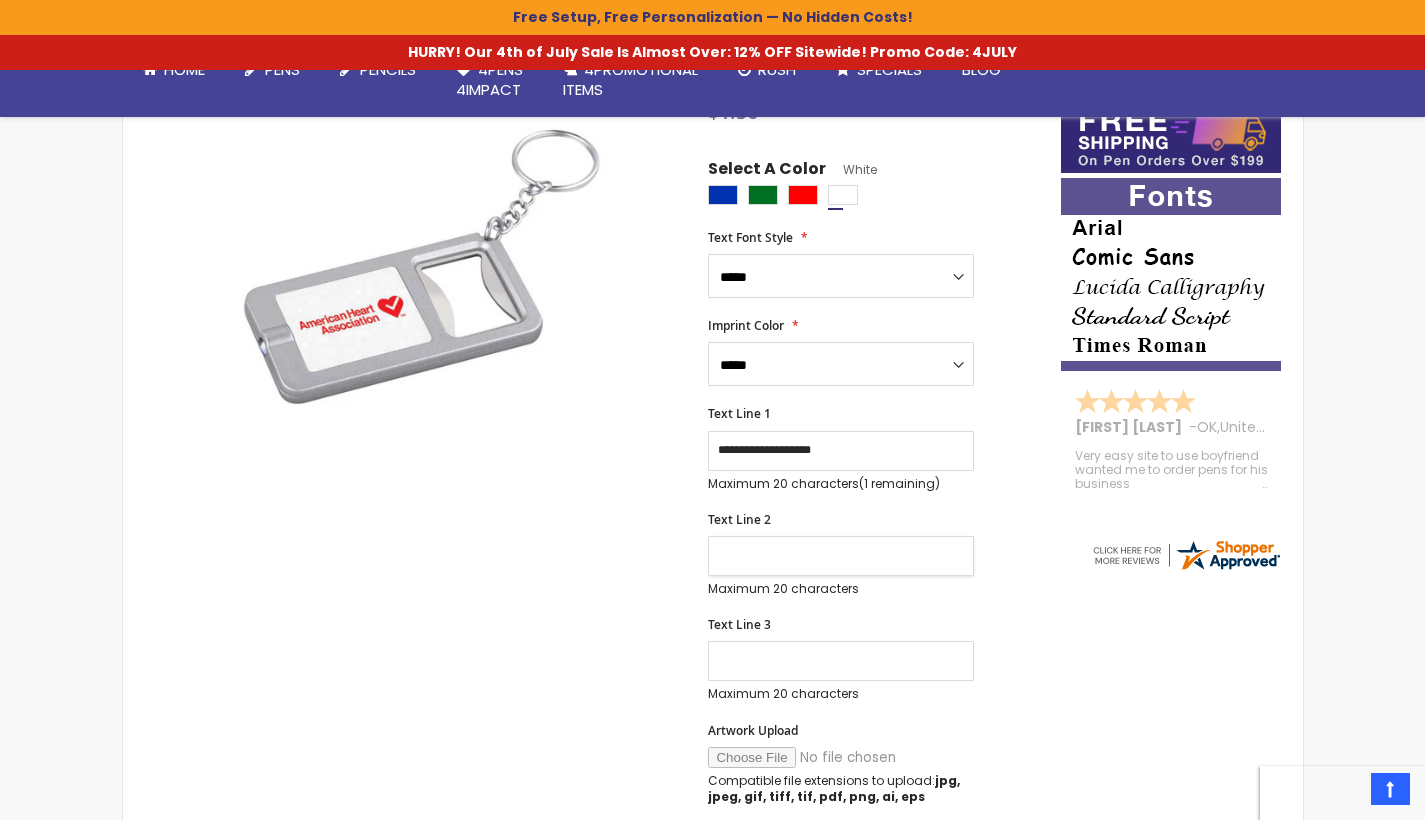 click on "Text Line 2" at bounding box center [841, 556] 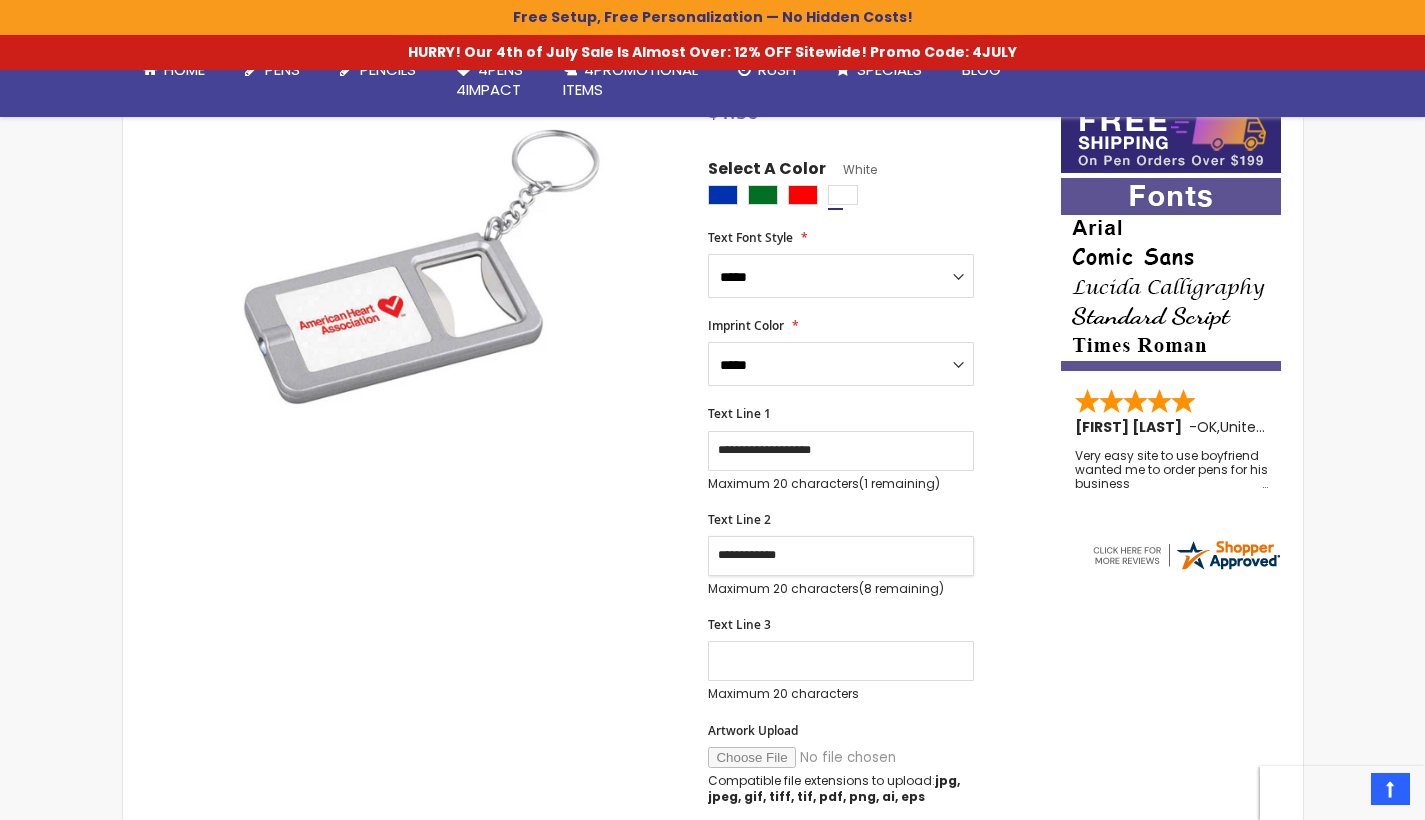 type on "**********" 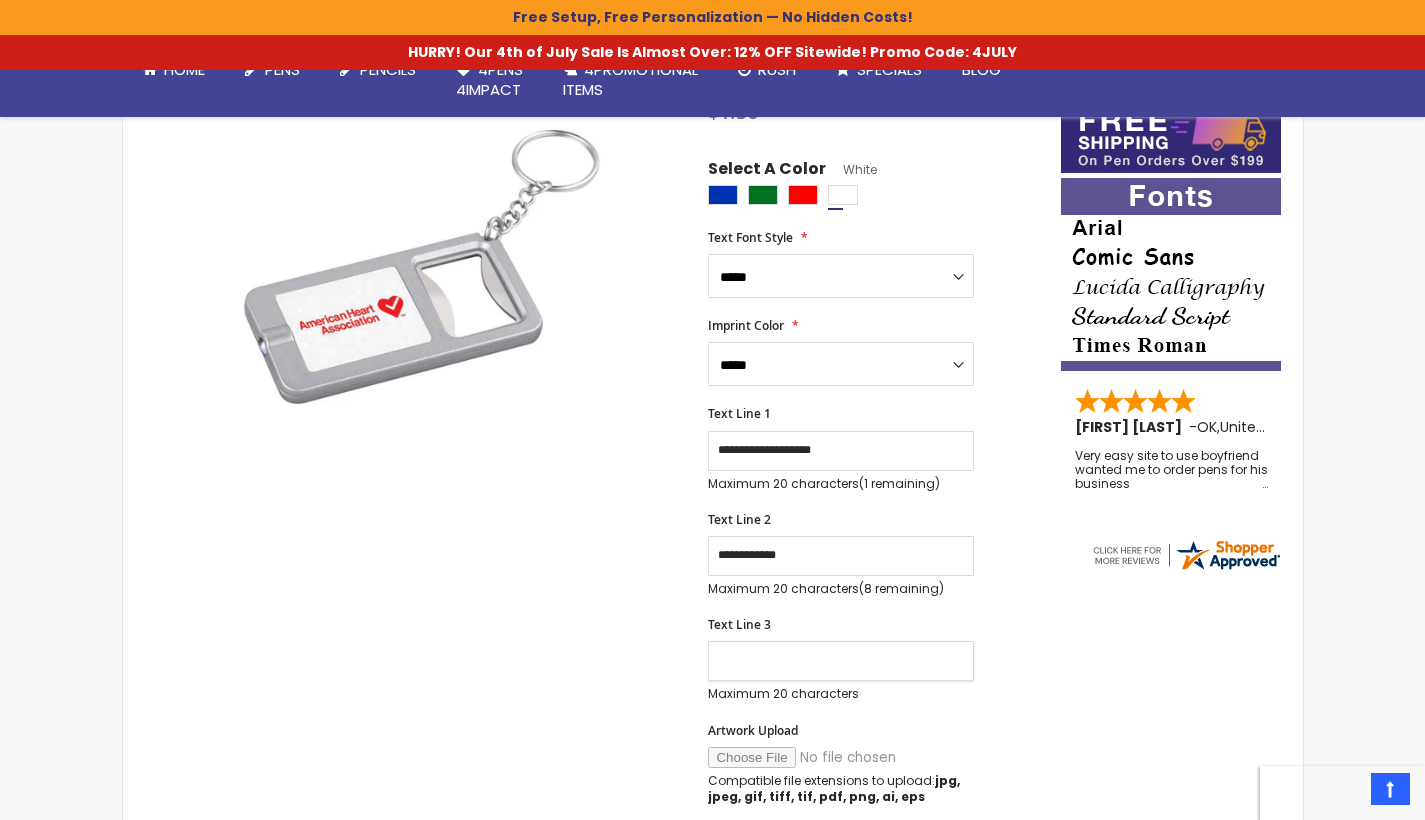 click on "Text Line 3" at bounding box center (841, 661) 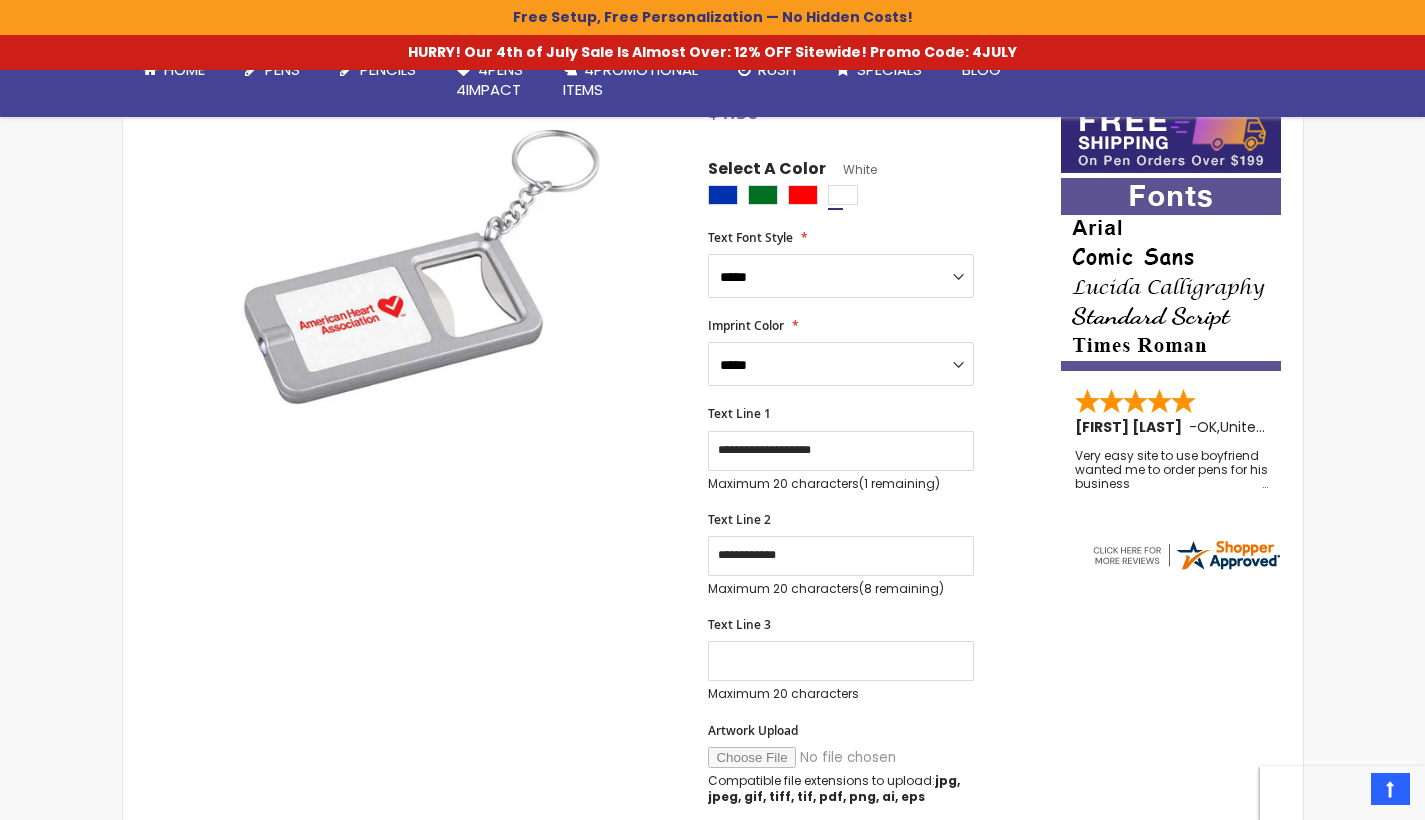 click on "Artwork Upload" at bounding box center (844, 757) 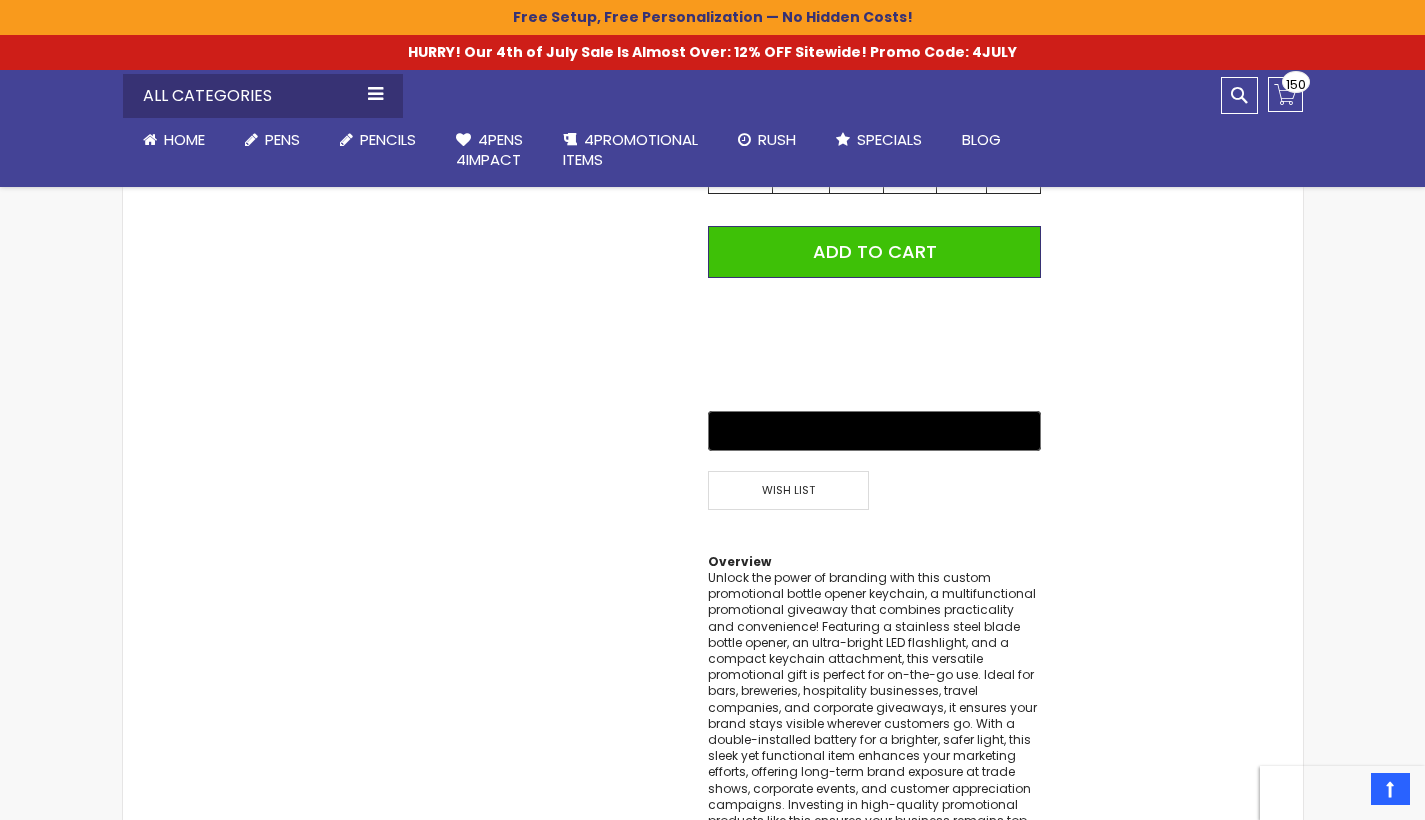 scroll, scrollTop: 943, scrollLeft: 0, axis: vertical 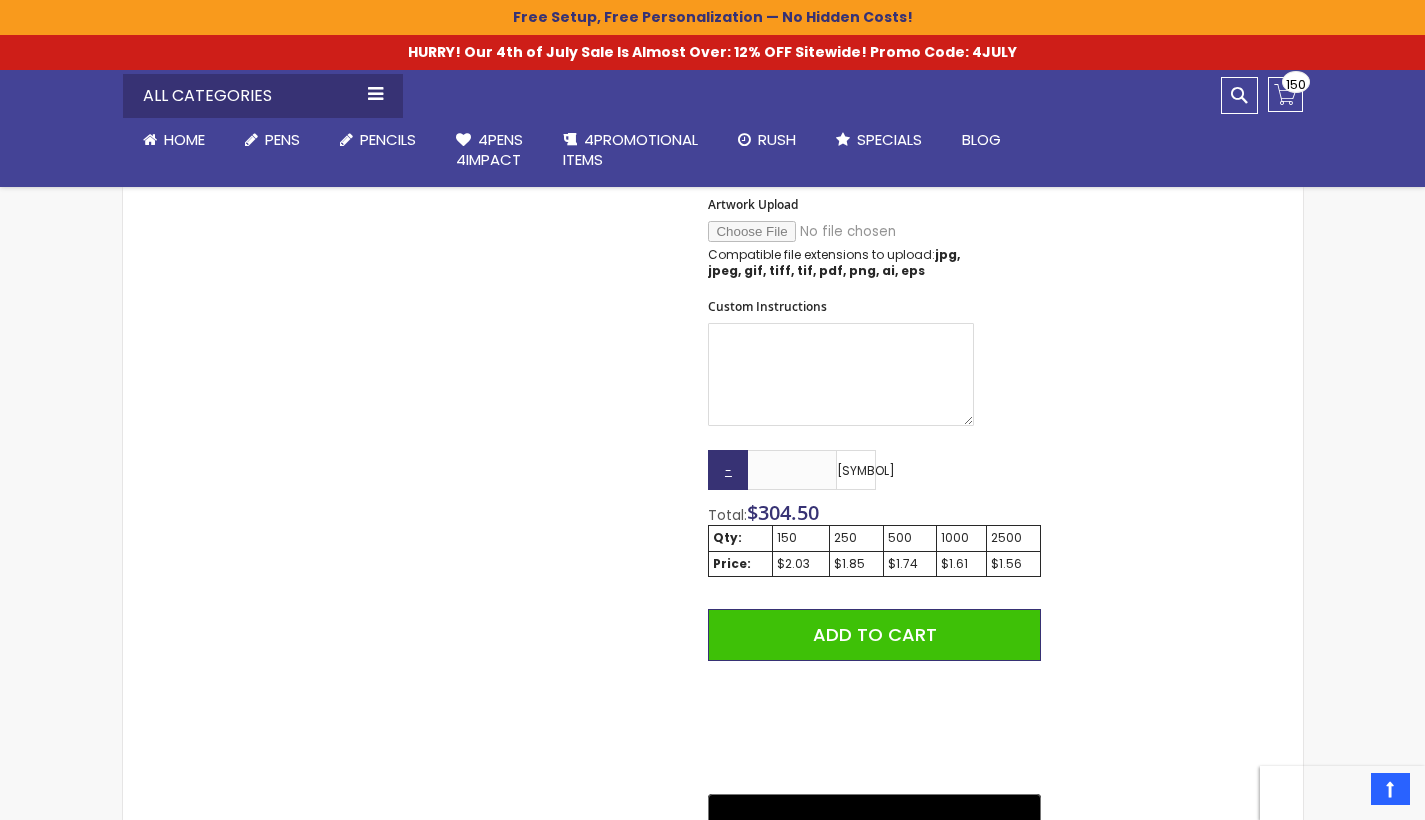 click on "-" at bounding box center [728, 470] 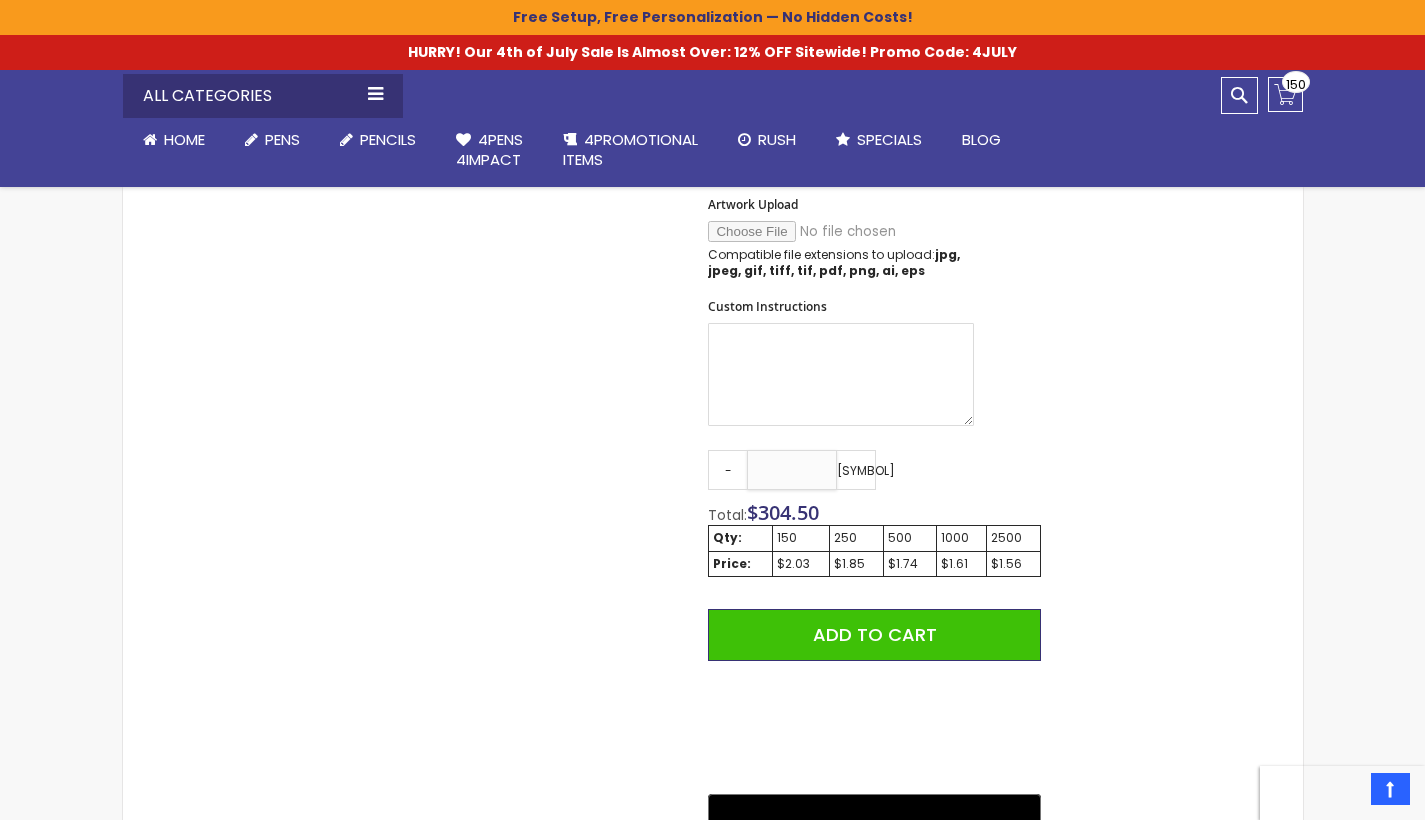 click on "***" at bounding box center [792, 470] 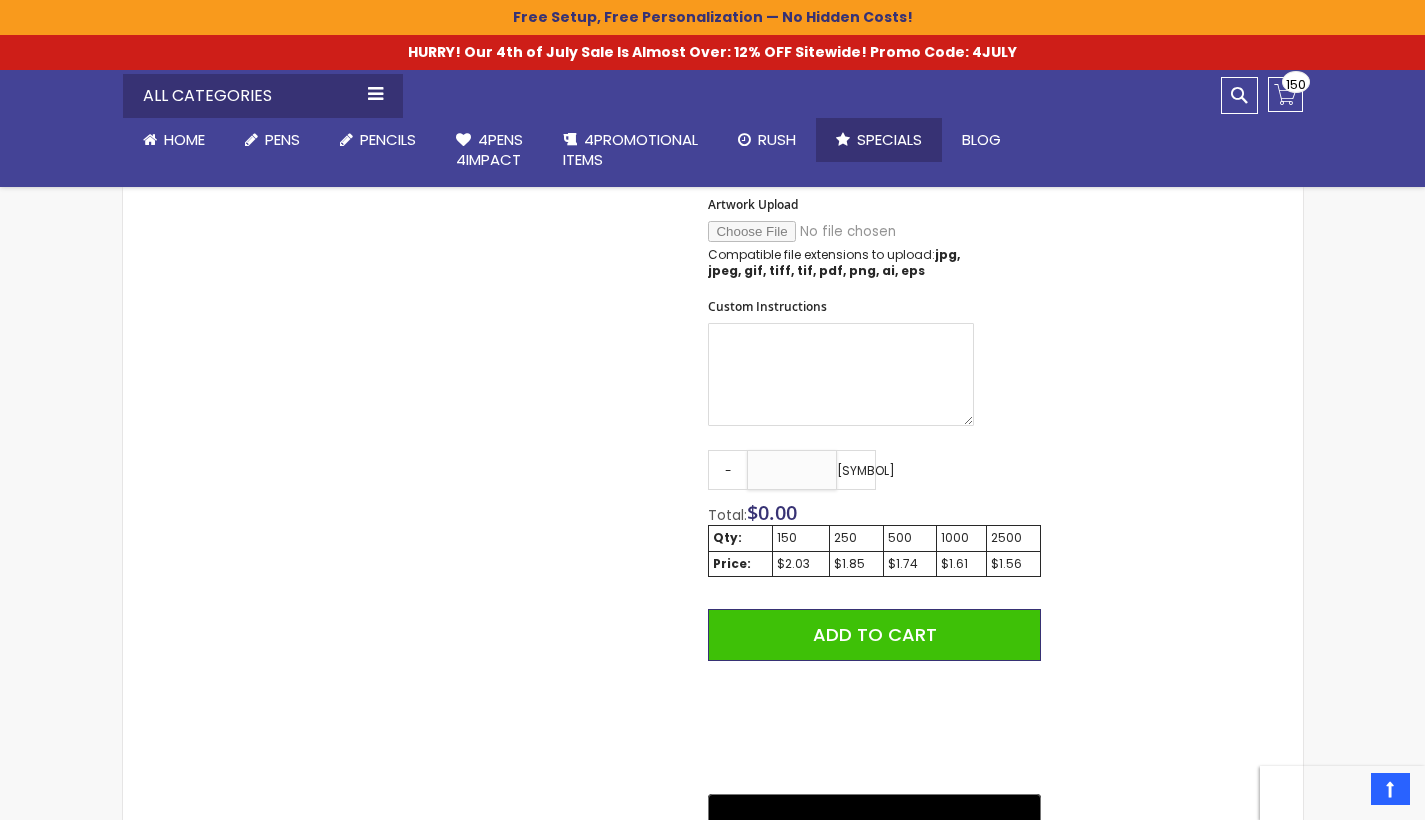 type 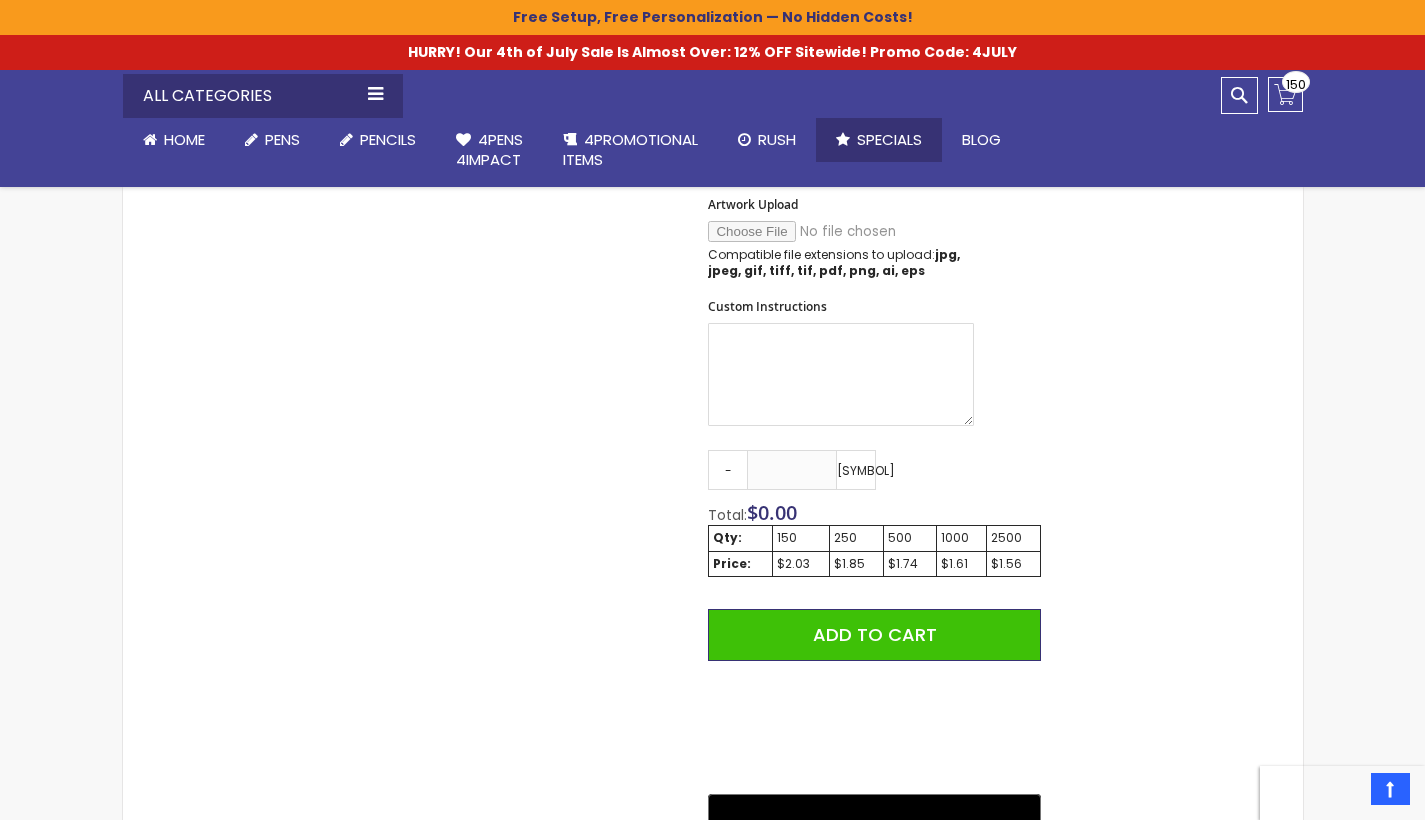 click on "Specials" at bounding box center [889, 139] 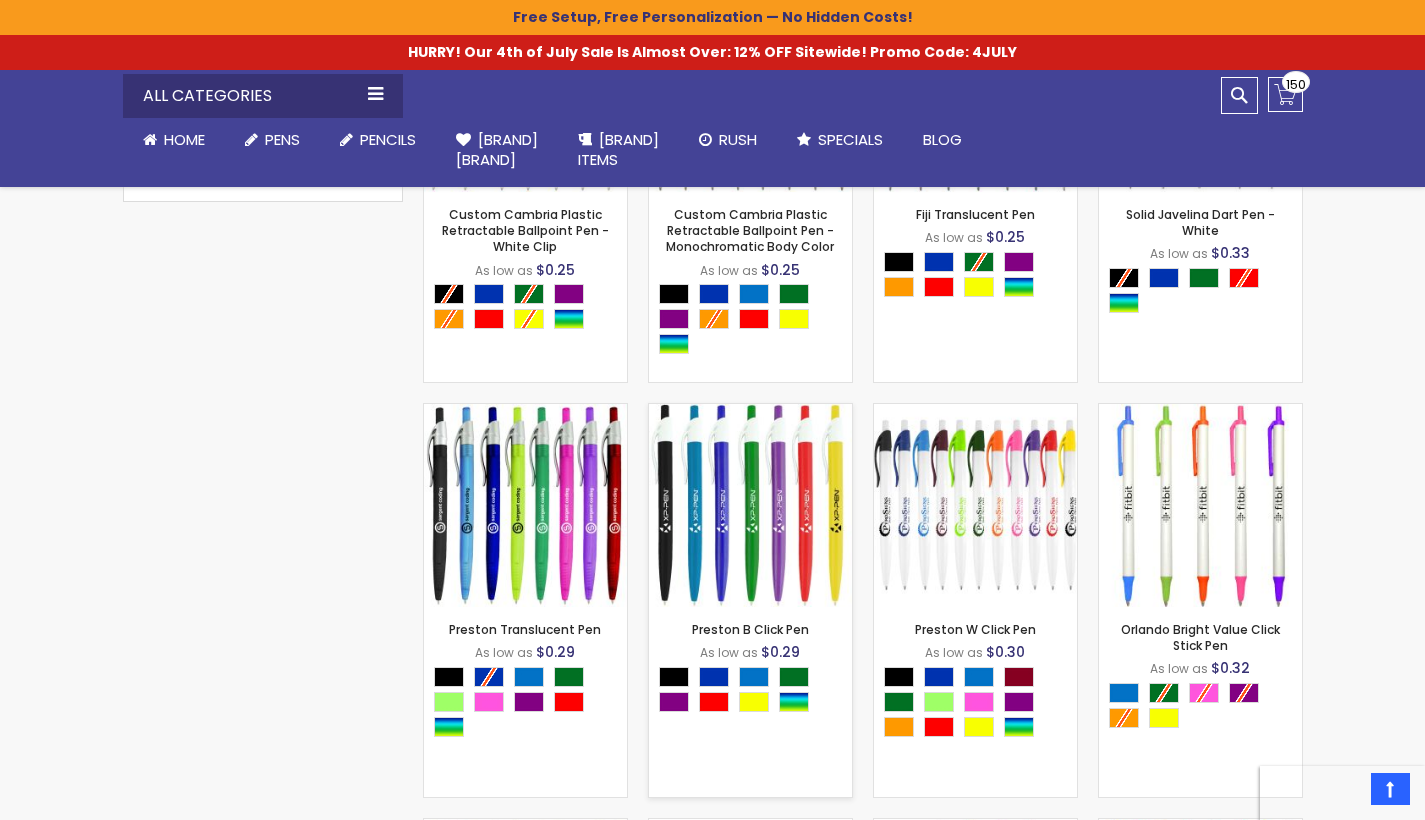 scroll, scrollTop: 204, scrollLeft: 0, axis: vertical 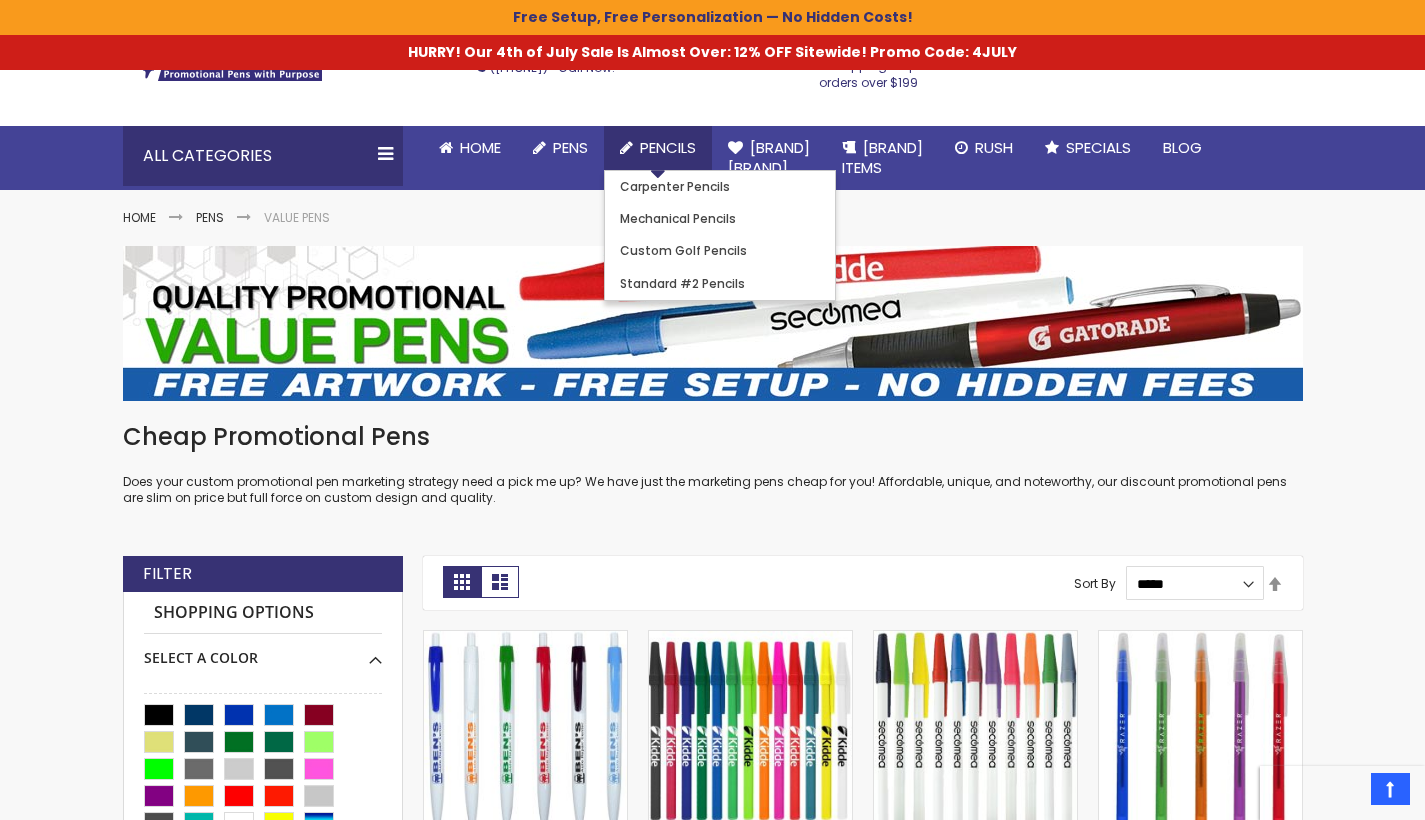 click on "Pencils" at bounding box center [668, 147] 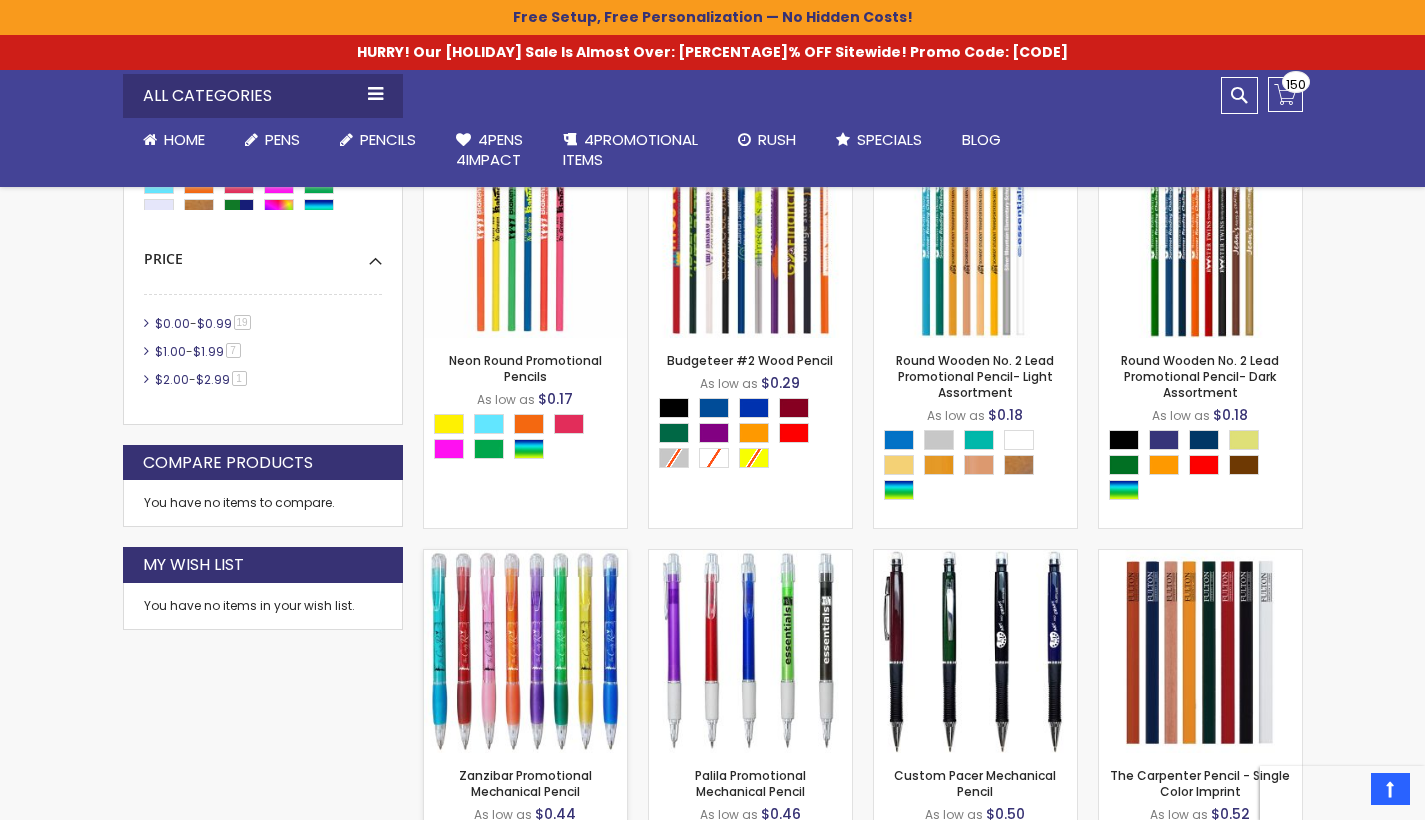 scroll, scrollTop: 627, scrollLeft: 0, axis: vertical 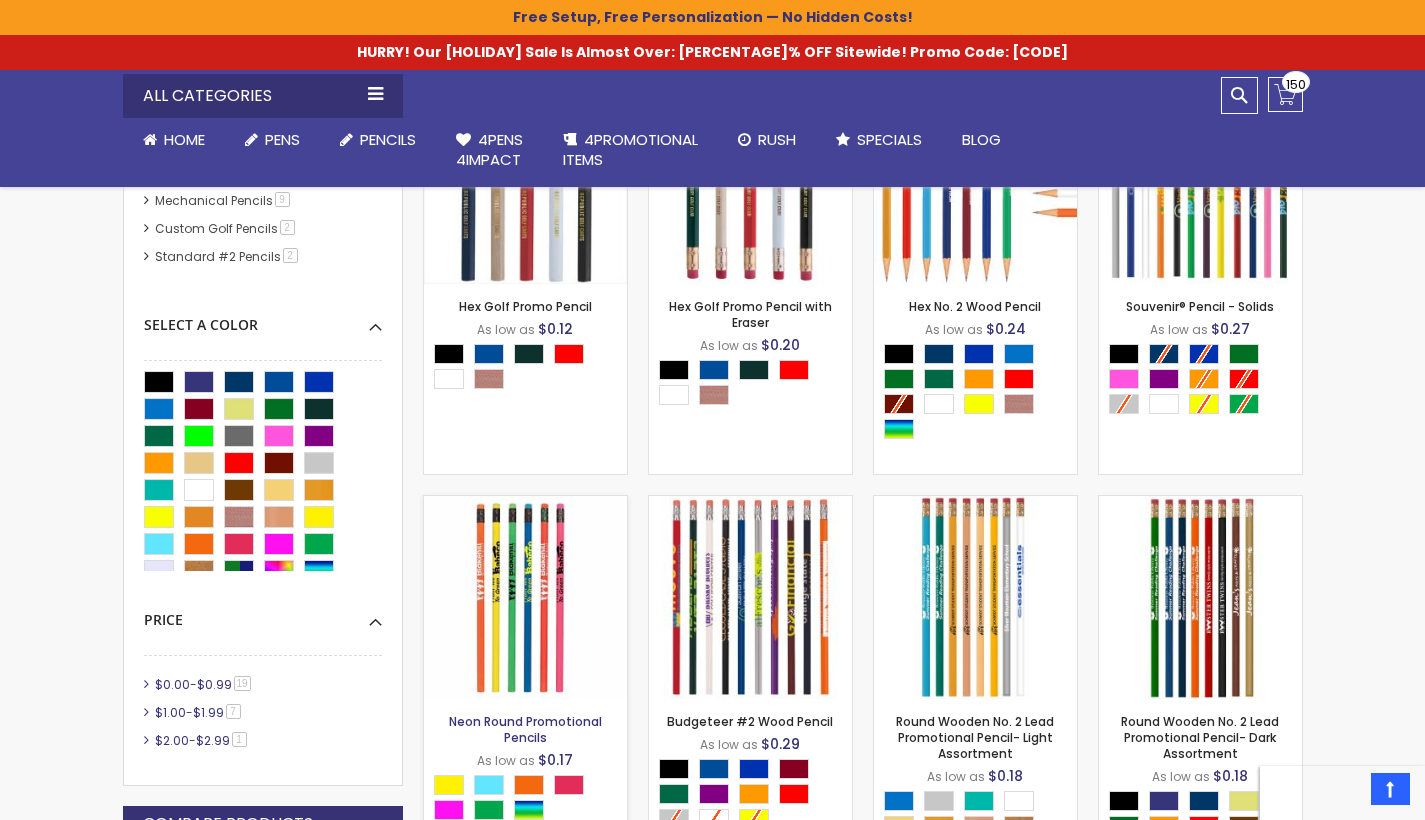 click on "Neon Round Promotional Pencils" at bounding box center [525, 729] 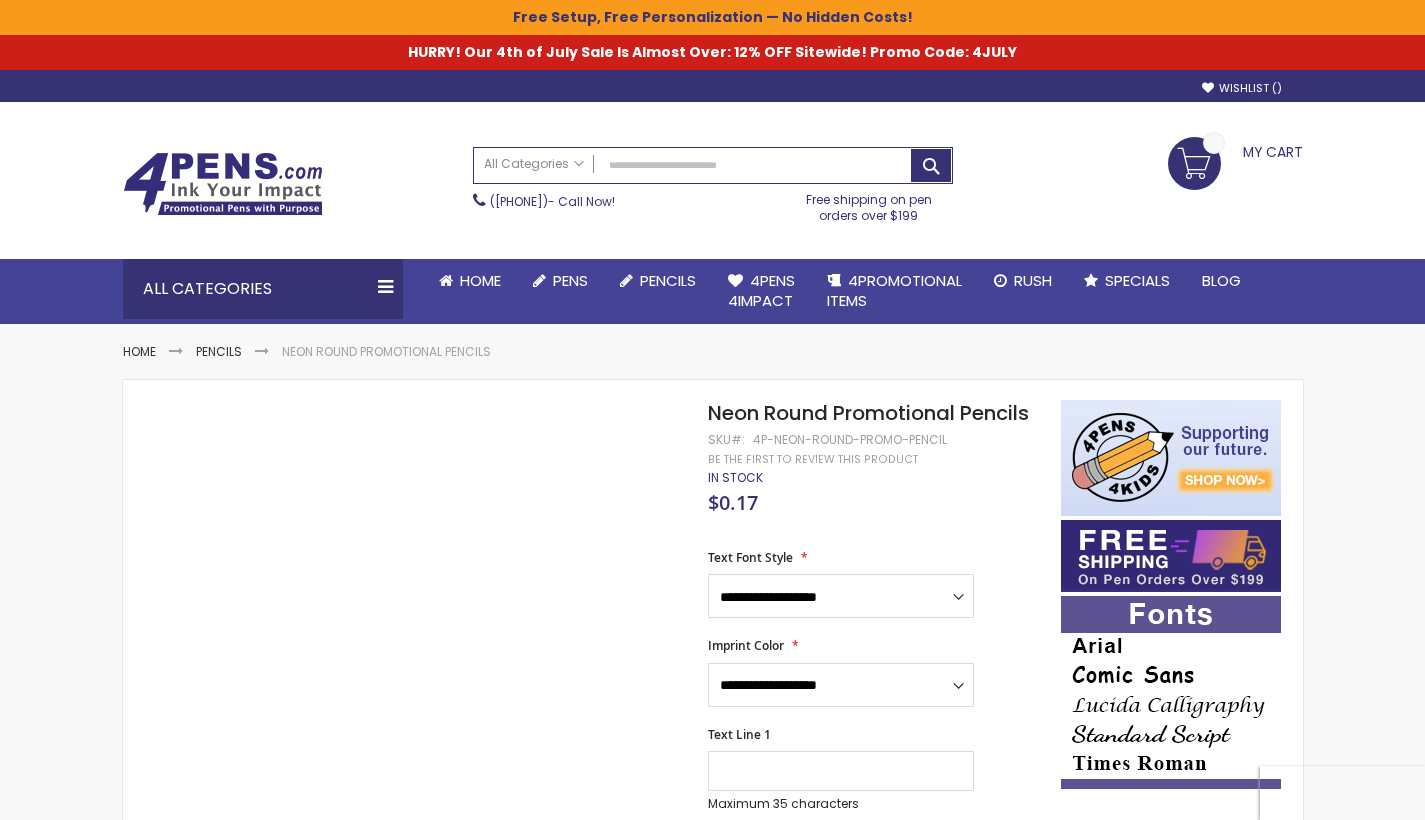 scroll, scrollTop: 0, scrollLeft: 0, axis: both 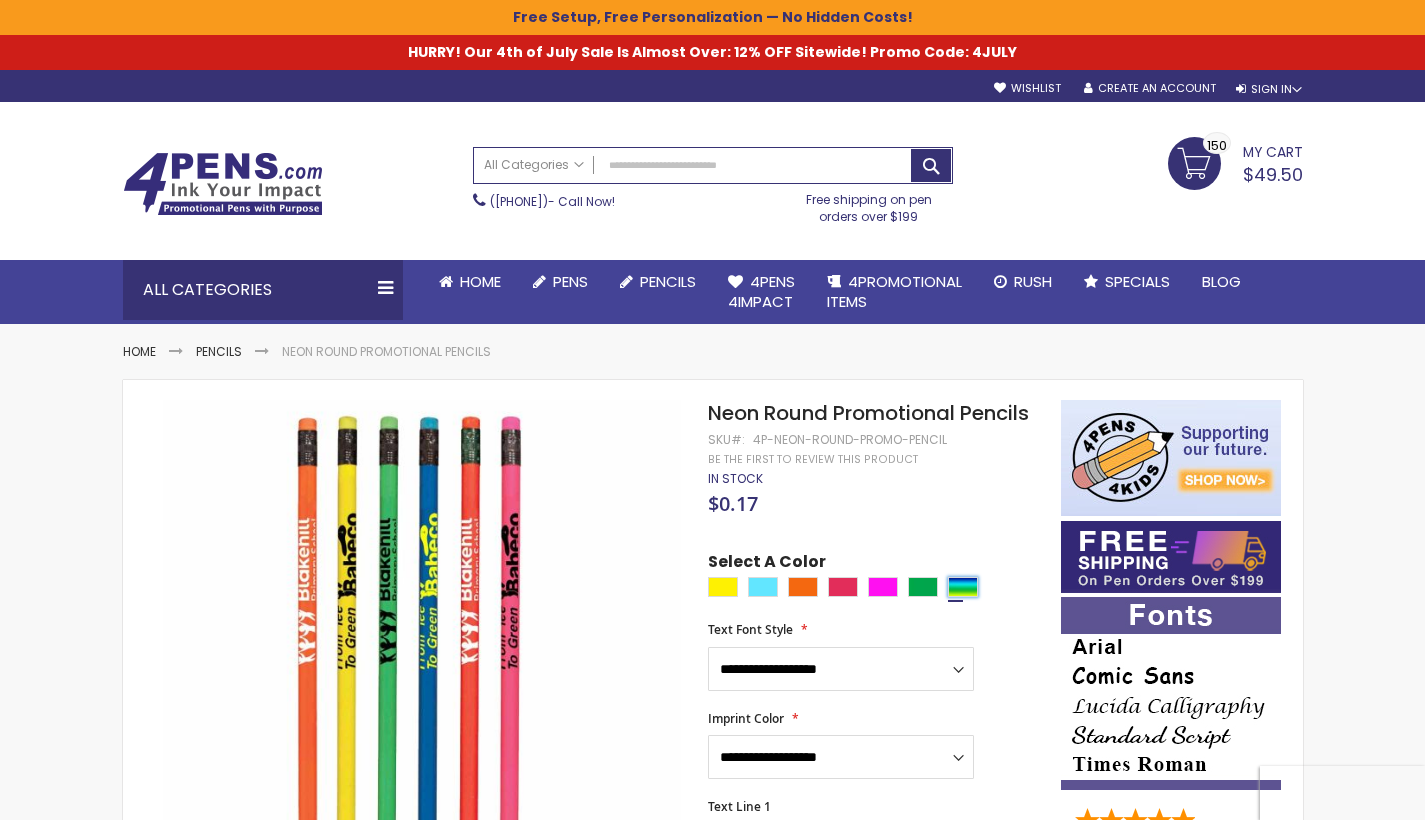 click at bounding box center [963, 587] 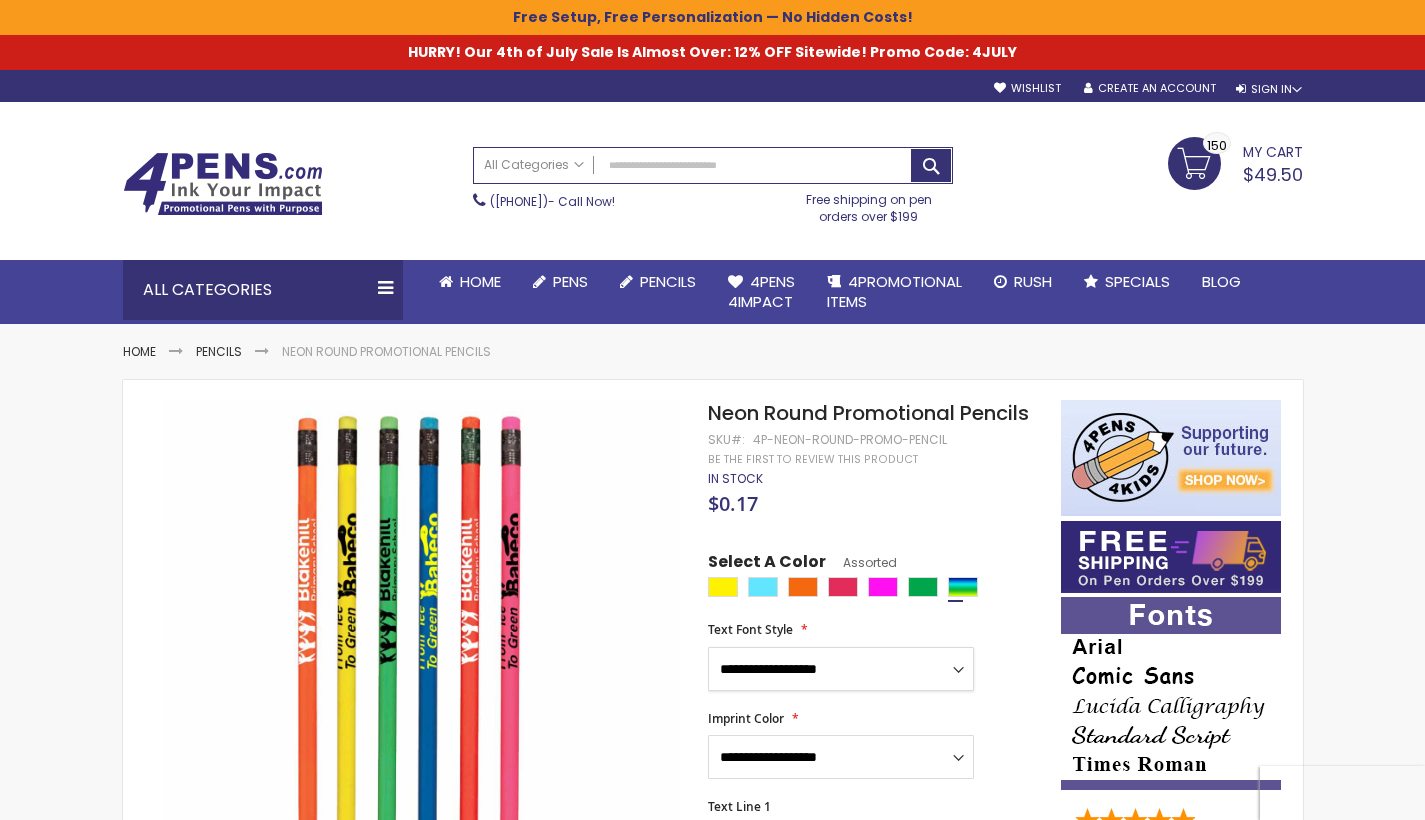 select on "****" 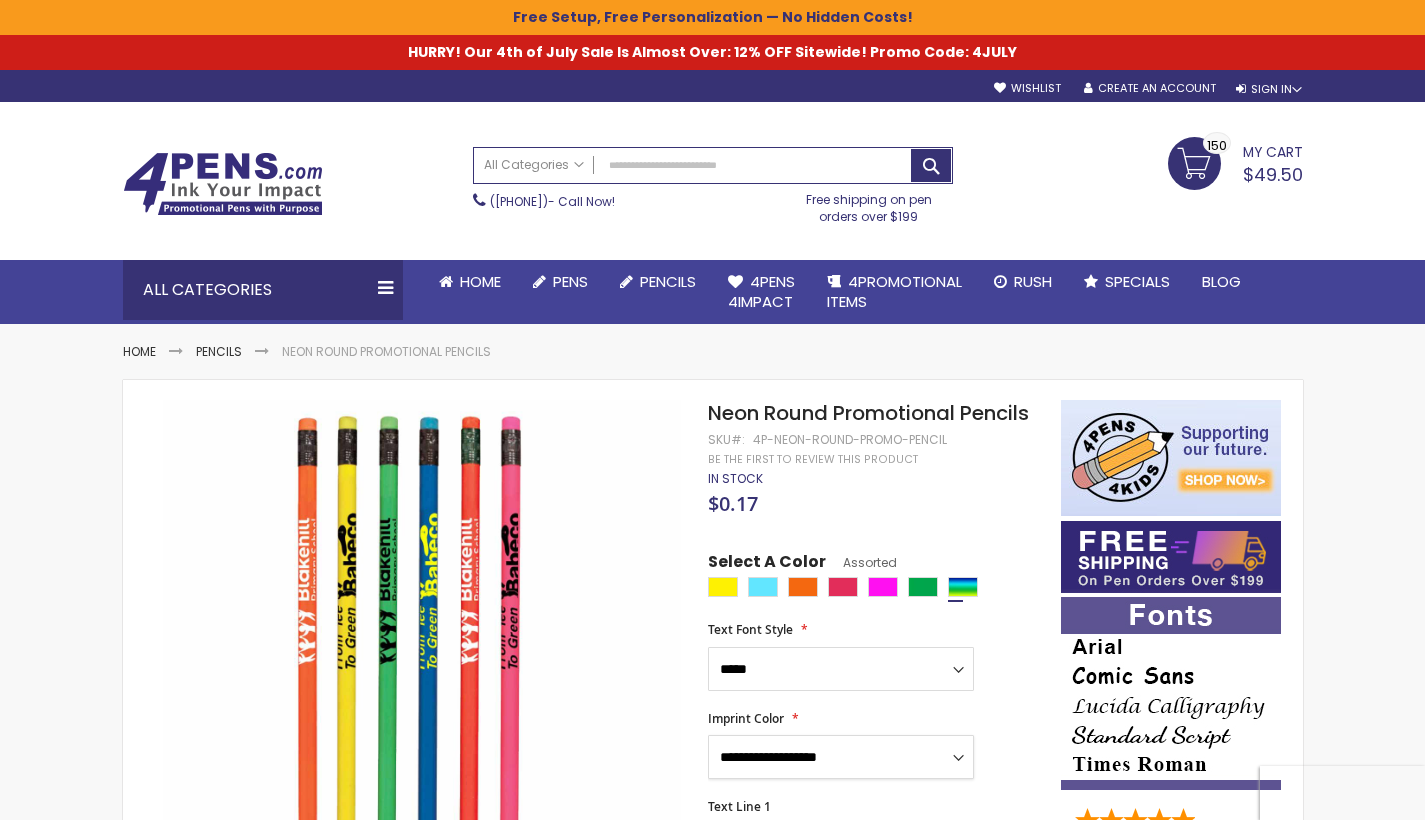select on "****" 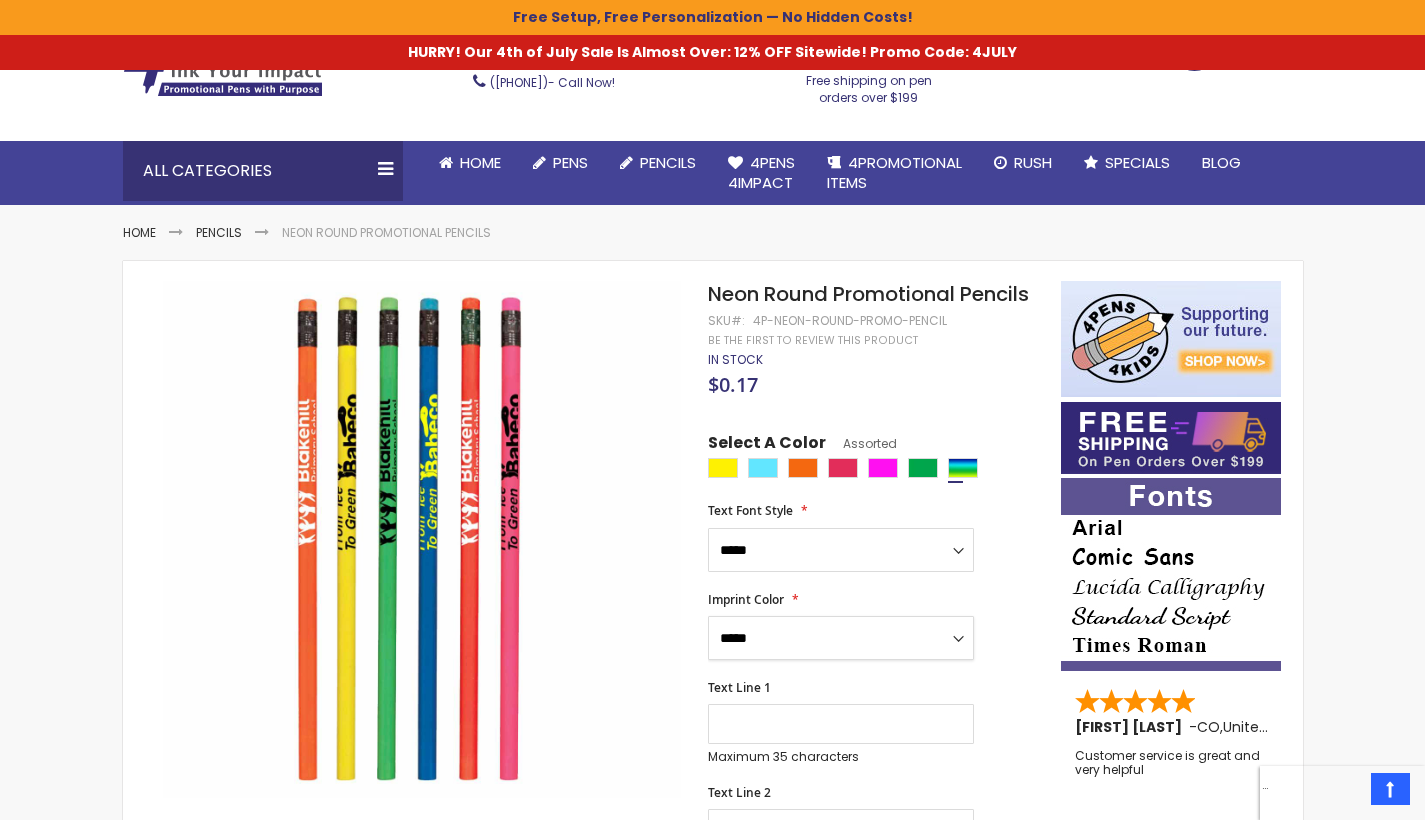 scroll, scrollTop: 271, scrollLeft: 0, axis: vertical 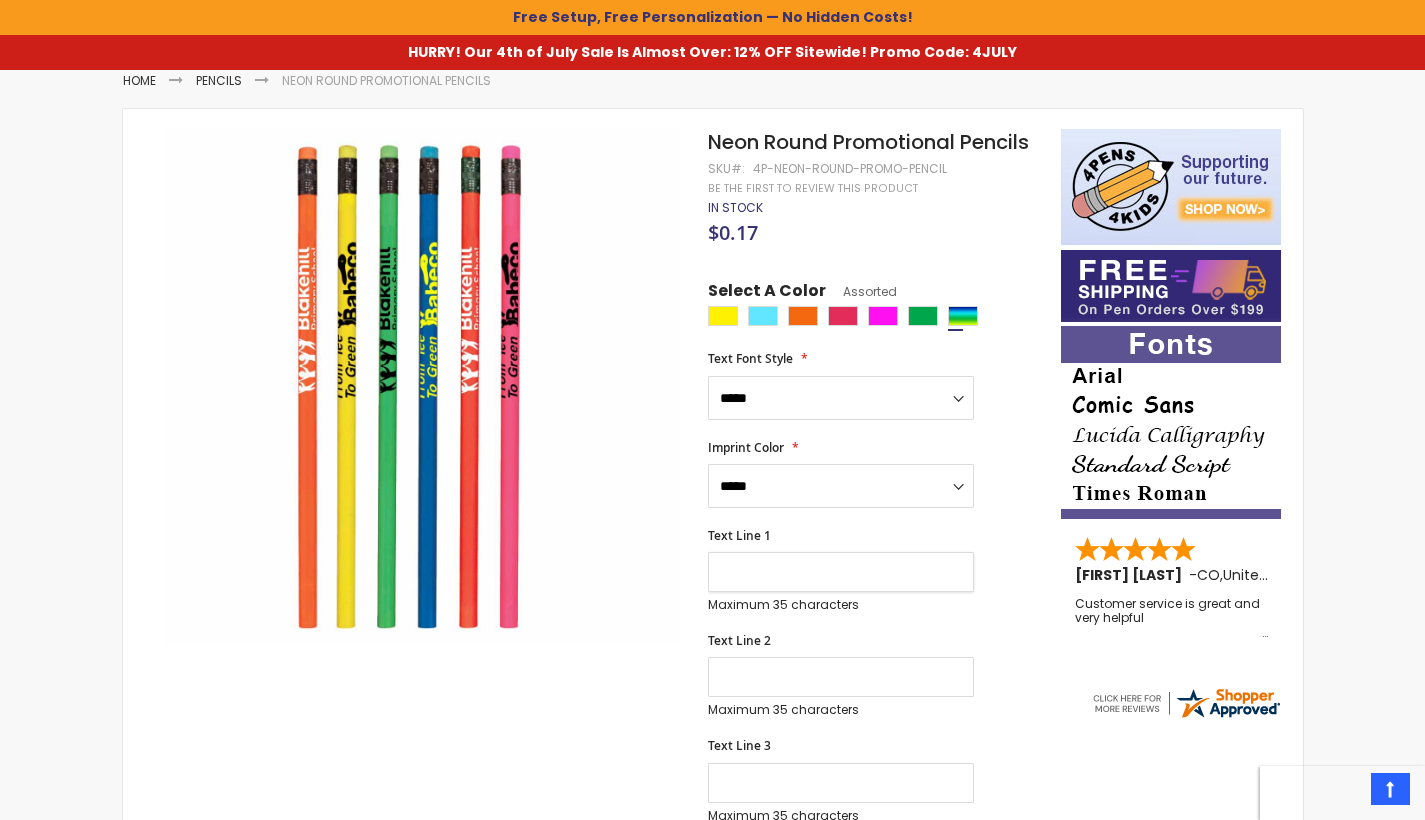 click on "Text Line 1" at bounding box center (841, 572) 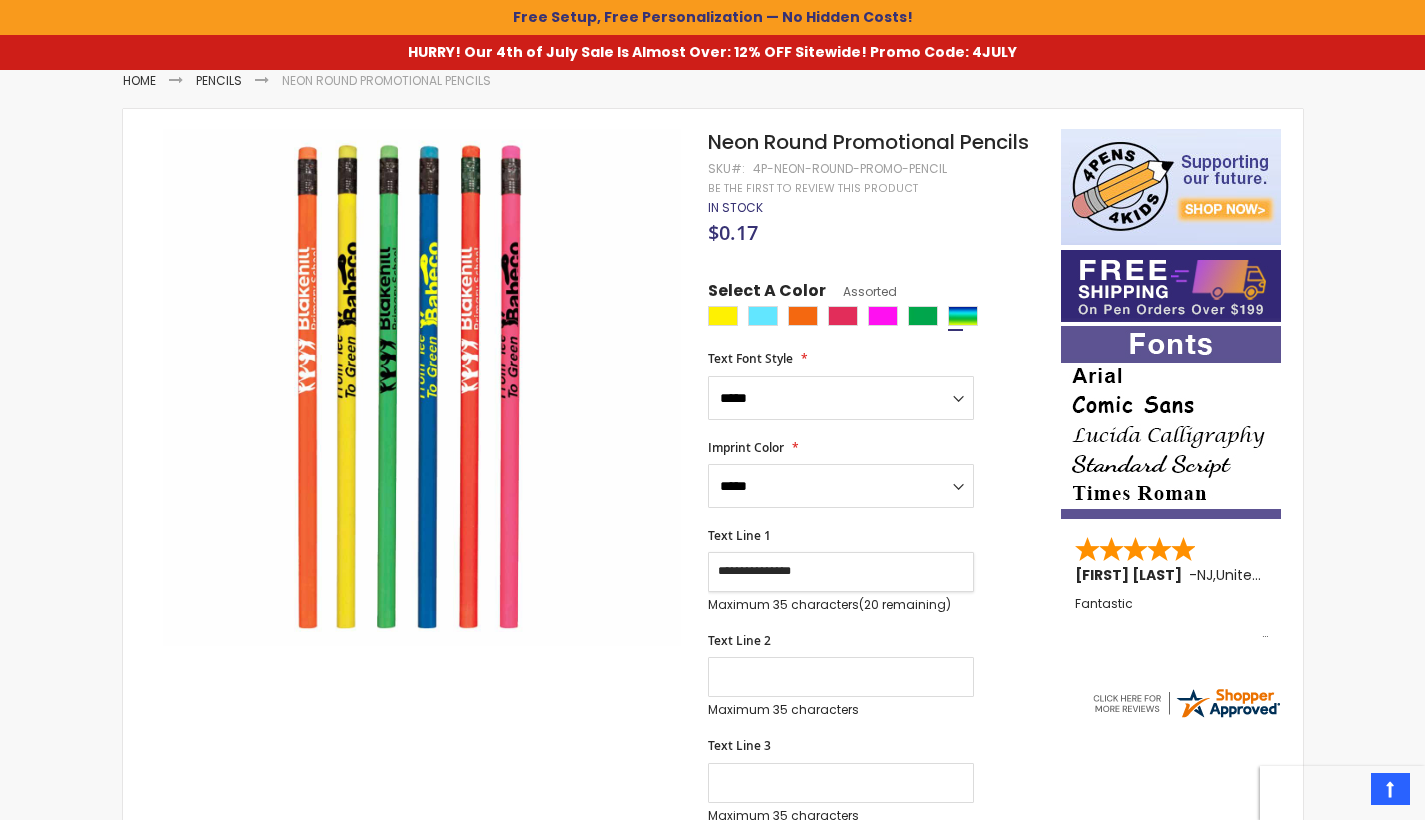type on "**********" 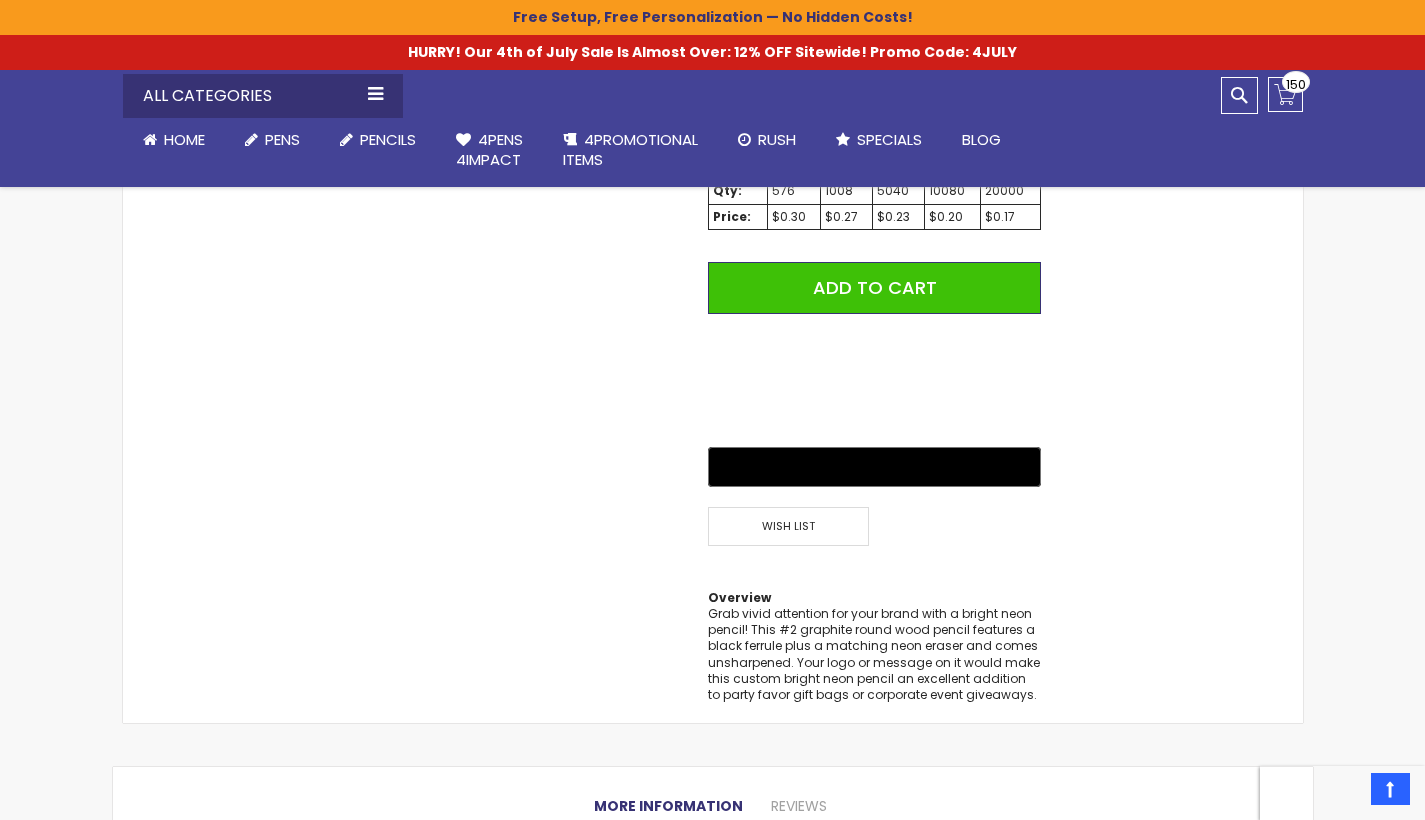 scroll, scrollTop: 857, scrollLeft: 0, axis: vertical 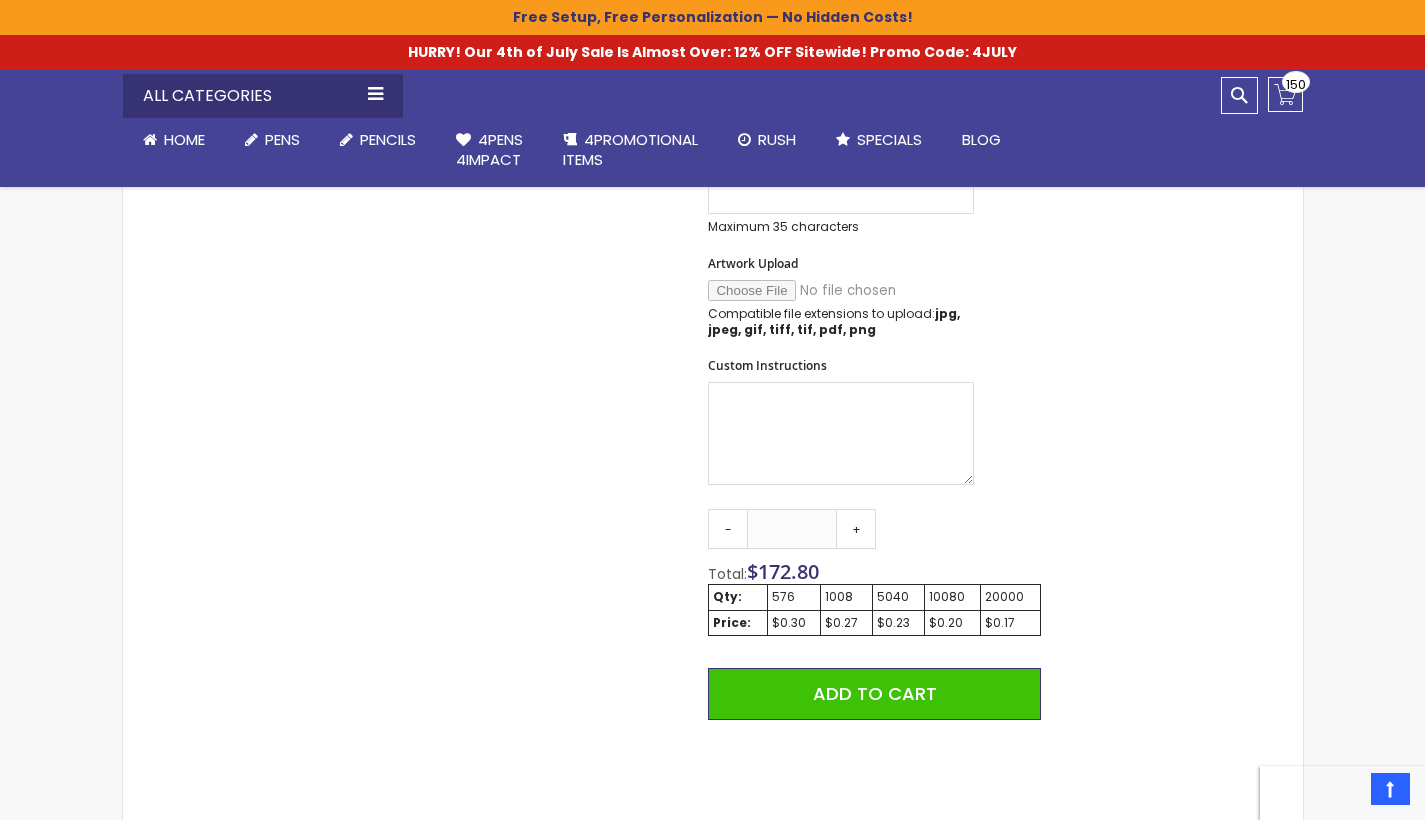 type on "**********" 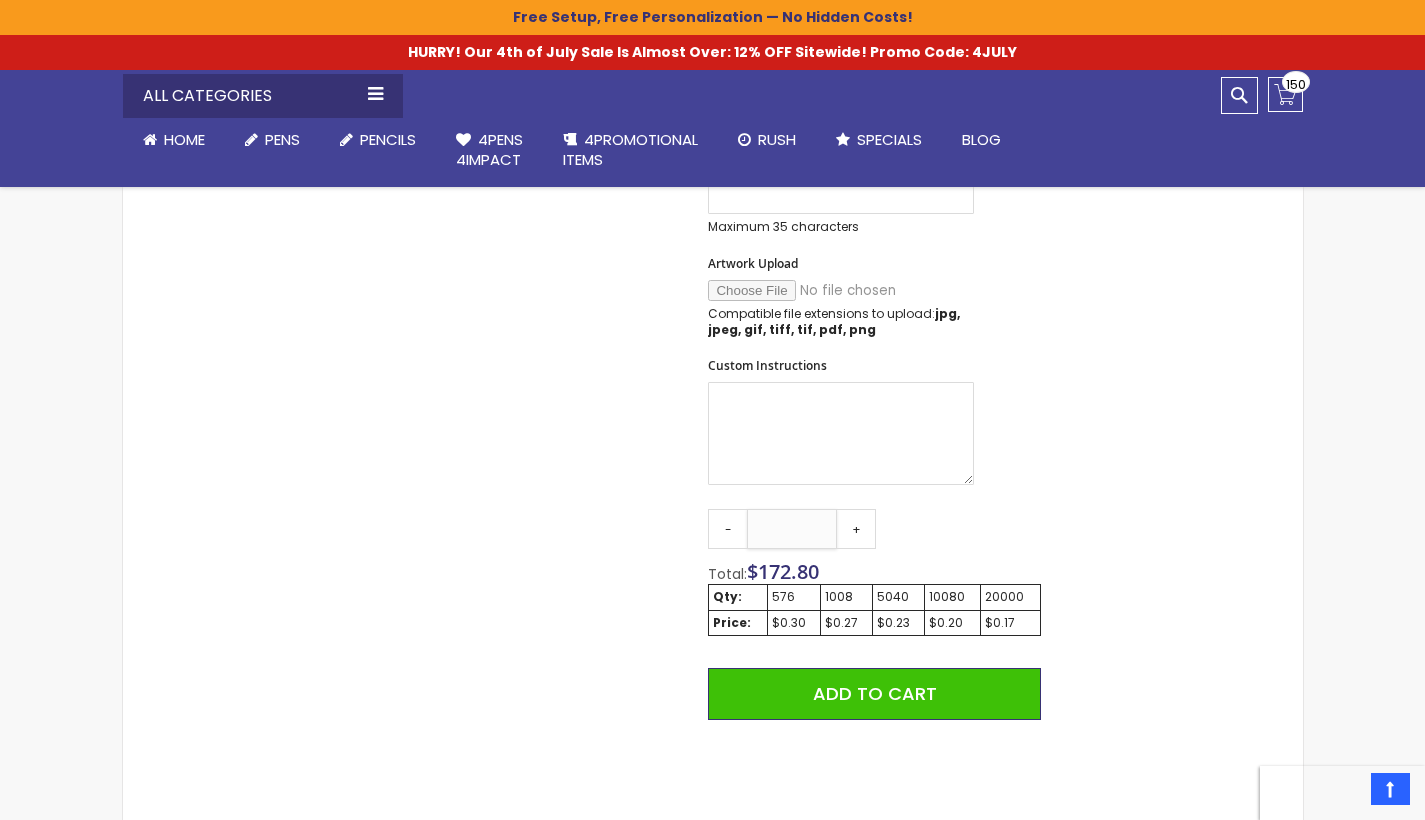 click on "***" at bounding box center [792, 529] 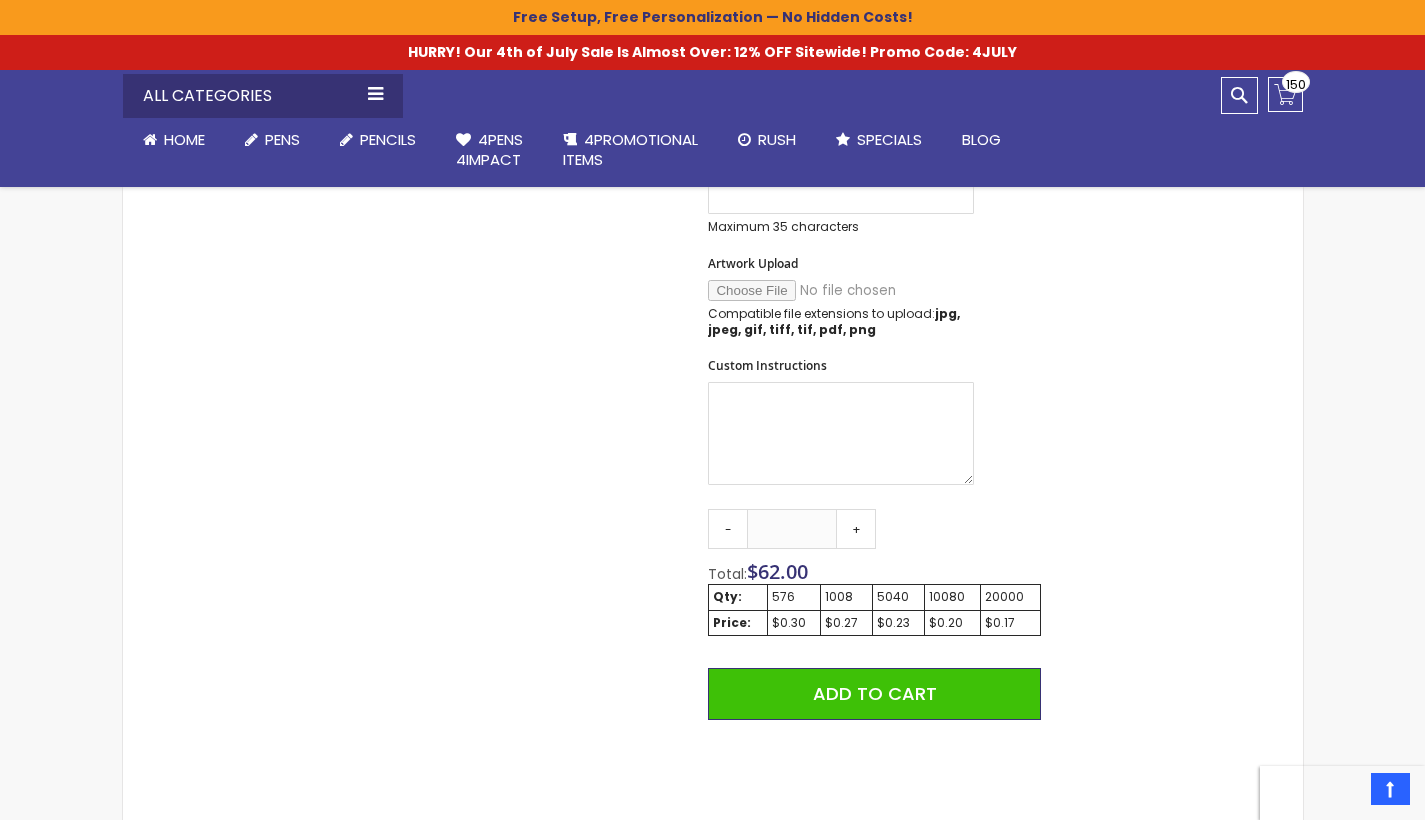 click on "Qty
-
***
+
Total:  $ 62.00
Qty:
576
1008
5040
10080
20000
Price:
$0.30
$0.27
$0.23
$0.20
$0.17
Add to Cart
@import url(//fonts.googleapis.com/css?family=Google+Sans_old:500) ••••••" at bounding box center (874, 703) 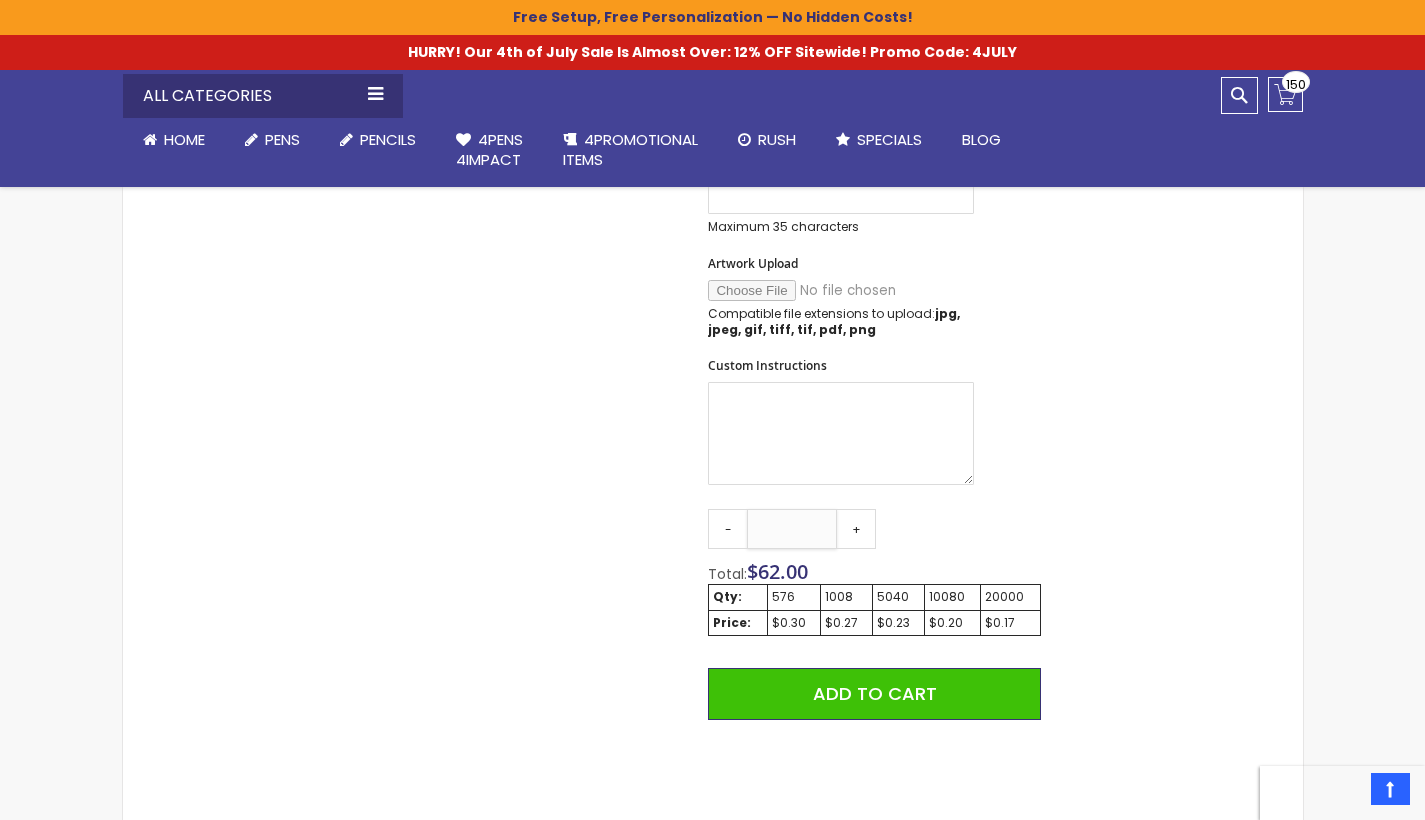 click on "***" at bounding box center (792, 529) 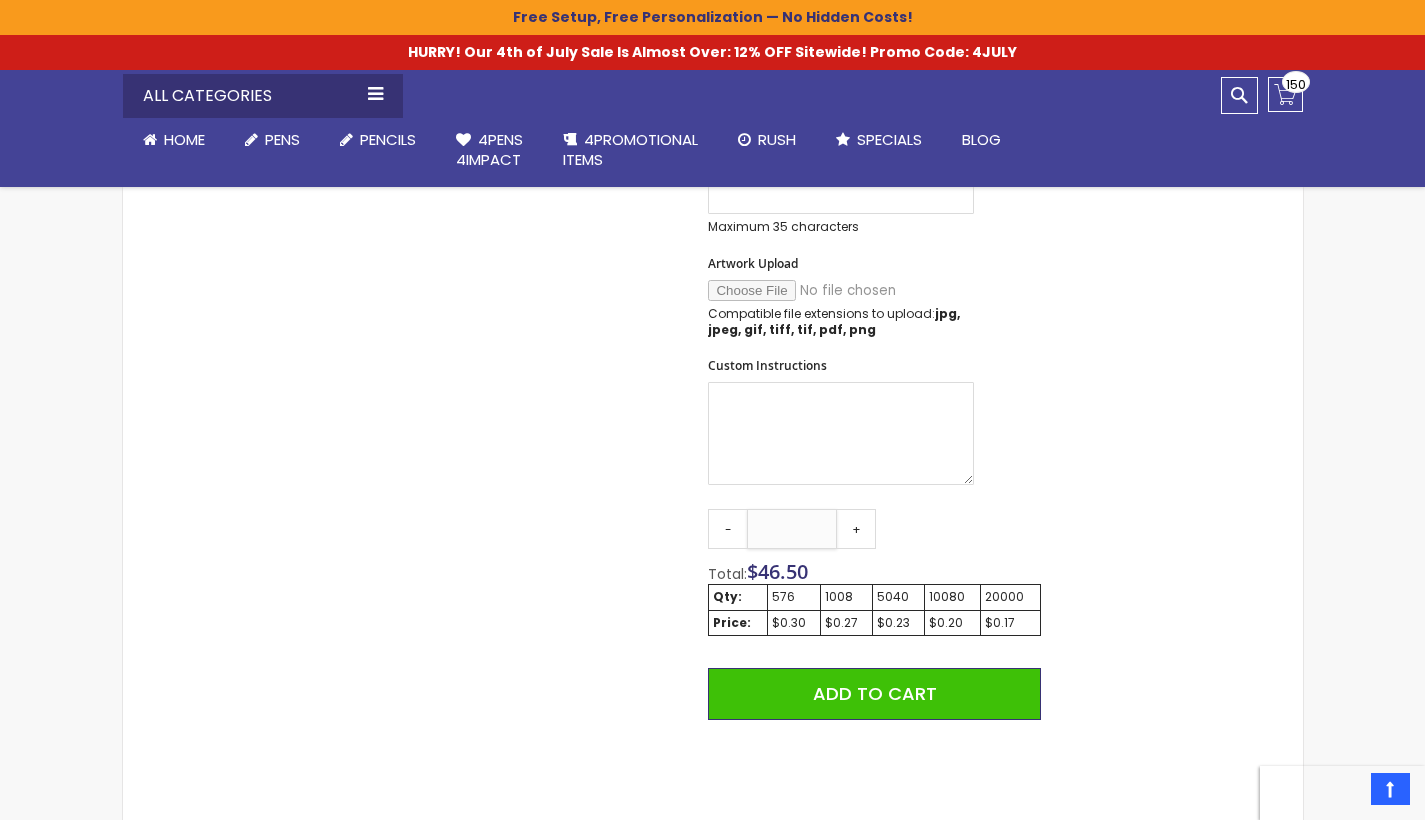 type on "***" 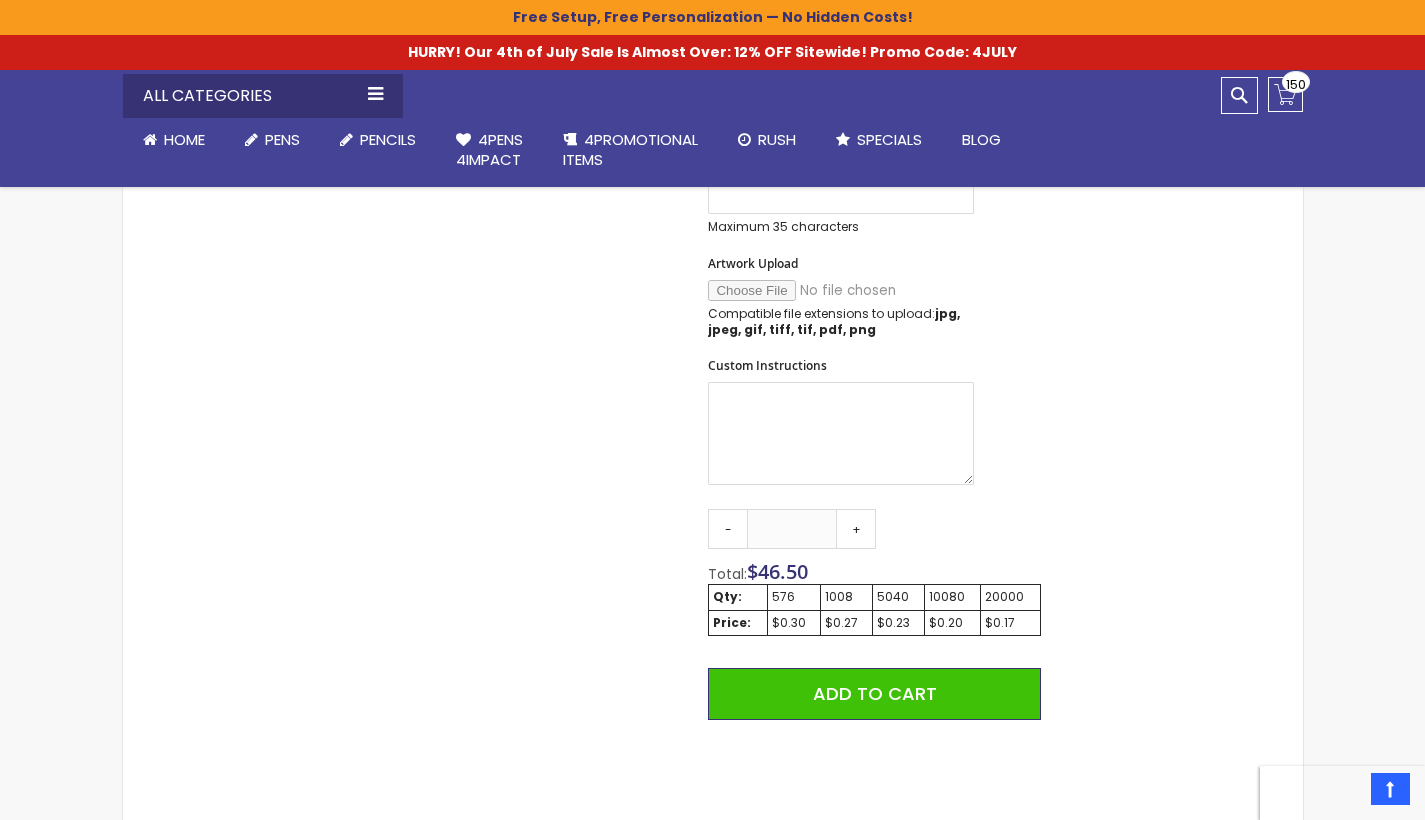 click on "Qty
-
***
+
Total:  $ 46.50
Qty:
576
1008
5040
10080
20000
Price:
$0.30
$0.27
$0.23
$0.20
$0.17
Add to Cart
@import url(//fonts.googleapis.com/css?family=Google+Sans_old:500) ••••••" at bounding box center (874, 703) 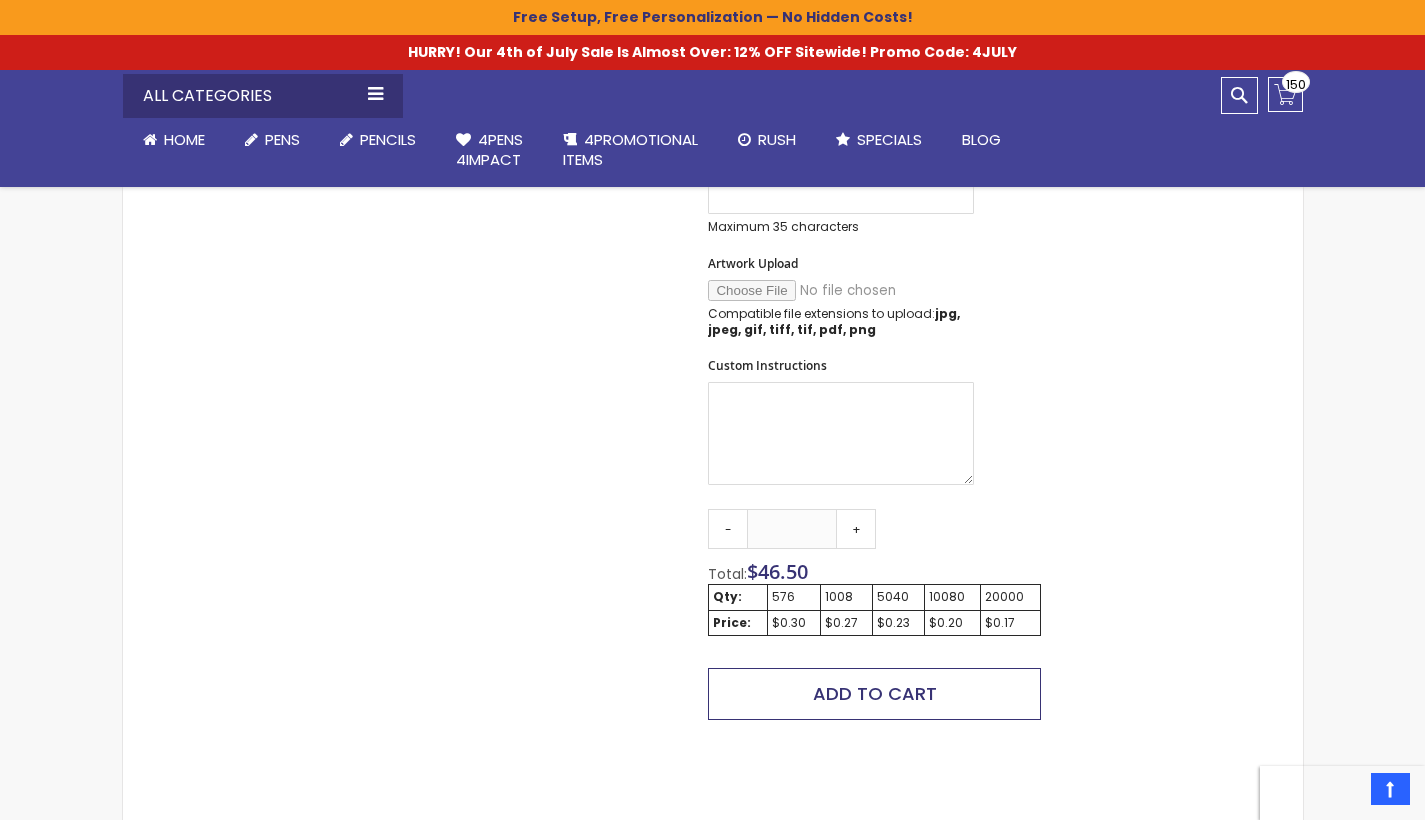 click on "Add to Cart" at bounding box center (875, 693) 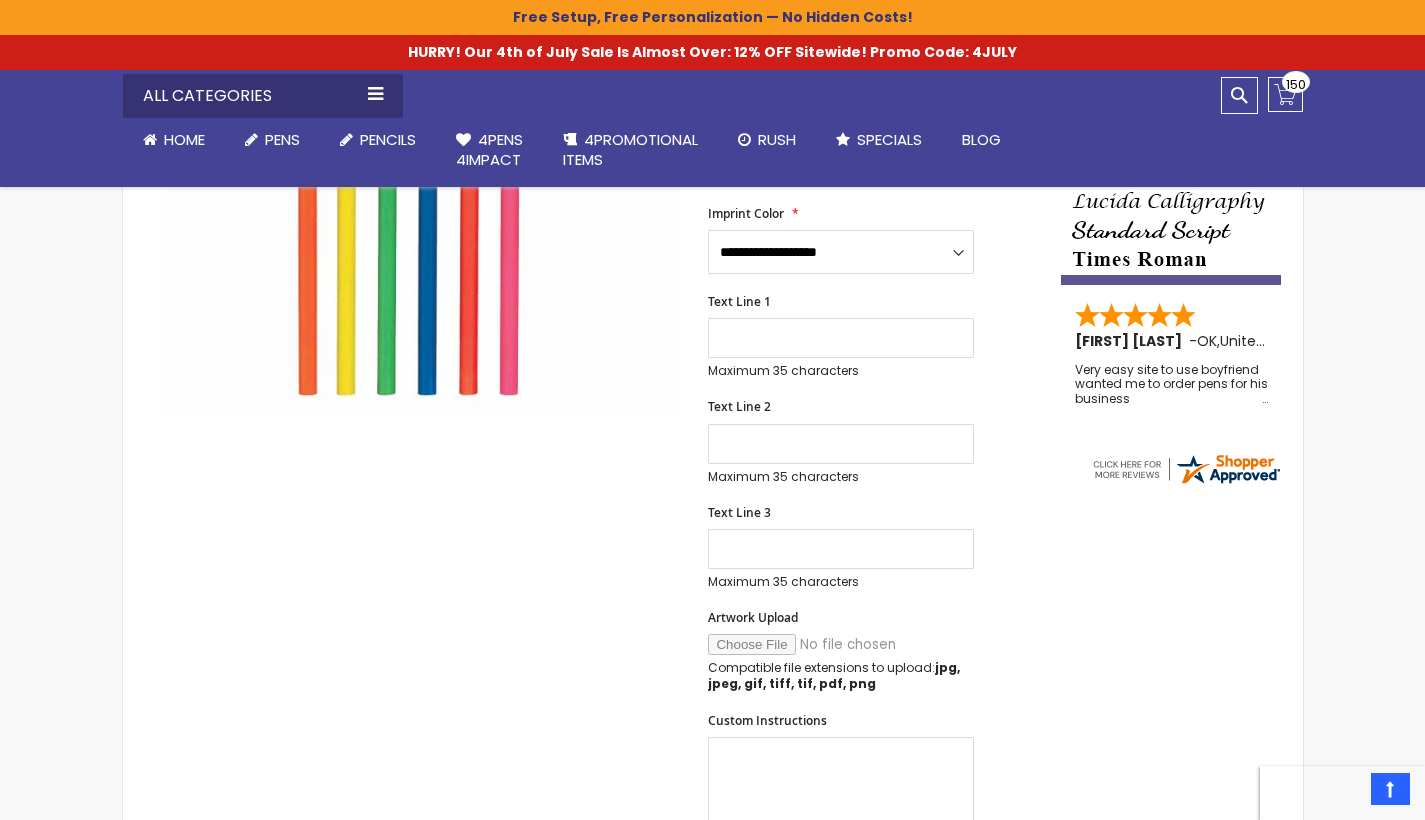 scroll, scrollTop: 130, scrollLeft: 0, axis: vertical 